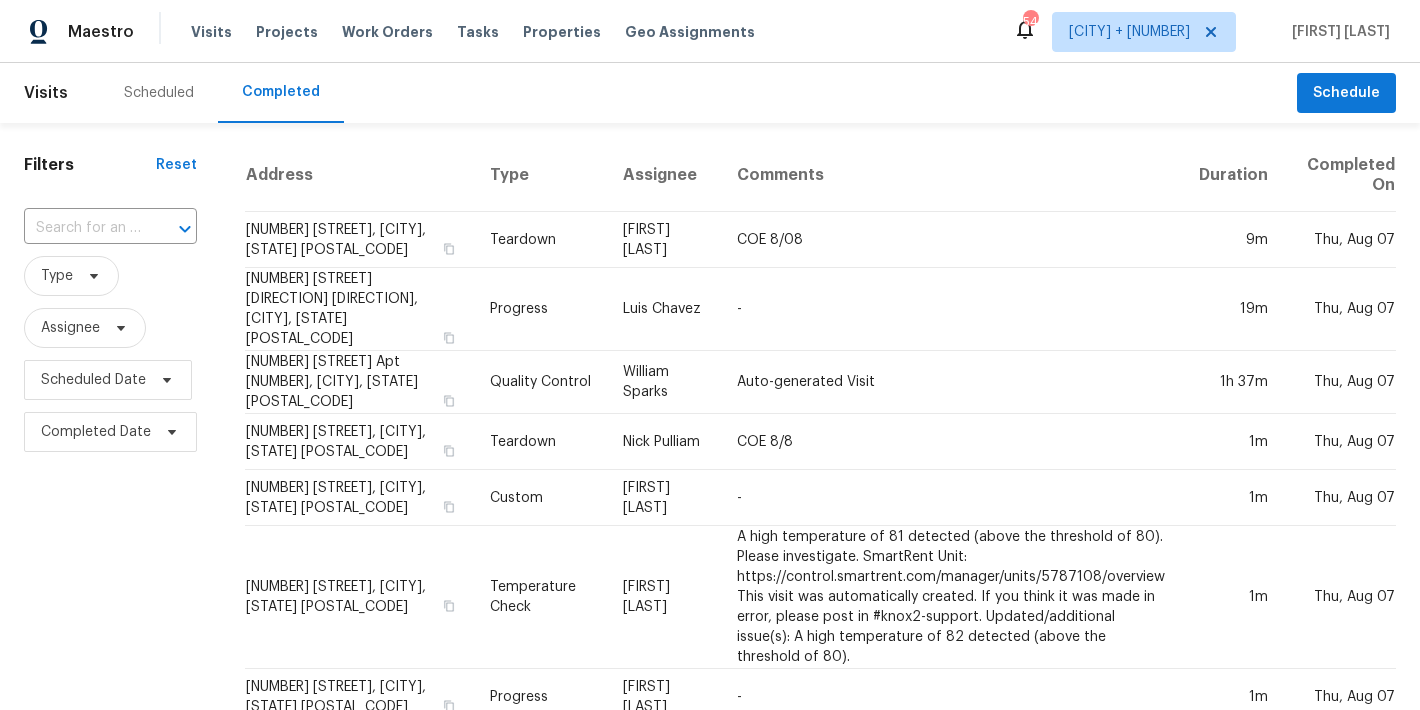 scroll, scrollTop: 0, scrollLeft: 0, axis: both 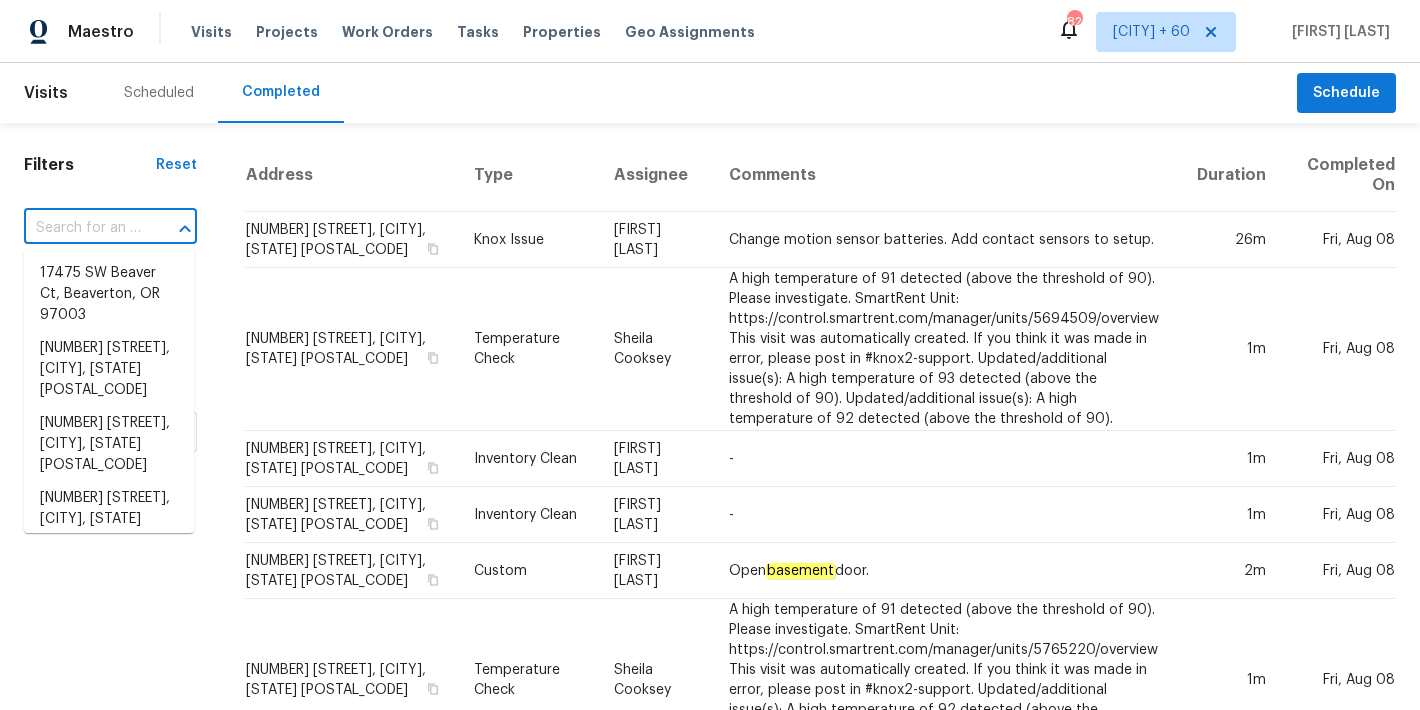 click at bounding box center (82, 228) 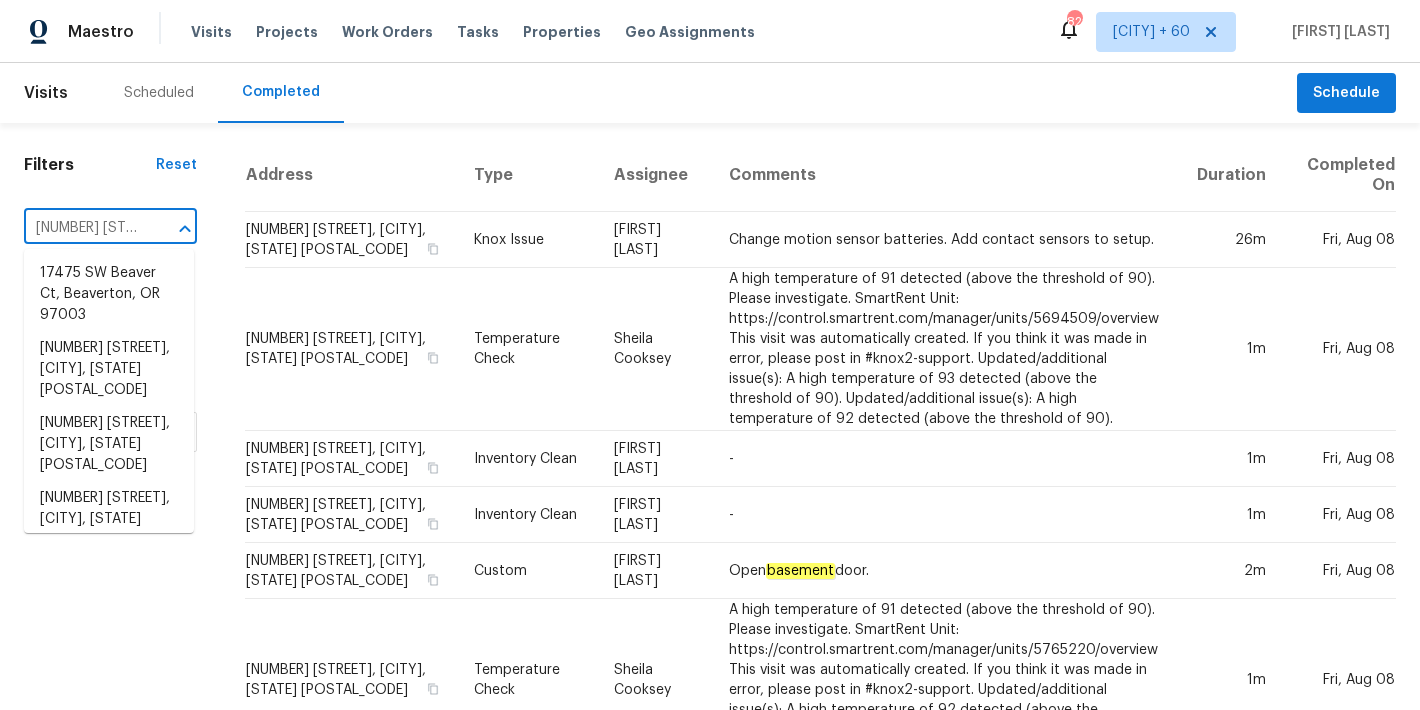 scroll, scrollTop: 0, scrollLeft: 145, axis: horizontal 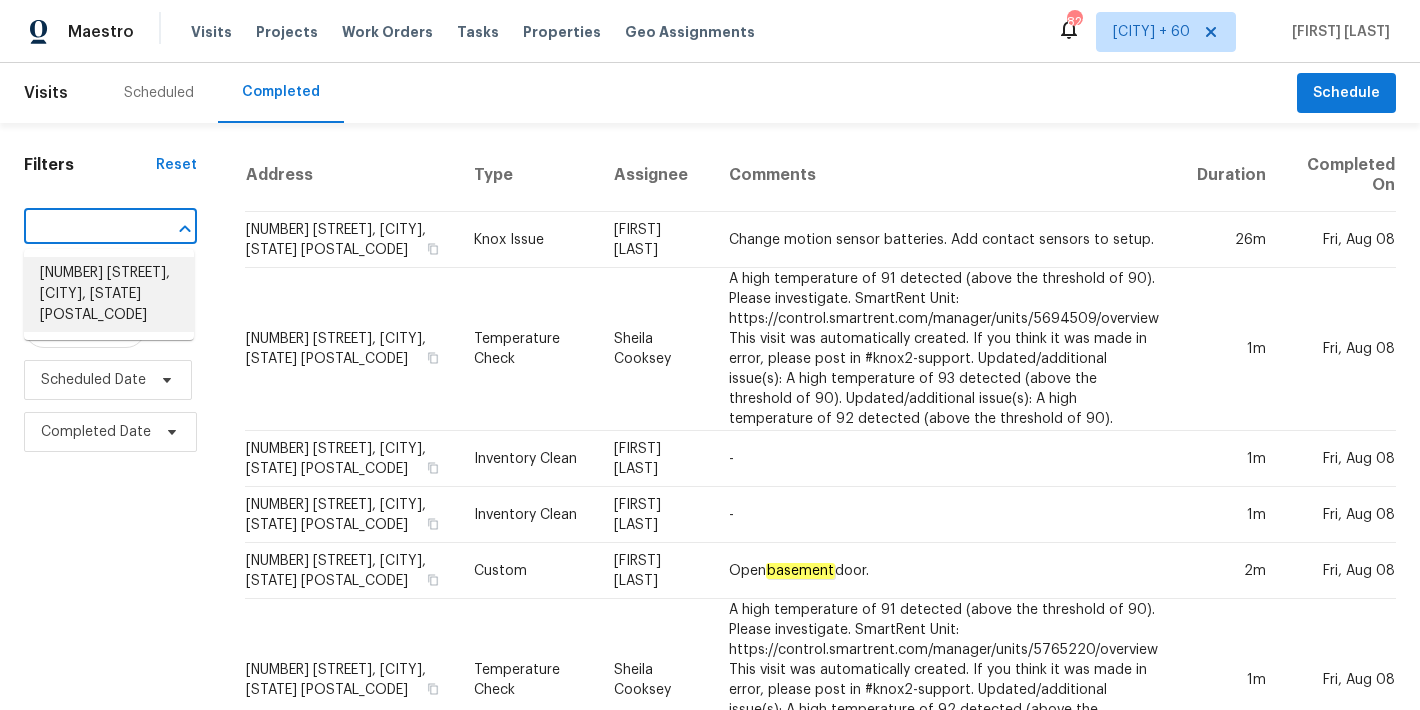 click on "1168 Granite Ln, Loganville, GA 30052" at bounding box center [109, 294] 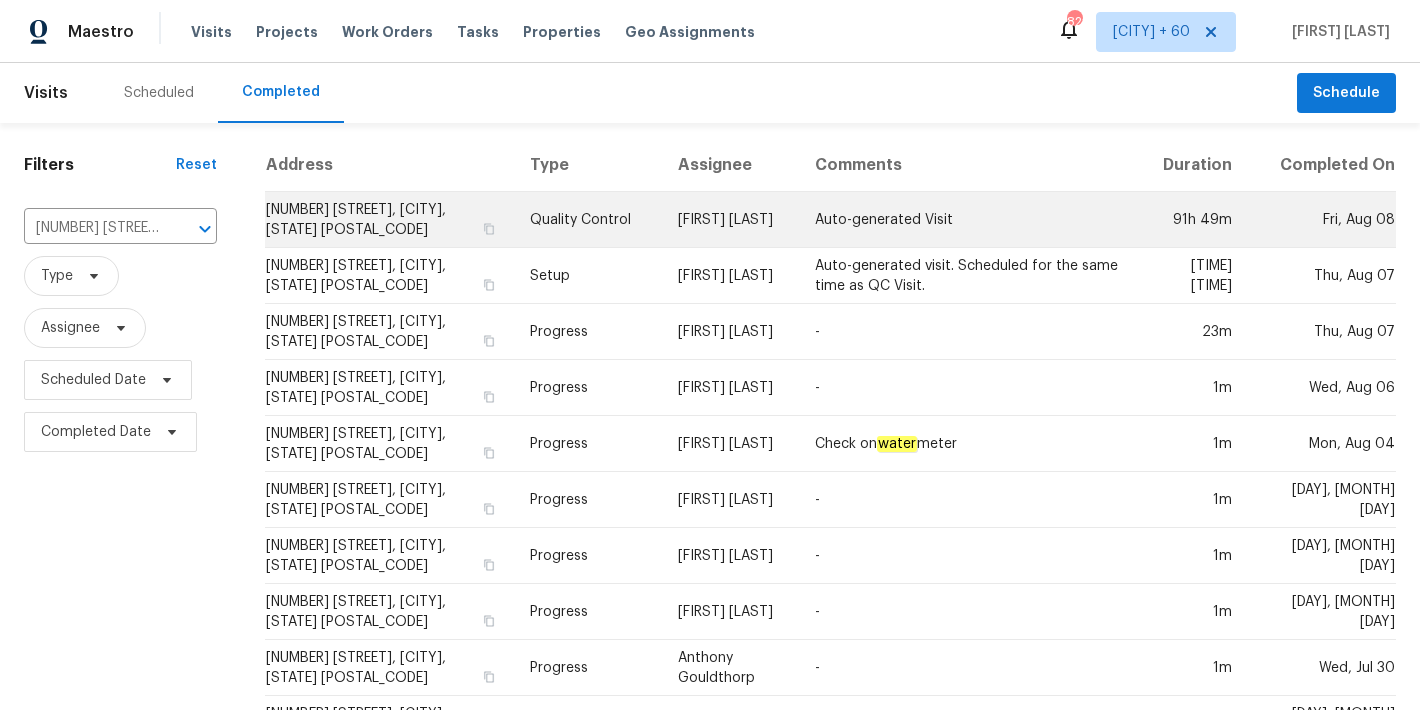 click on "1168 Granite Ln, Loganville, GA 30052" at bounding box center [389, 220] 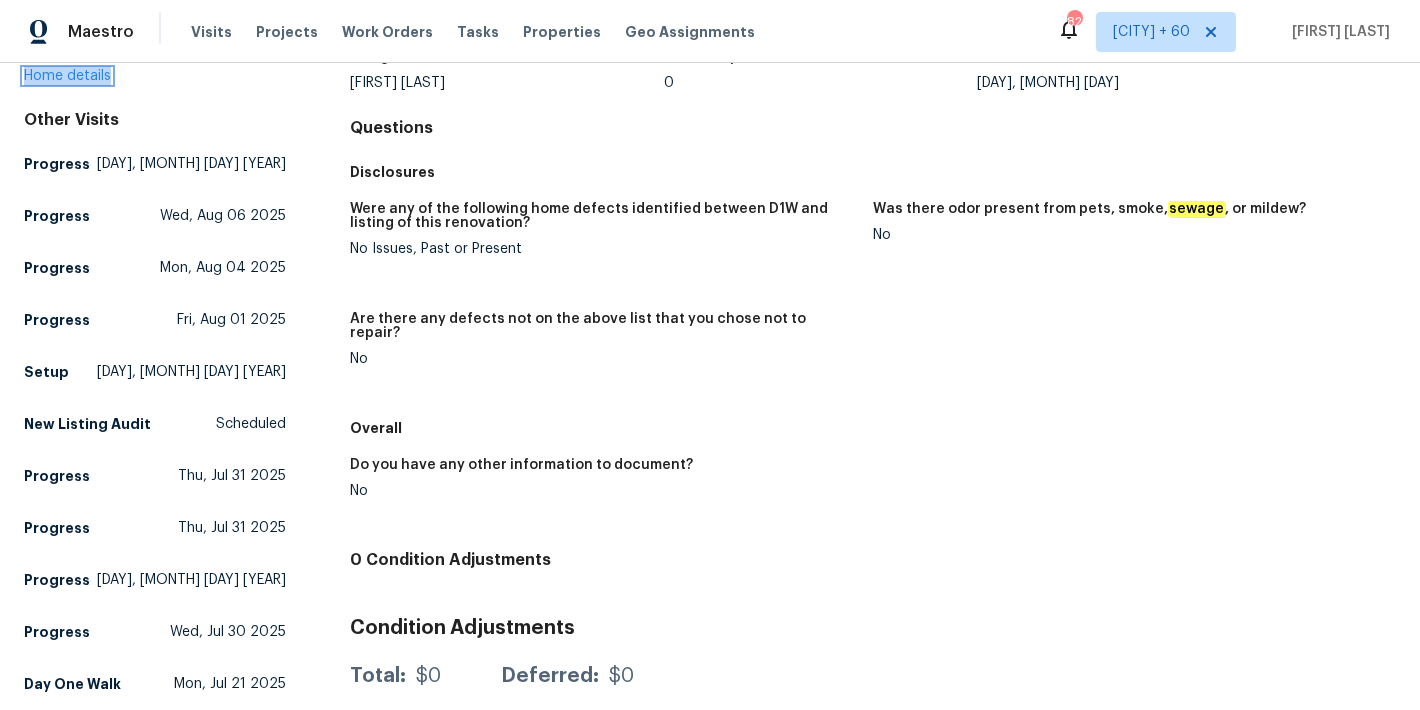 scroll, scrollTop: 248, scrollLeft: 0, axis: vertical 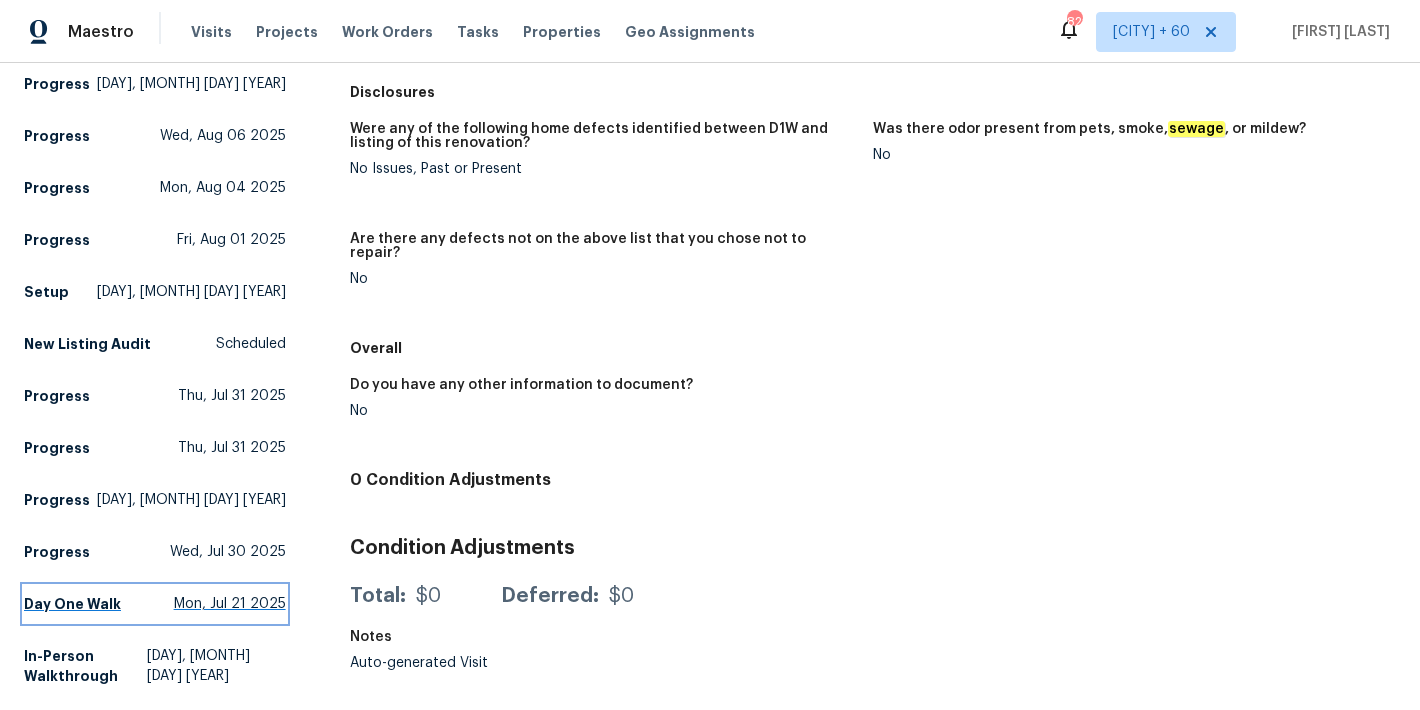 click on "Day One Walk" at bounding box center (72, 604) 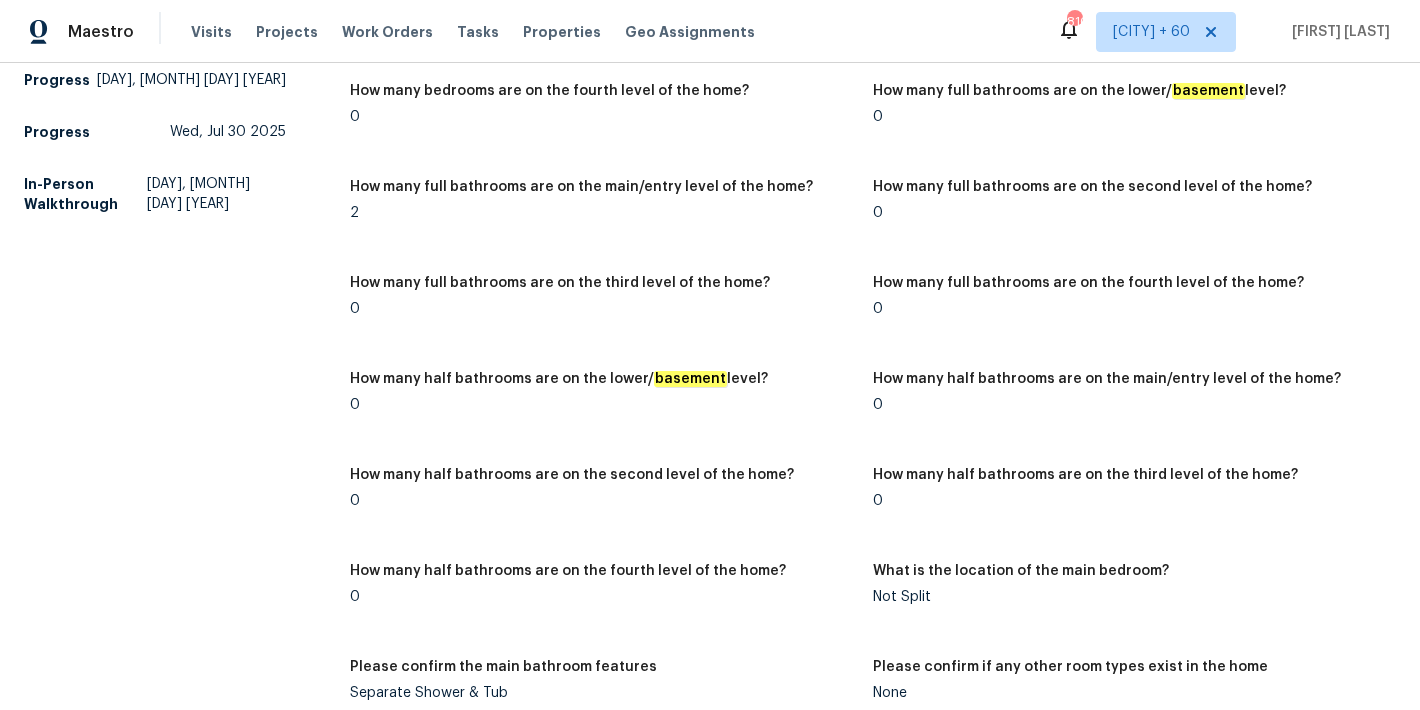 scroll, scrollTop: 2061, scrollLeft: 0, axis: vertical 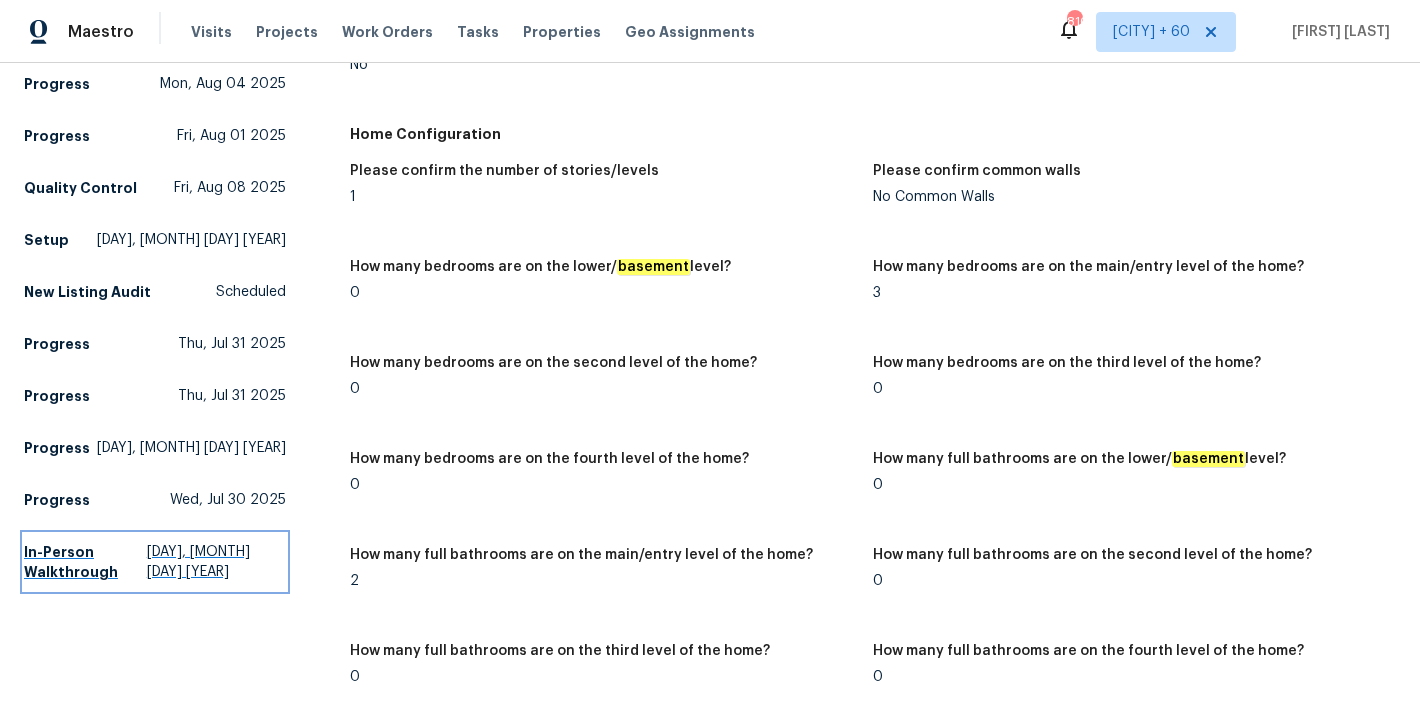 click on "In-Person Walkthrough" at bounding box center (85, 562) 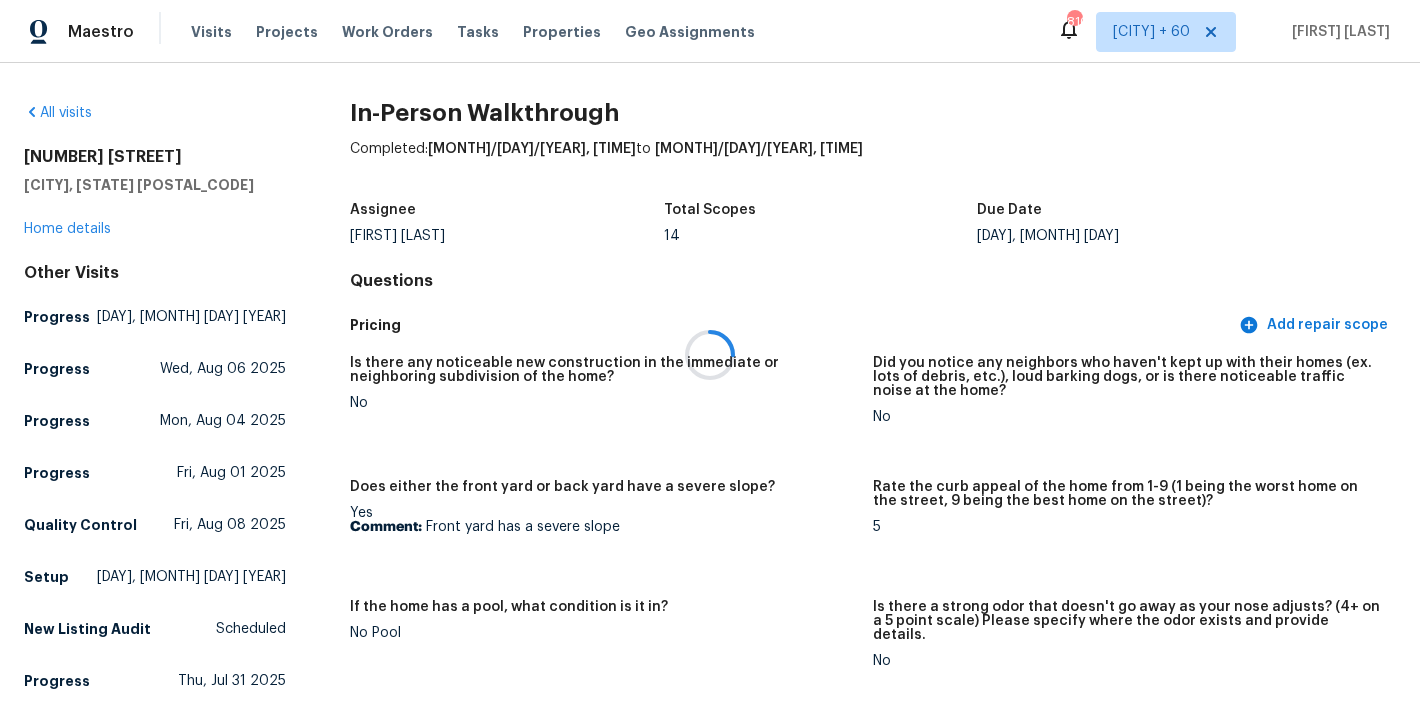 click at bounding box center (710, 355) 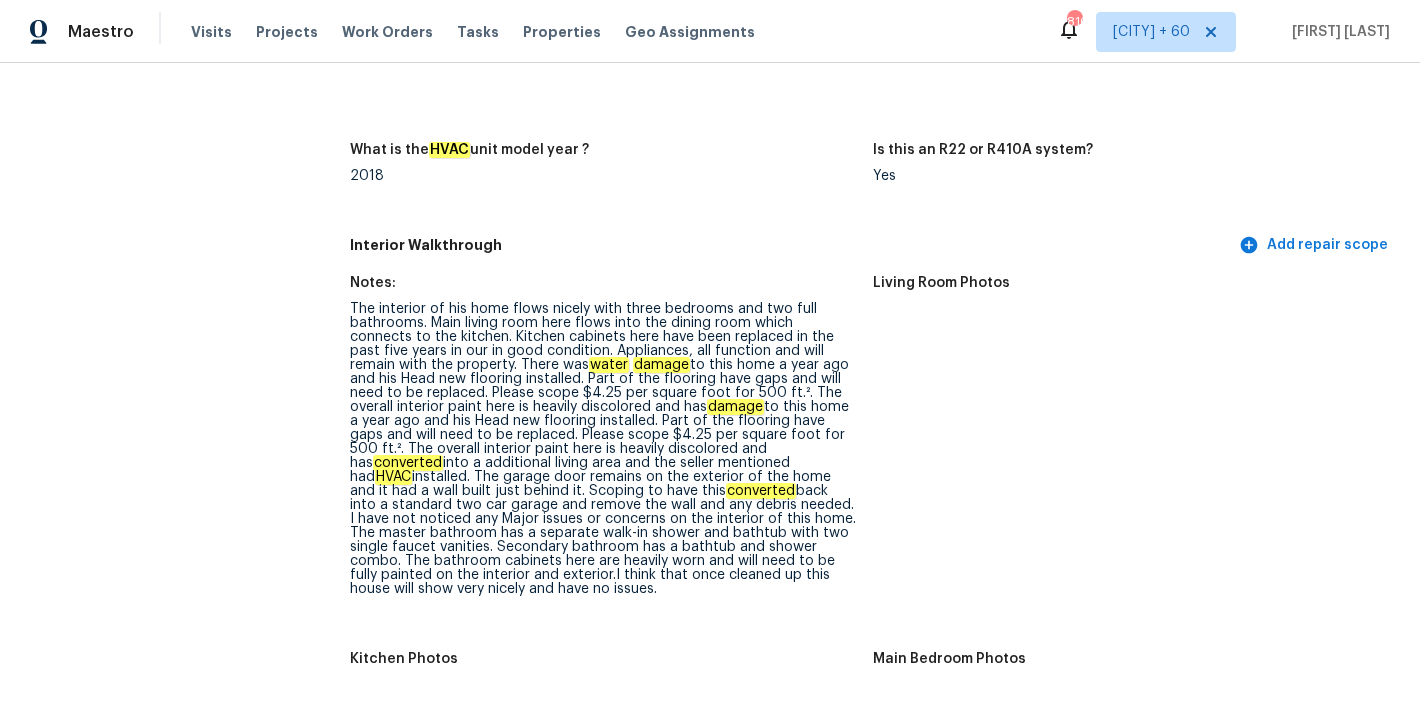 scroll, scrollTop: 4304, scrollLeft: 0, axis: vertical 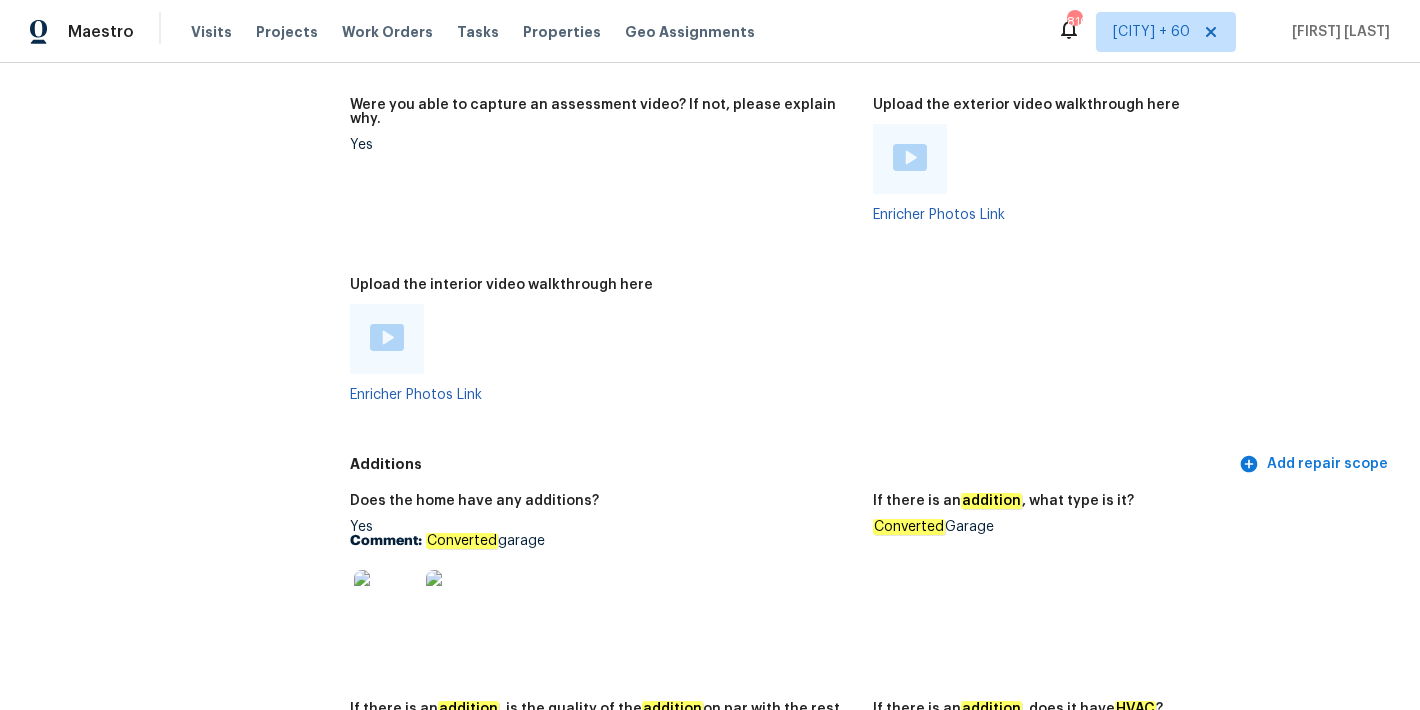 click on "Converted  Garage" at bounding box center [1126, 527] 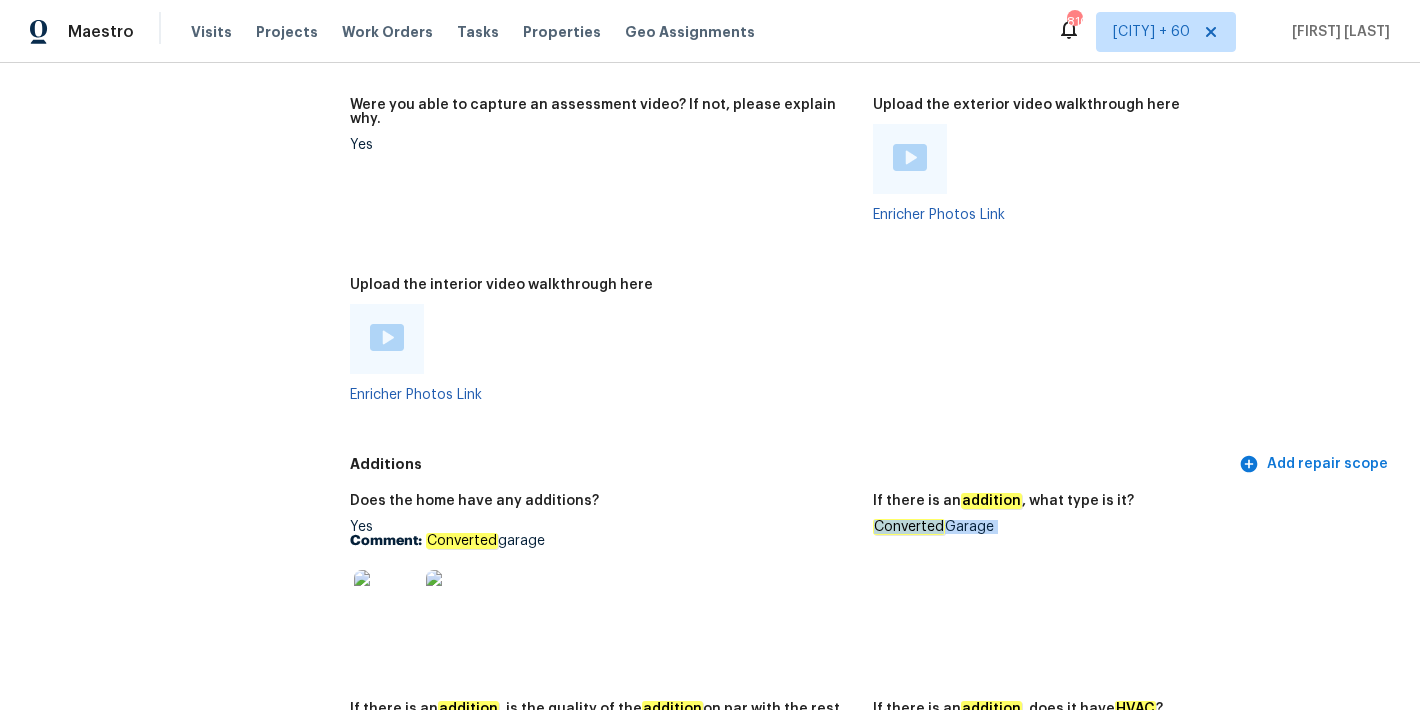 click on "Converted  Garage" at bounding box center (1126, 527) 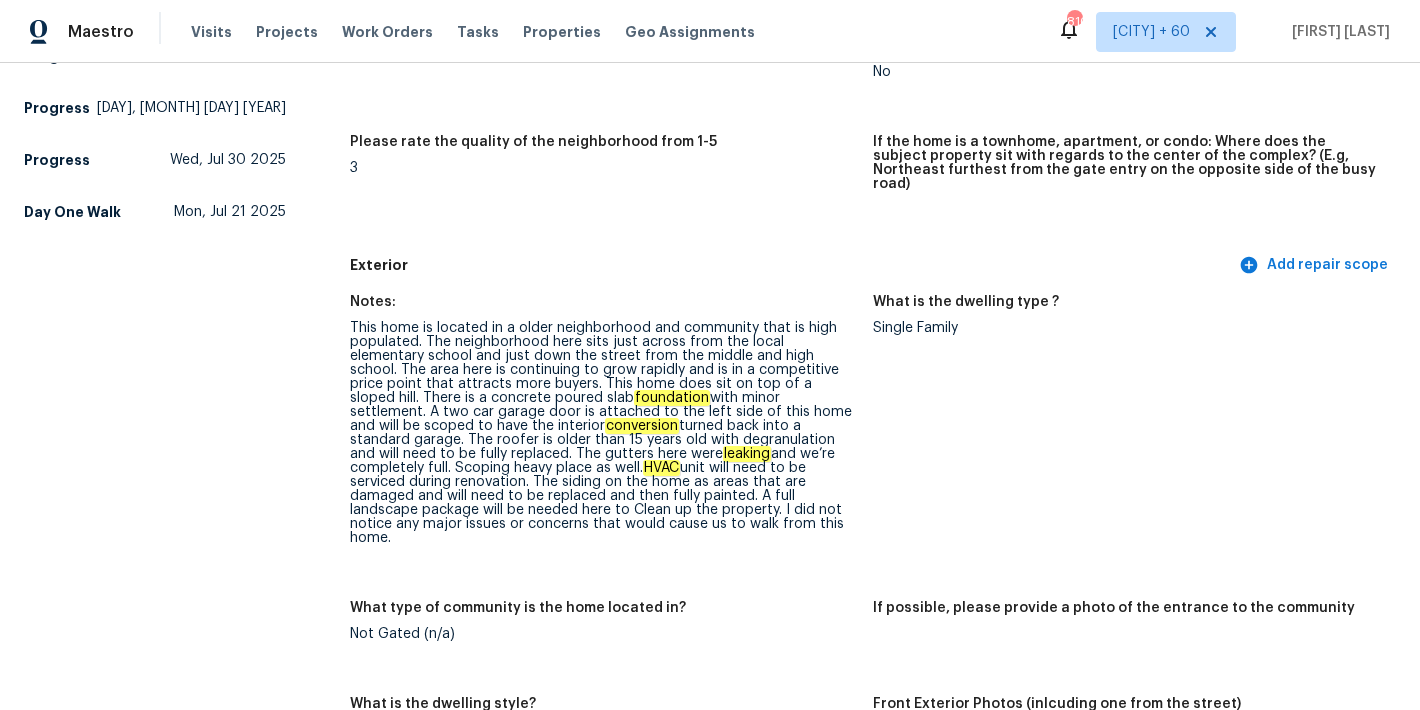 scroll, scrollTop: 0, scrollLeft: 0, axis: both 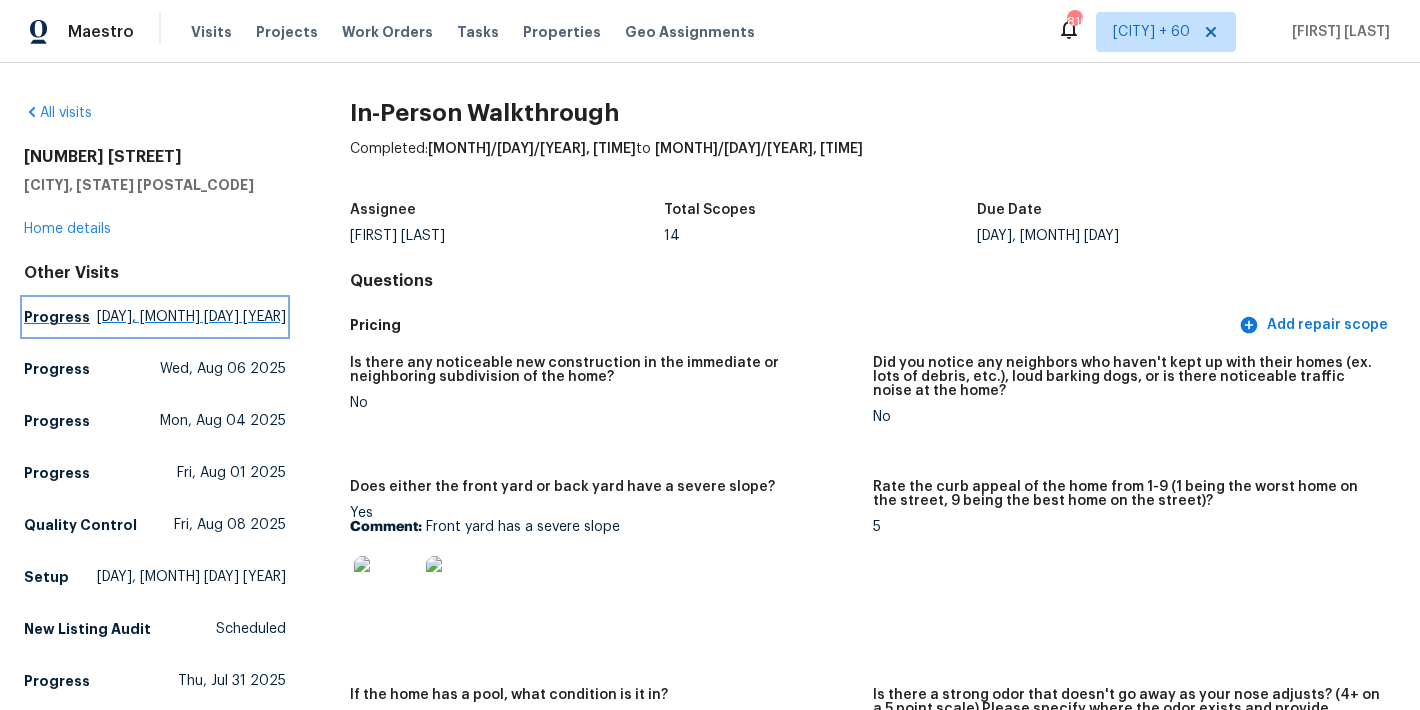 click on "Progress" at bounding box center (57, 317) 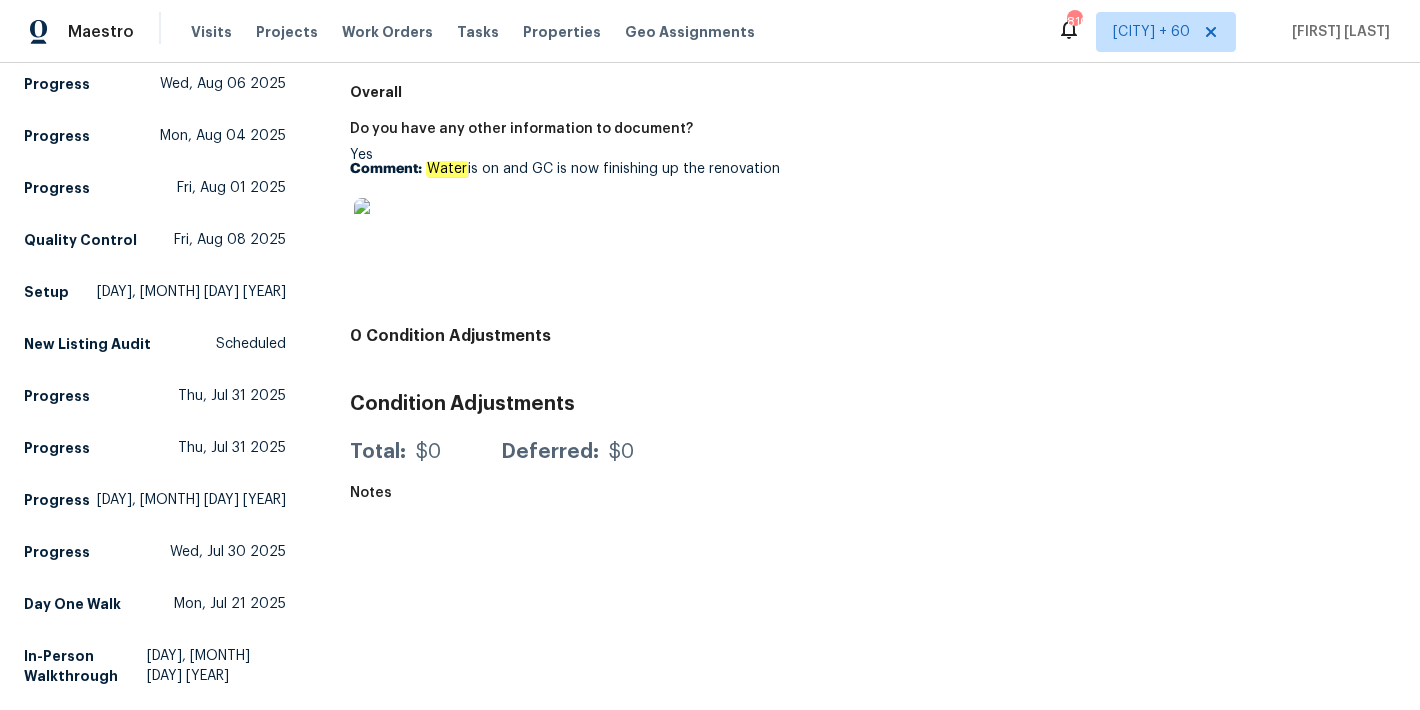 scroll, scrollTop: 248, scrollLeft: 0, axis: vertical 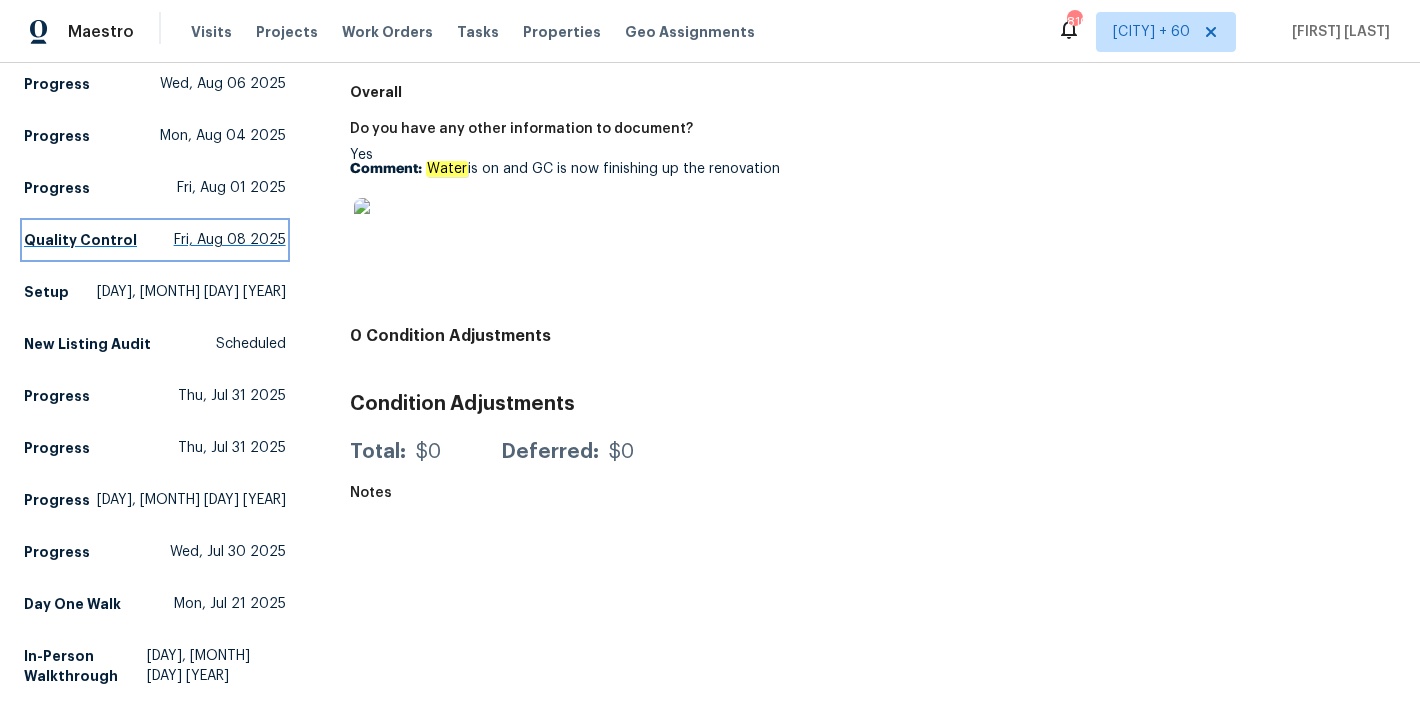click on "Quality Control" at bounding box center [80, 240] 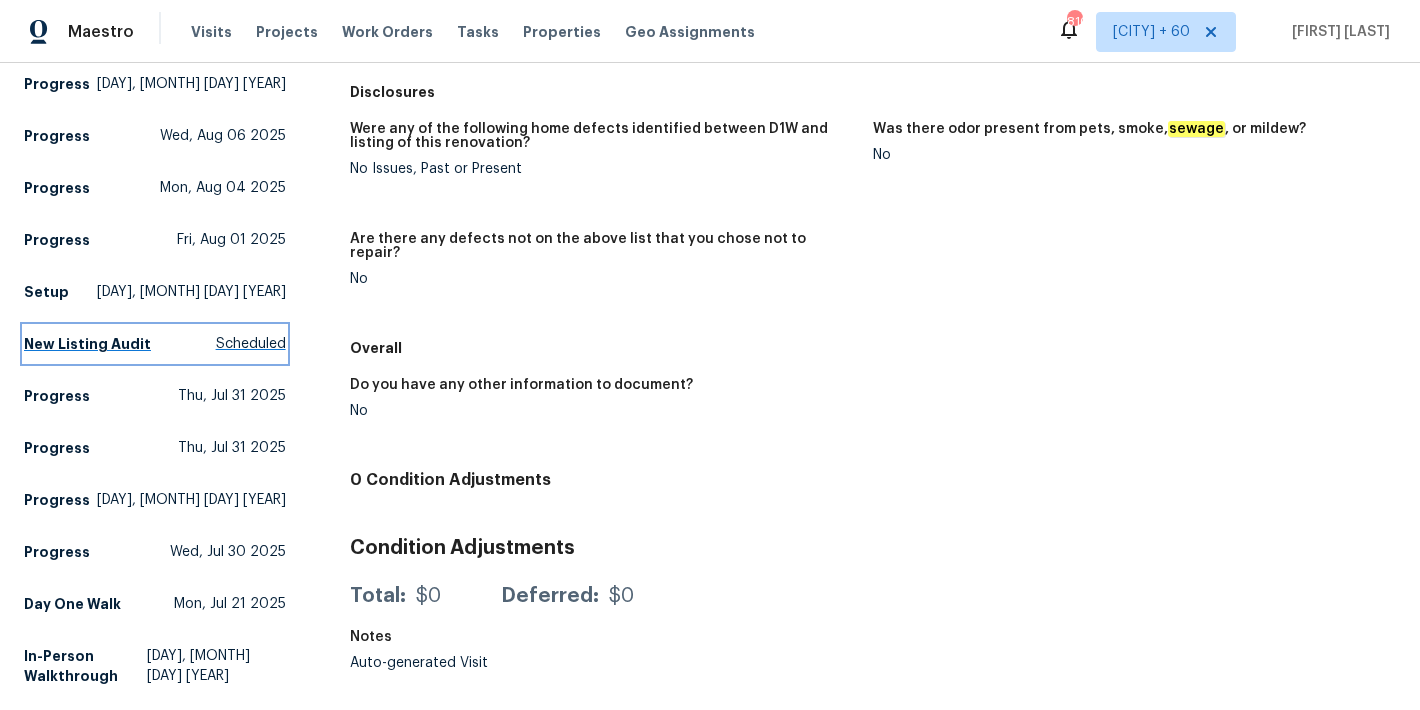click on "New Listing Audit" at bounding box center [87, 344] 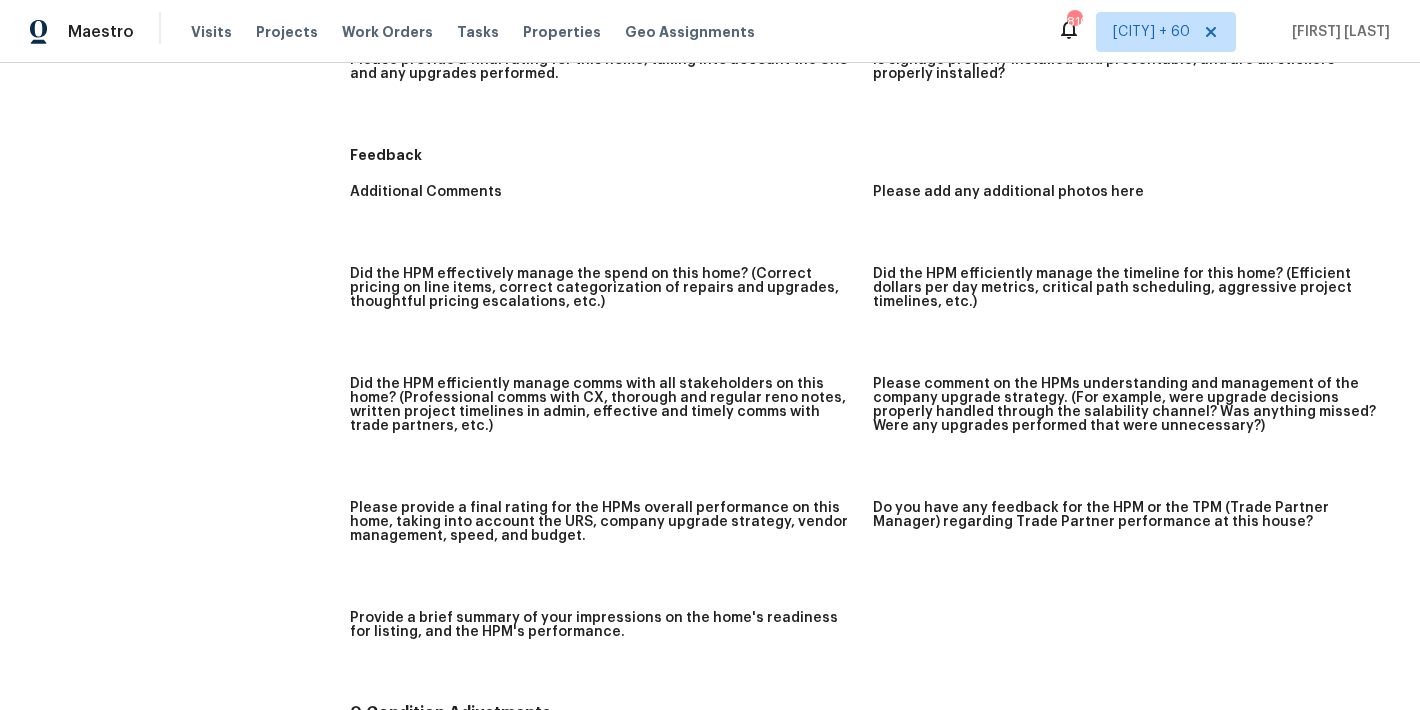 scroll, scrollTop: 1484, scrollLeft: 0, axis: vertical 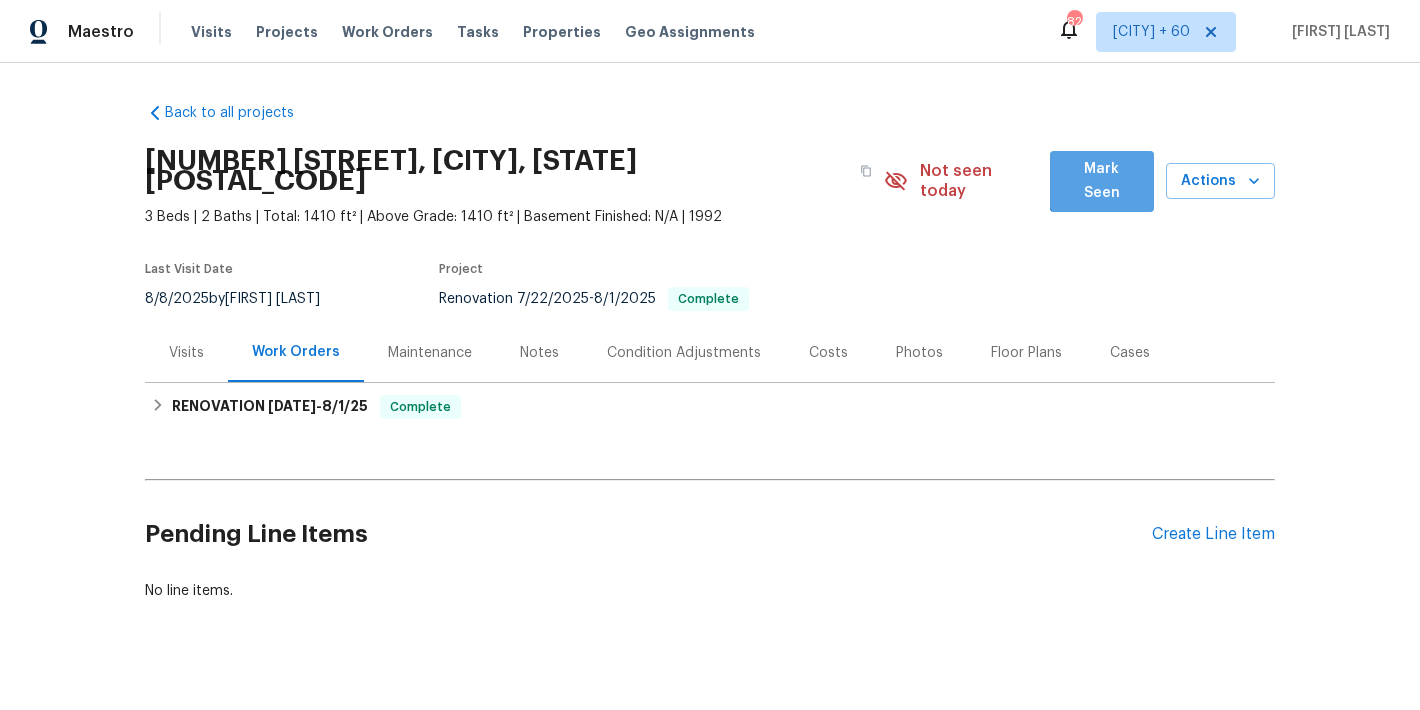 click on "Mark Seen" at bounding box center [1102, 181] 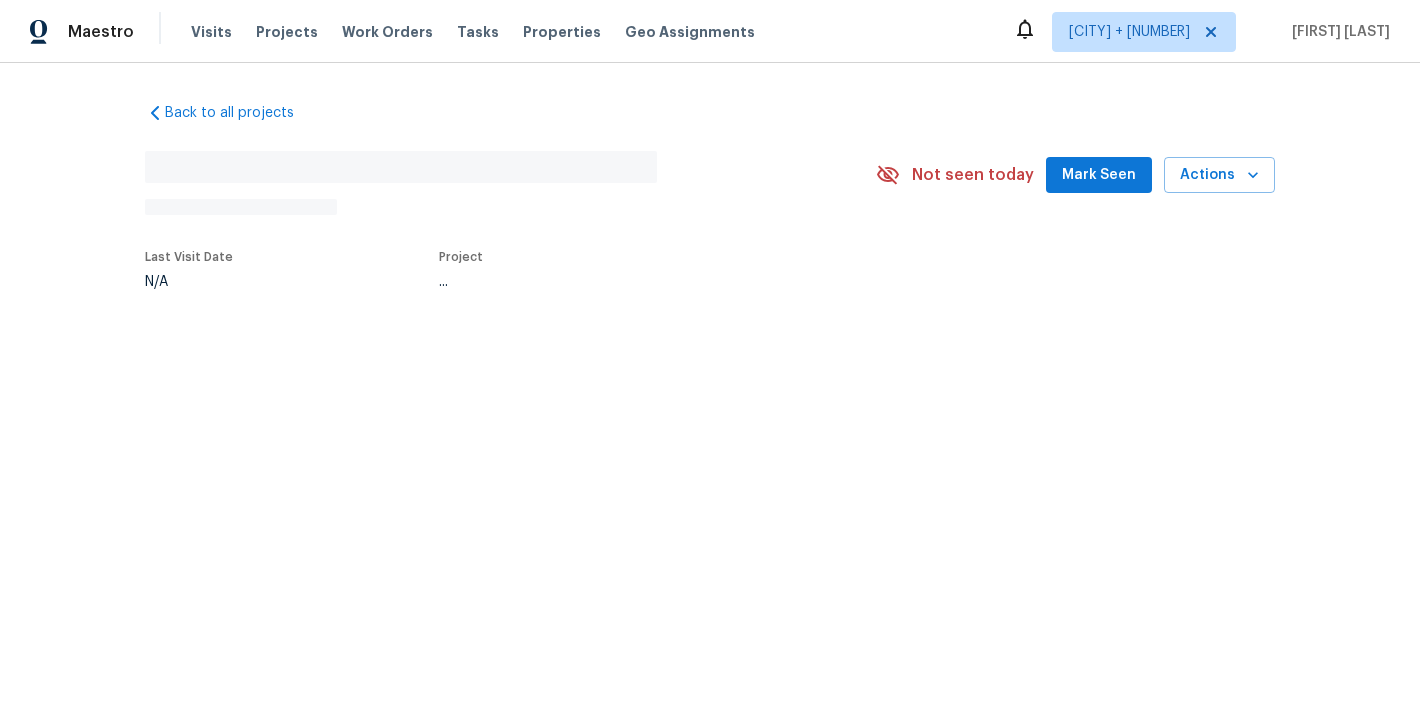 scroll, scrollTop: 0, scrollLeft: 0, axis: both 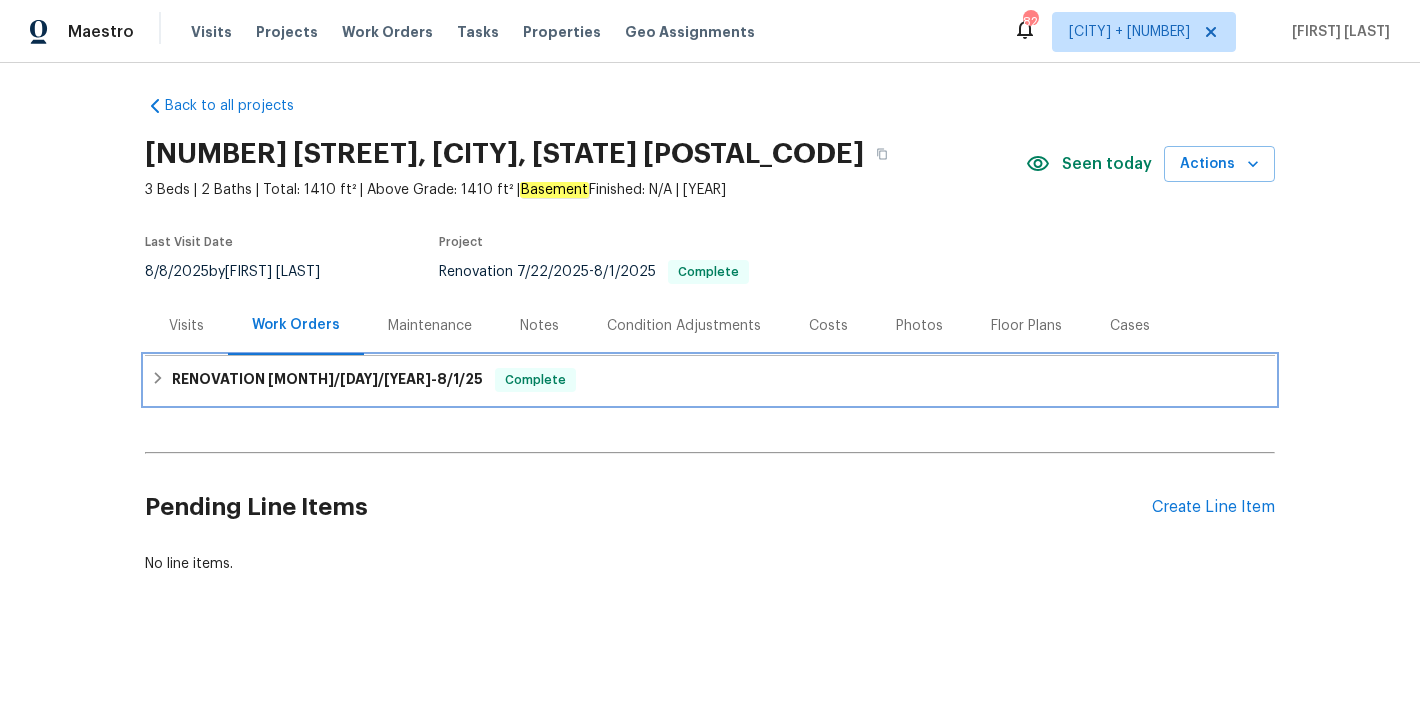 click on "RENOVATION [DATE] - [DATE]" at bounding box center [327, 380] 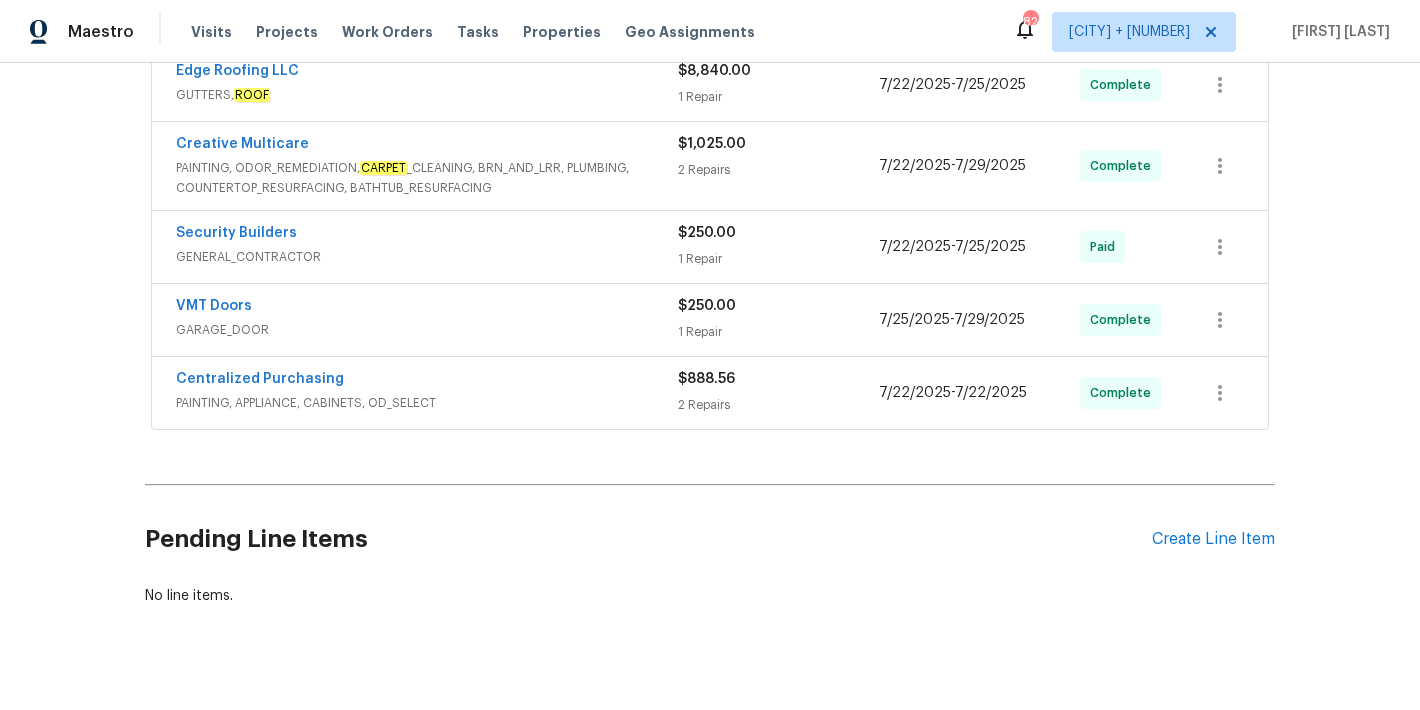 scroll, scrollTop: 664, scrollLeft: 0, axis: vertical 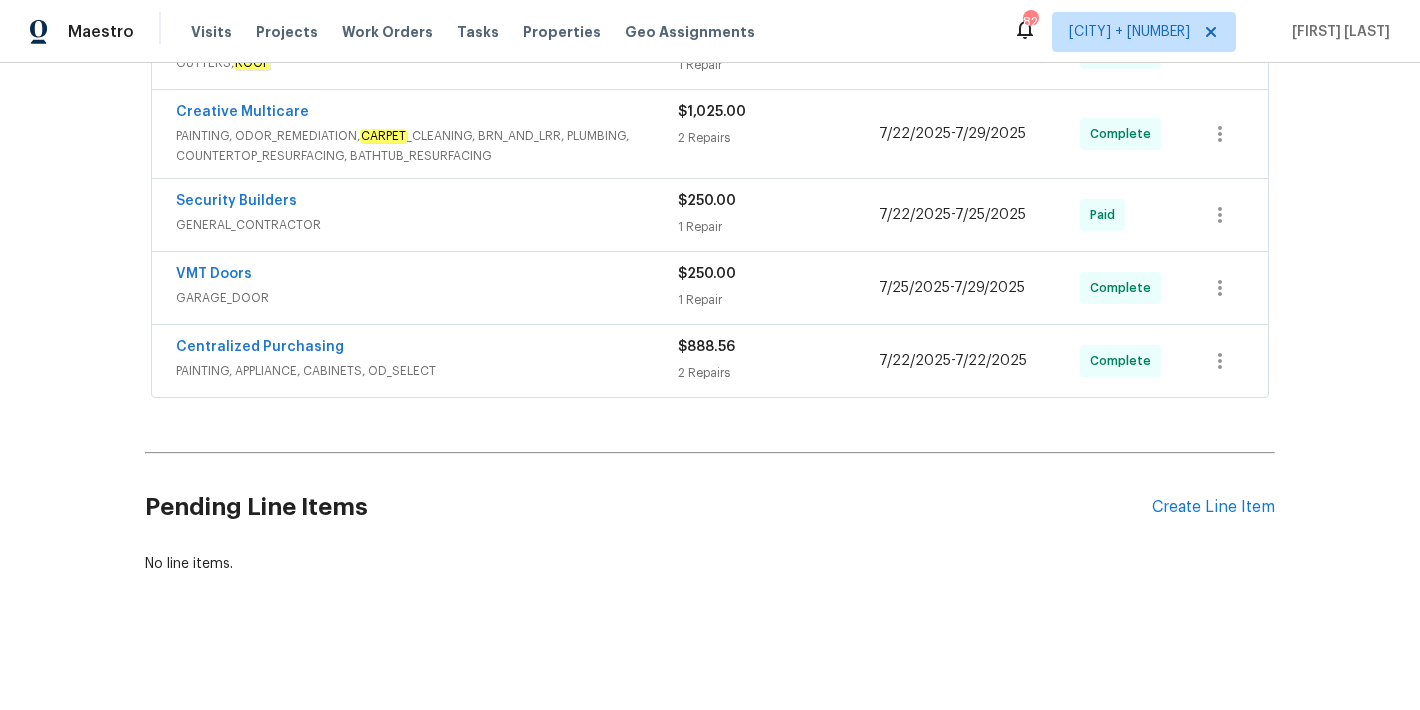 click on "PAINTING, APPLIANCE, CABINETS, OD_SELECT" at bounding box center (427, 371) 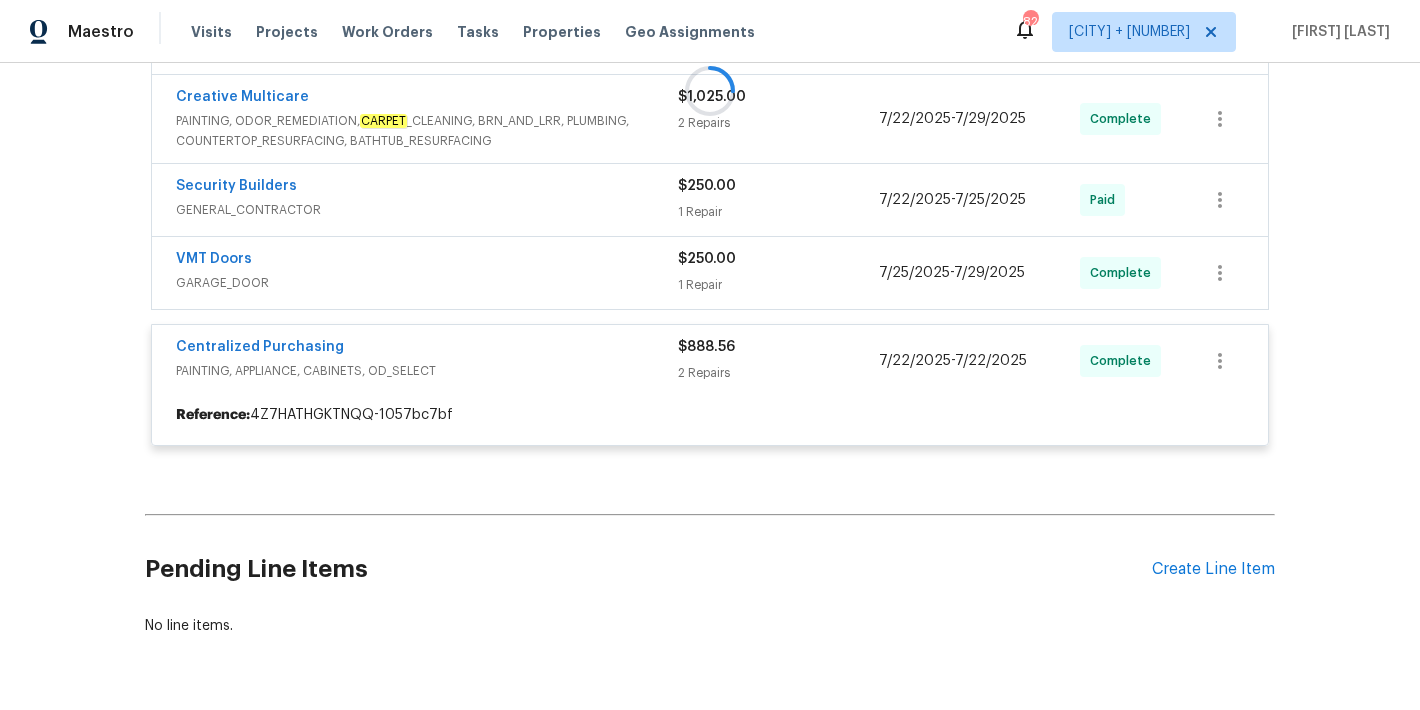 scroll, scrollTop: 575, scrollLeft: 0, axis: vertical 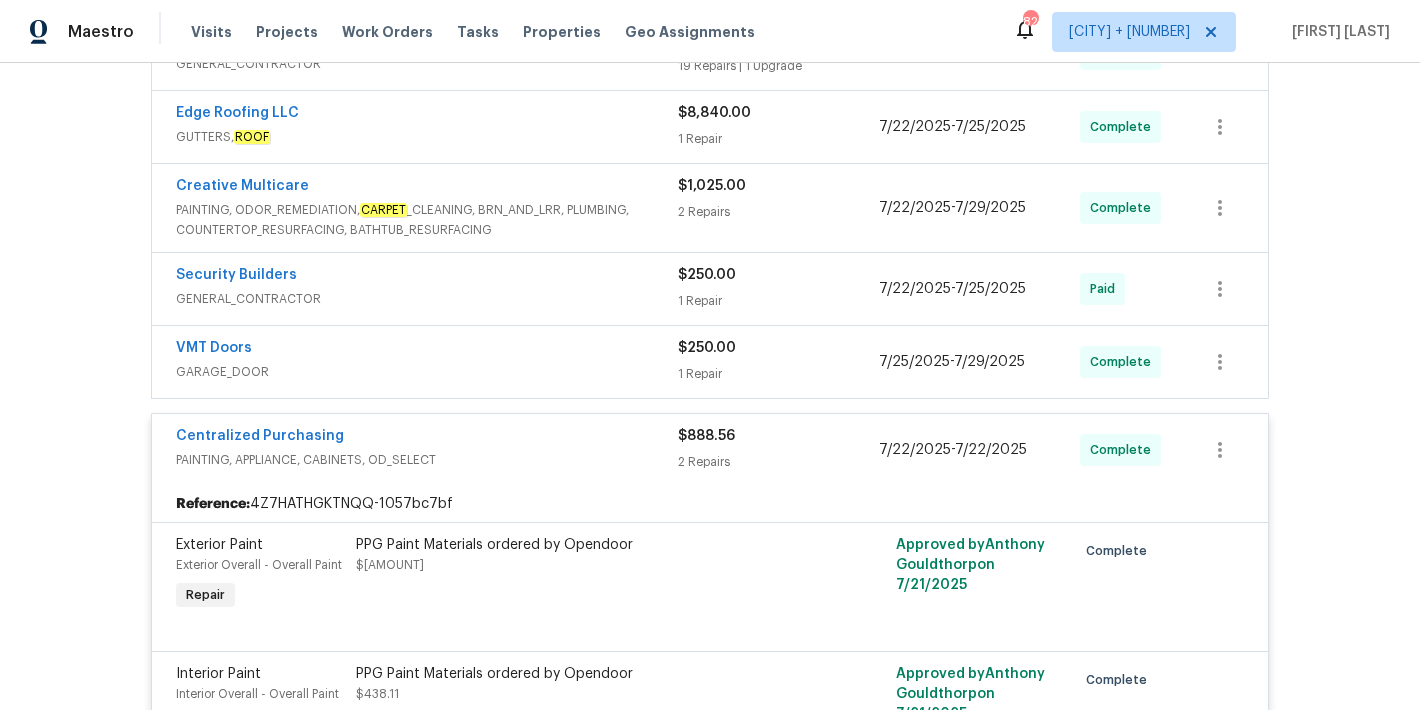 click on "VMT Doors" at bounding box center (427, 350) 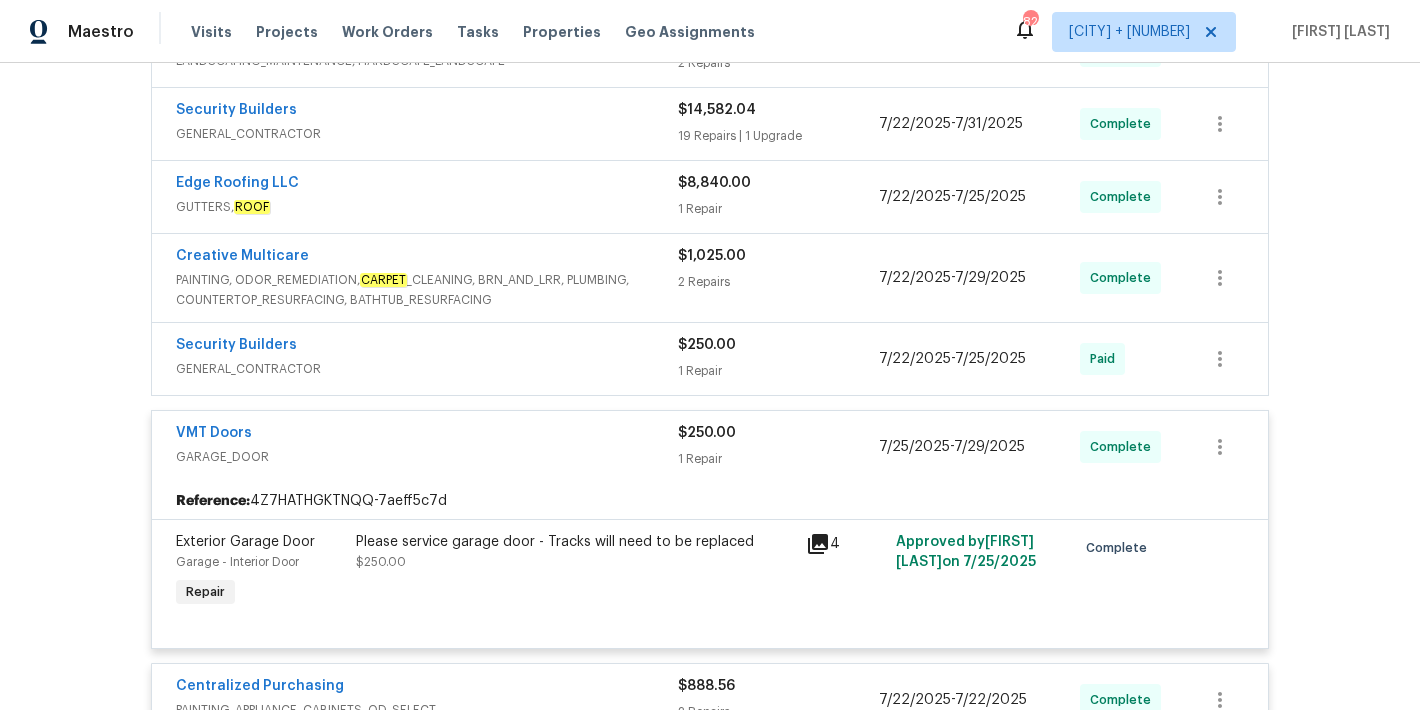 scroll, scrollTop: 499, scrollLeft: 0, axis: vertical 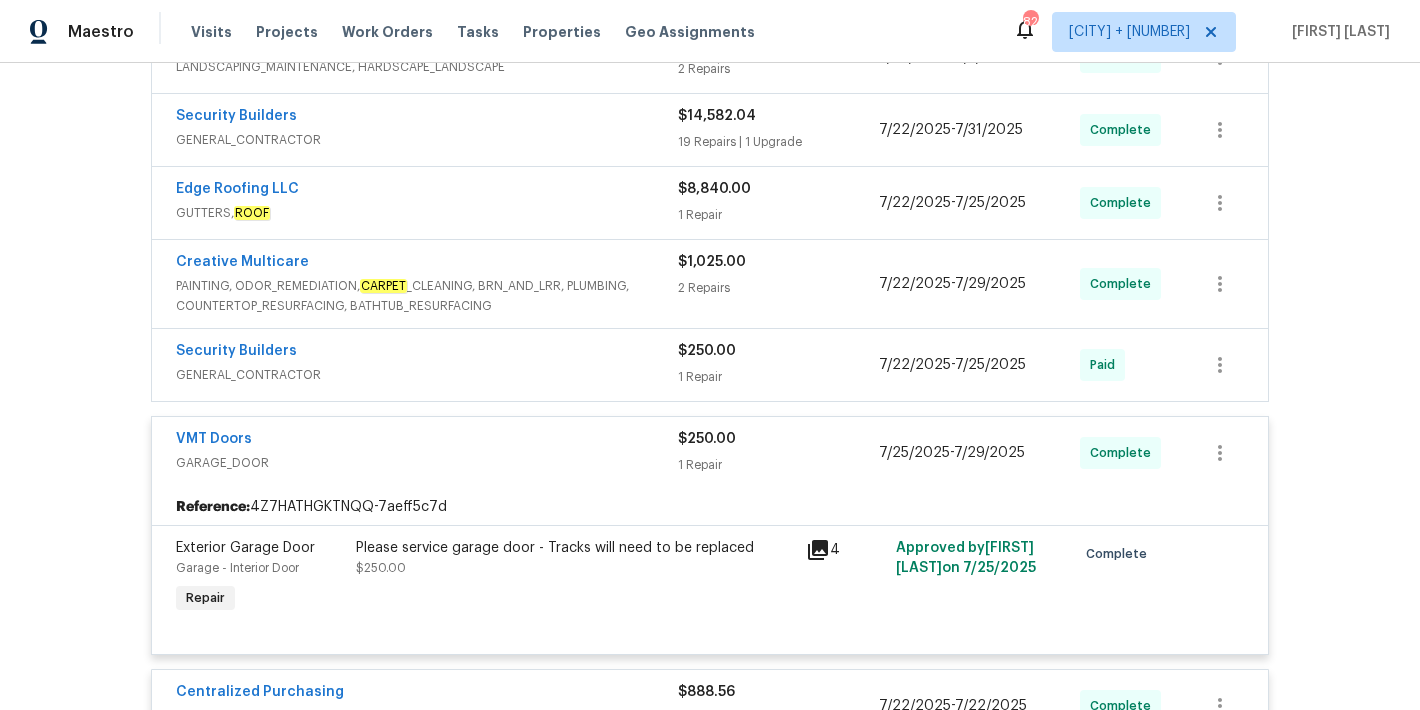 click on "GENERAL_CONTRACTOR" at bounding box center (427, 375) 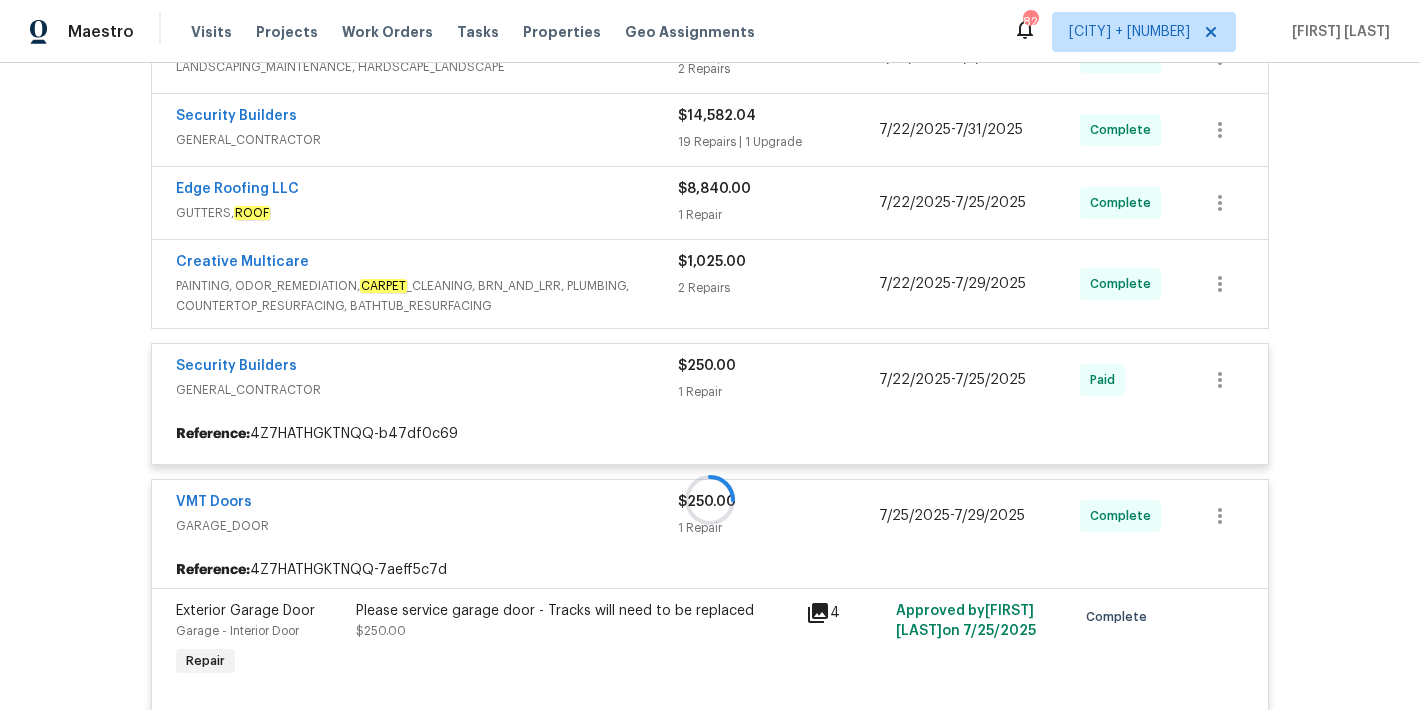scroll, scrollTop: 414, scrollLeft: 0, axis: vertical 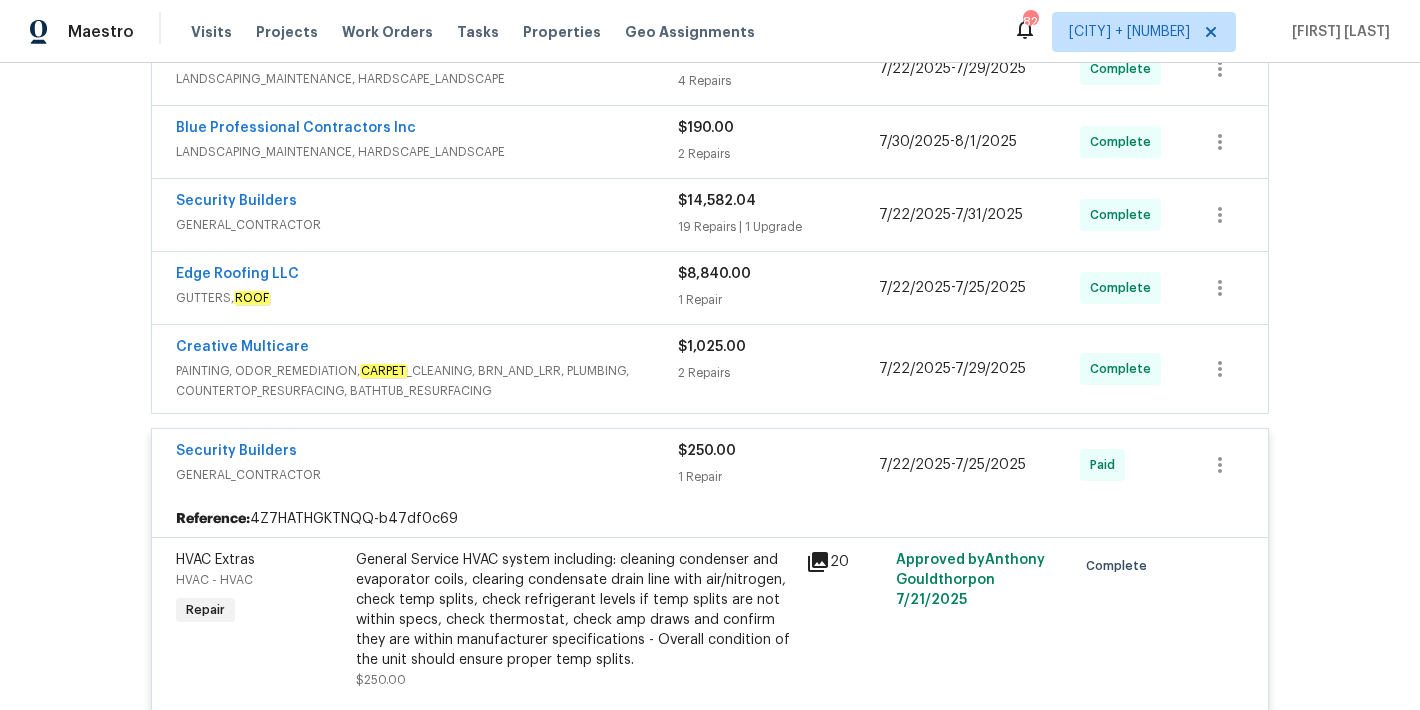click on "PAINTING, ODOR_REMEDIATION,  CARPET _CLEANING, BRN_AND_LRR, PLUMBING, COUNTERTOP_RESURFACING, BATHTUB_RESURFACING" at bounding box center [427, 381] 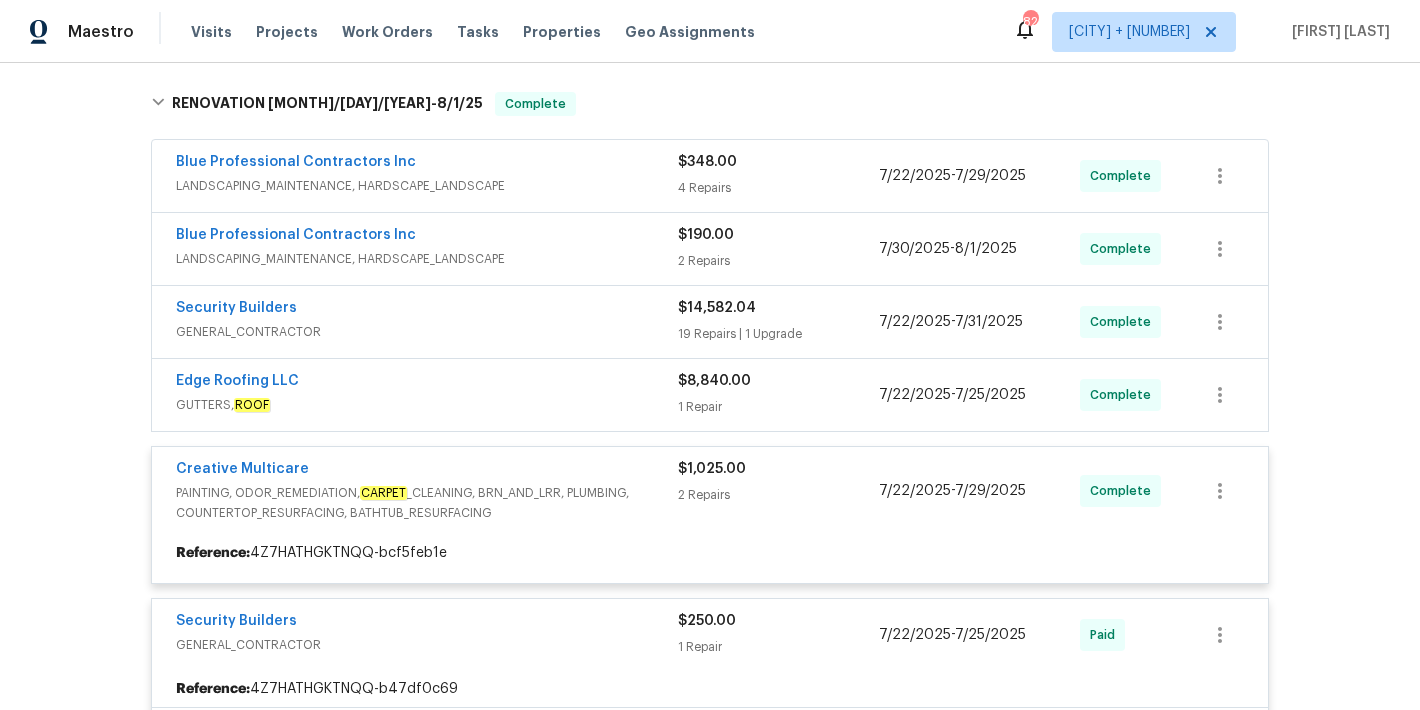 scroll, scrollTop: 304, scrollLeft: 0, axis: vertical 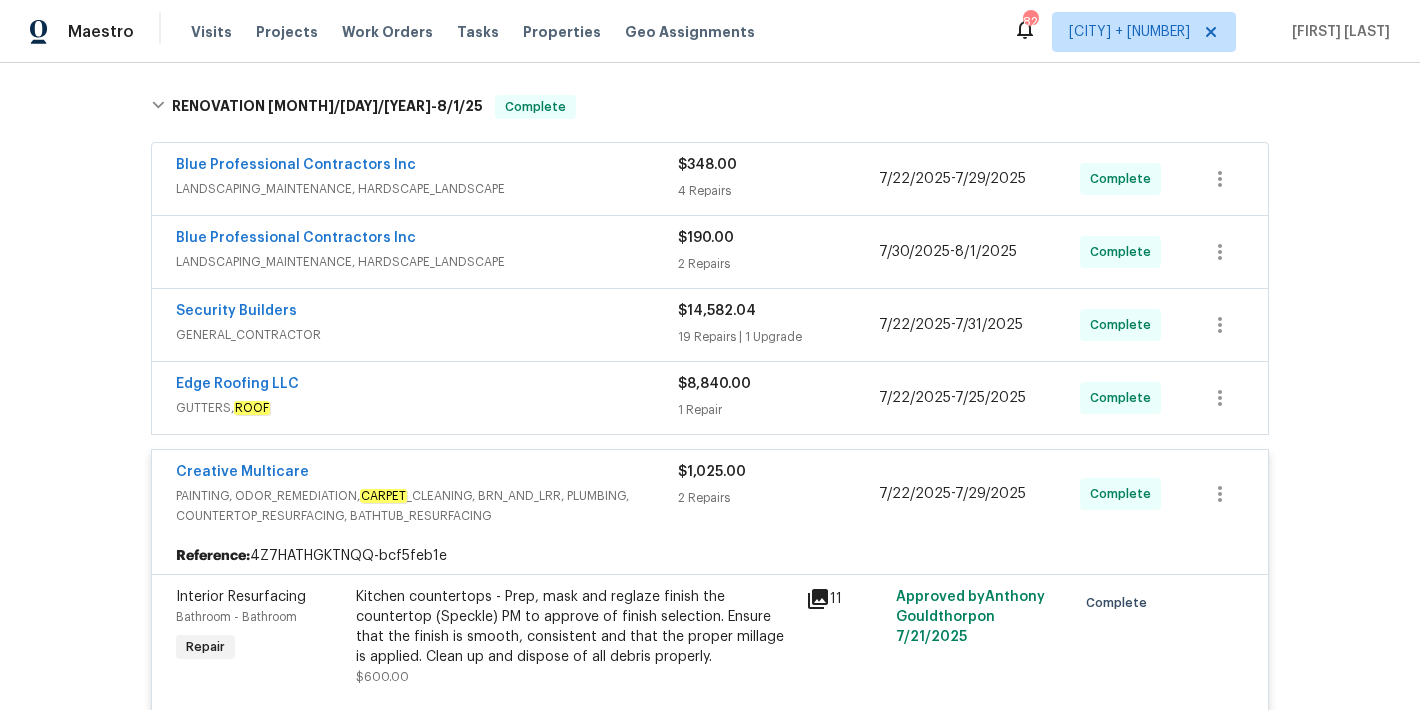click on "GUTTERS,  ROOF" at bounding box center (427, 408) 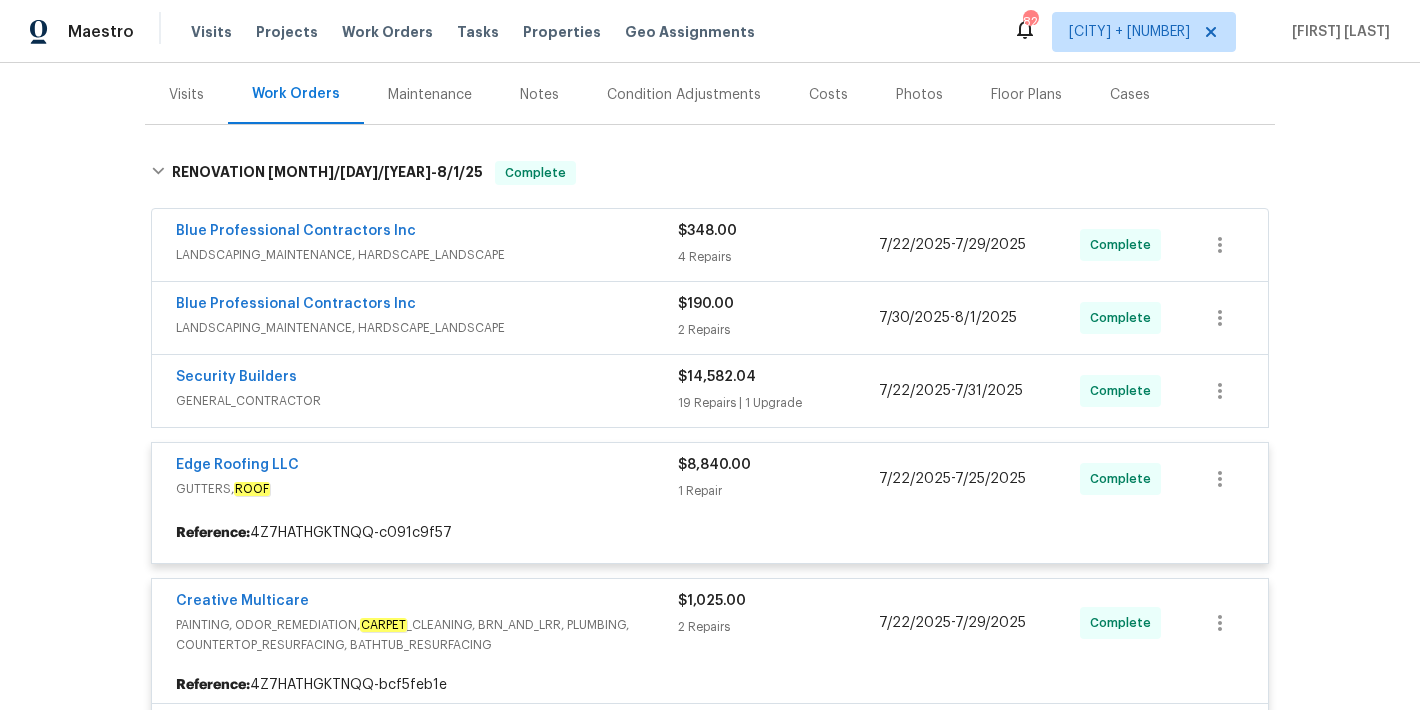 scroll, scrollTop: 235, scrollLeft: 0, axis: vertical 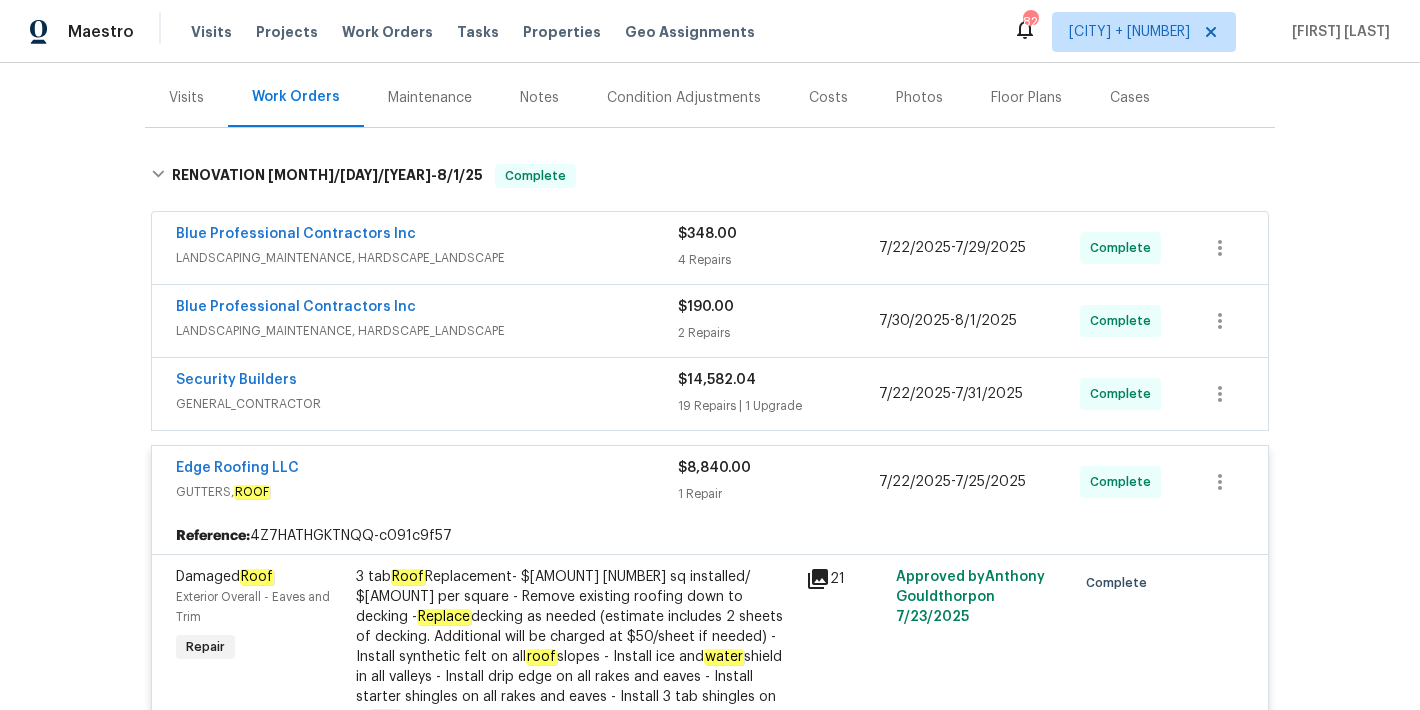 click on "Security Builders" at bounding box center [427, 382] 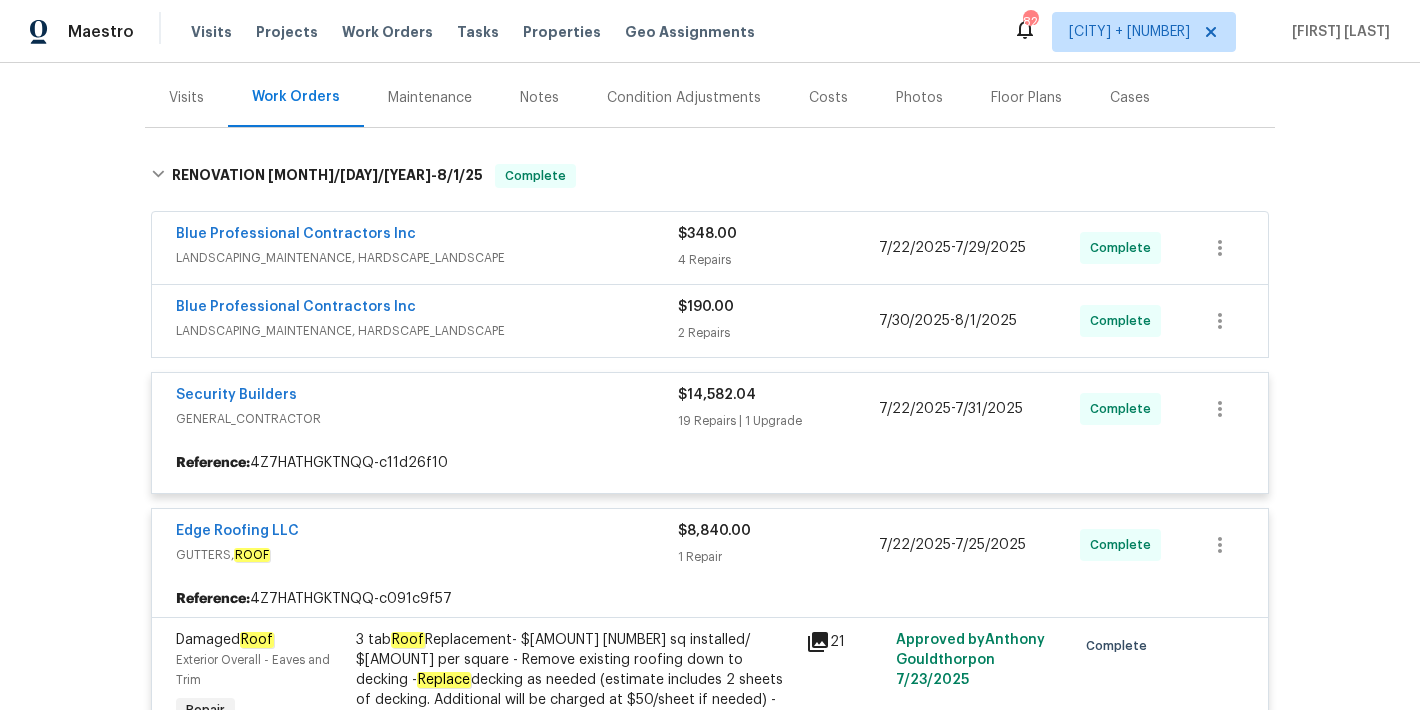 scroll, scrollTop: 159, scrollLeft: 0, axis: vertical 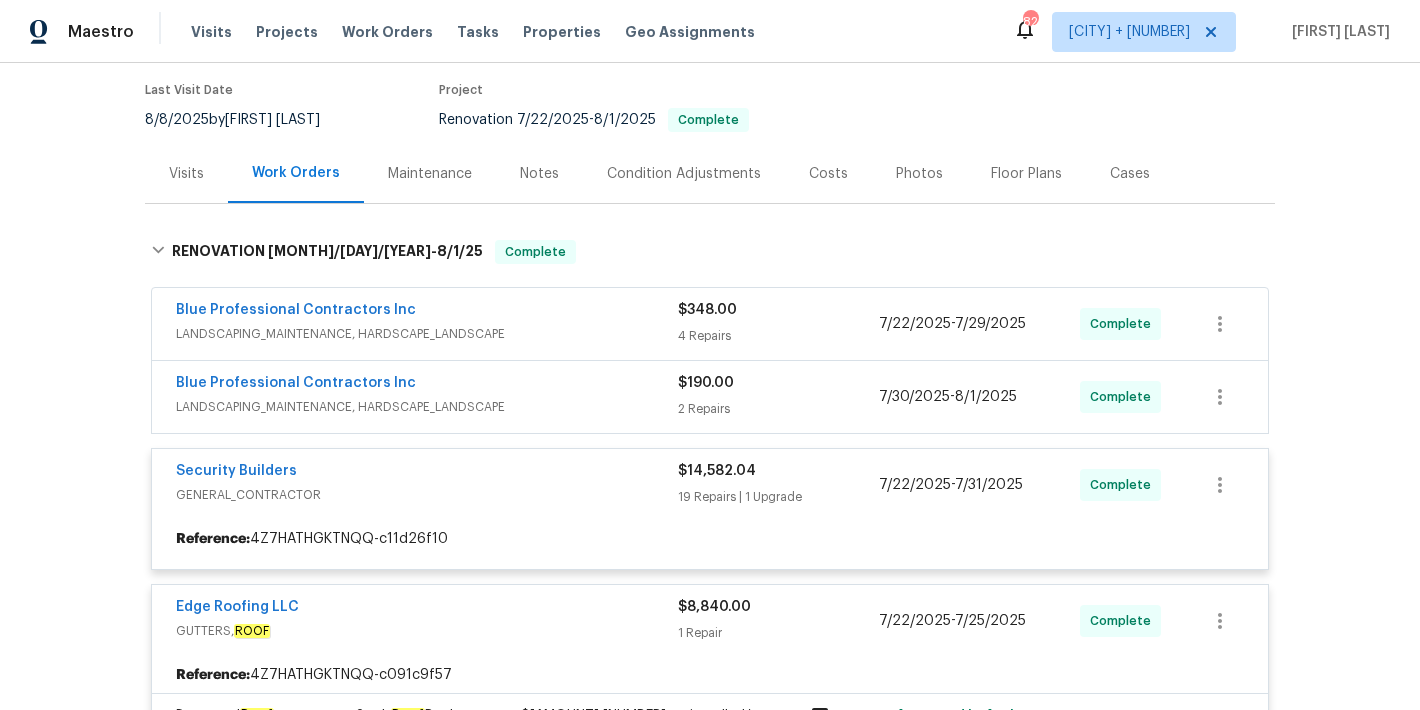 click at bounding box center (710, 1496) 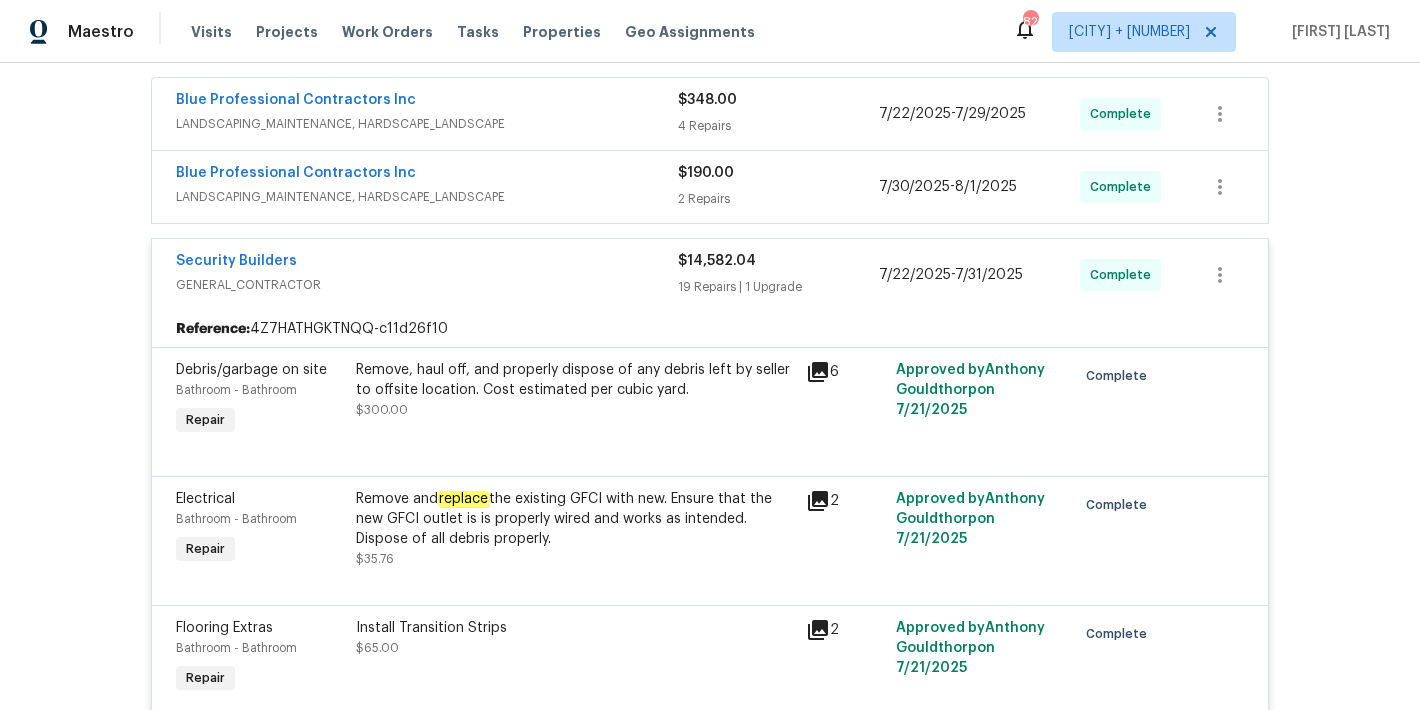 scroll, scrollTop: 241, scrollLeft: 0, axis: vertical 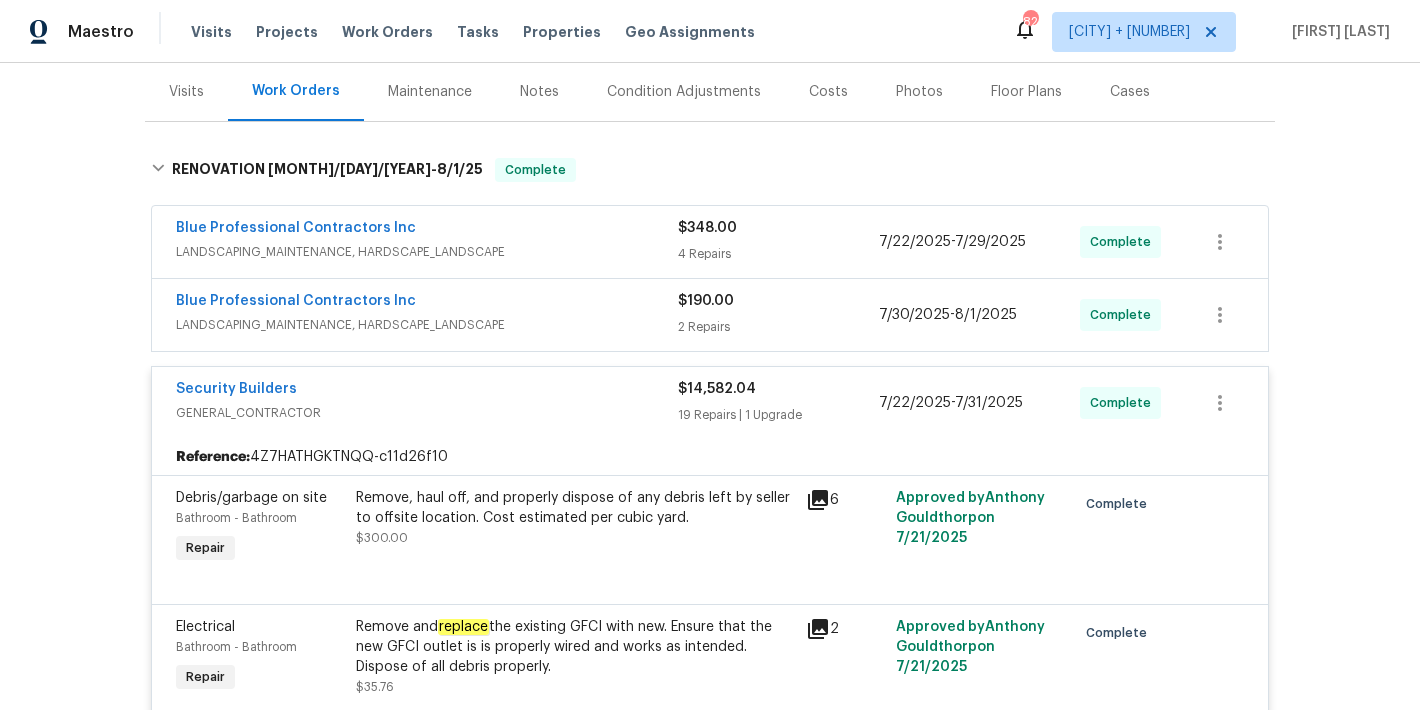 click on "Blue Professional Contractors Inc" at bounding box center [427, 303] 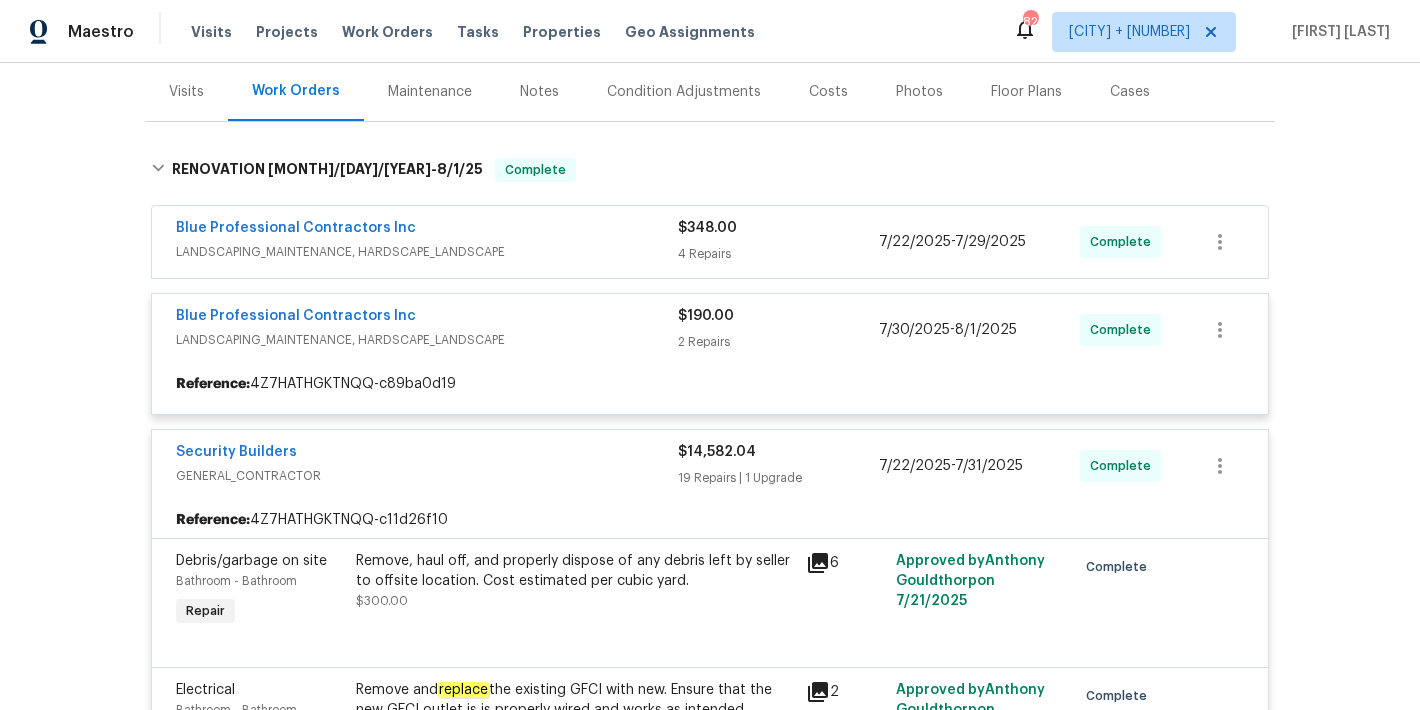 scroll, scrollTop: 130, scrollLeft: 0, axis: vertical 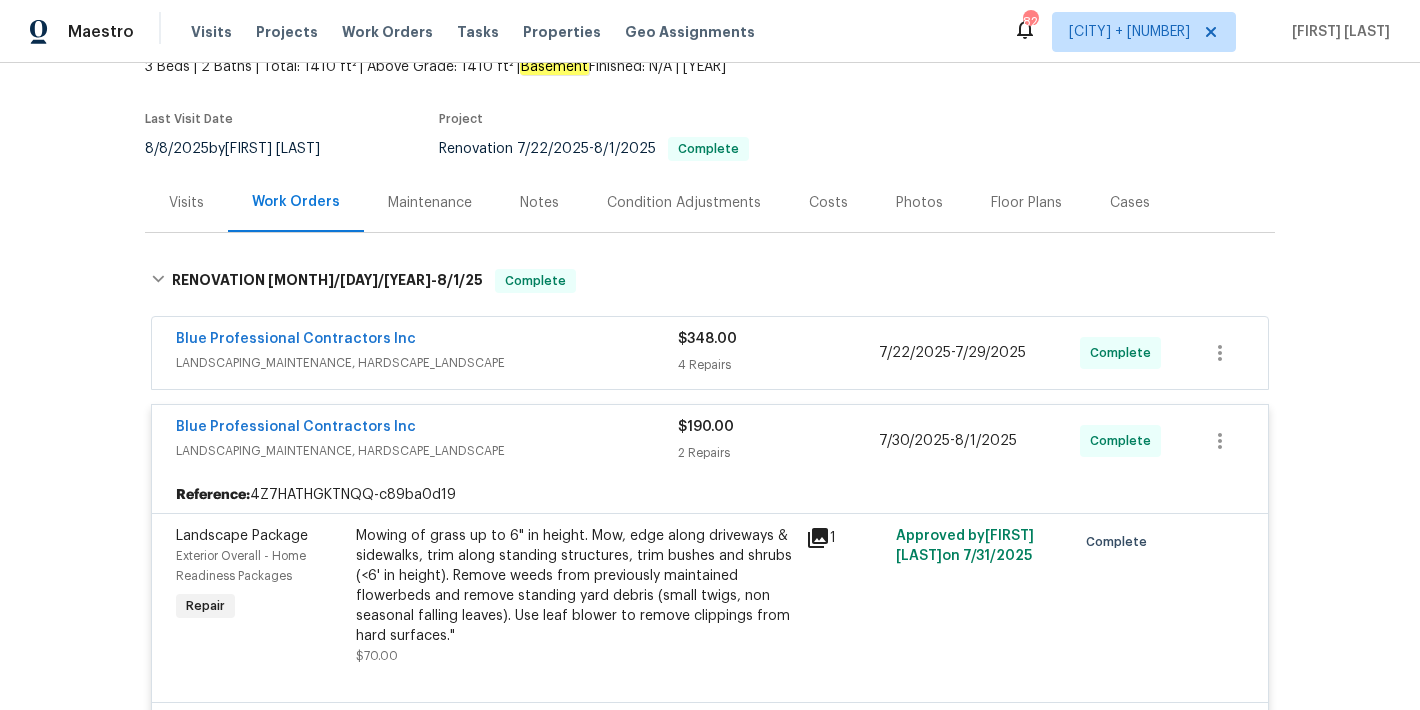 click on "Blue Professional Contractors Inc" at bounding box center [427, 341] 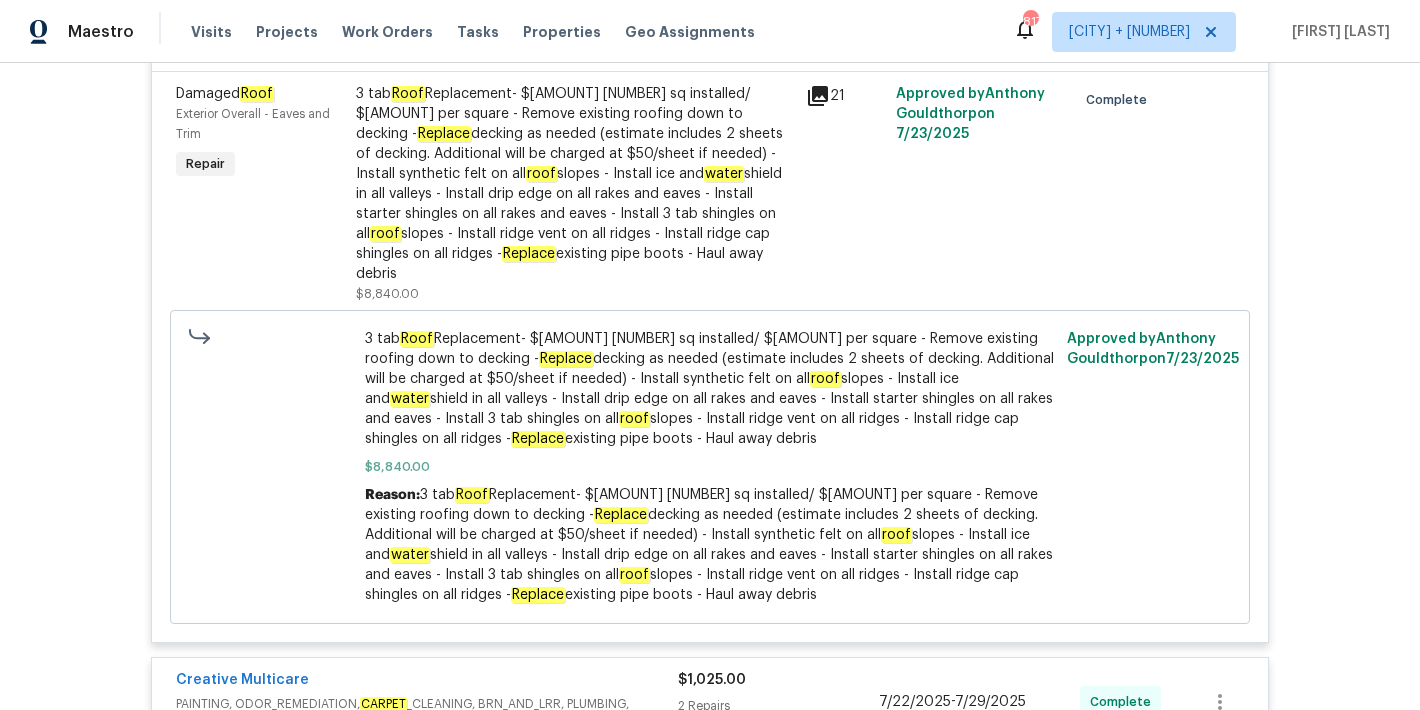 scroll, scrollTop: 5722, scrollLeft: 0, axis: vertical 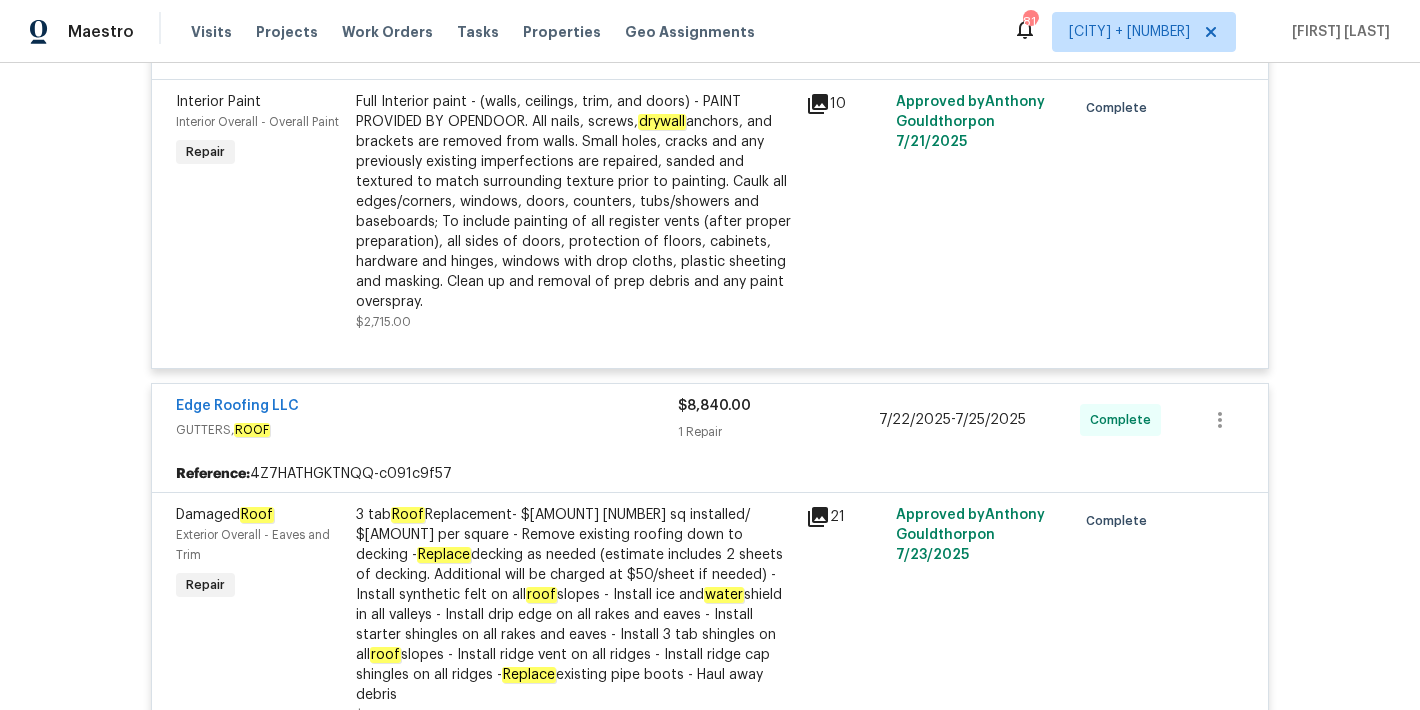 click on "Back to all projects 1168 Granite Ln, Loganville, GA 30052 3 Beds | 2 Baths | Total: 1410 ft² | Above Grade: 1410 ft² |  Basement  Finished: N/A | 1992 Seen today Actions Last Visit Date 8/8/2025  by  Michael Durham   Project Renovation   7/22/2025  -  8/1/2025 Complete Visits Work Orders Maintenance Notes Condition Adjustments Costs Photos Floor Plans Cases RENOVATION   7/22/25  -  8/1/25 Complete Blue Professional Contractors Inc LANDSCAPING_MAINTENANCE, HARDSCAPE_LANDSCAPE $348.00 4 Repairs 7/22/2025  -  7/29/2025 Complete Reference:  4Z7HATHGKTNQQ-fff776a99 Landscape Package Exterior Overall - Home Readiness Packages Repair Mowing of grass up to 6" in height. Mow, edge along driveways & sidewalks, trim along standing structures, trim bushes and shrubs (<6' in height). Remove weeds from previously maintained flowerbeds and remove standing yard debris (small twigs, non seasonal falling leaves).  Use leaf blower to remove clippings from hard surfaces." $70.00   22 Approved by  Anthony Gouldthorp  on   roof" at bounding box center (710, 386) 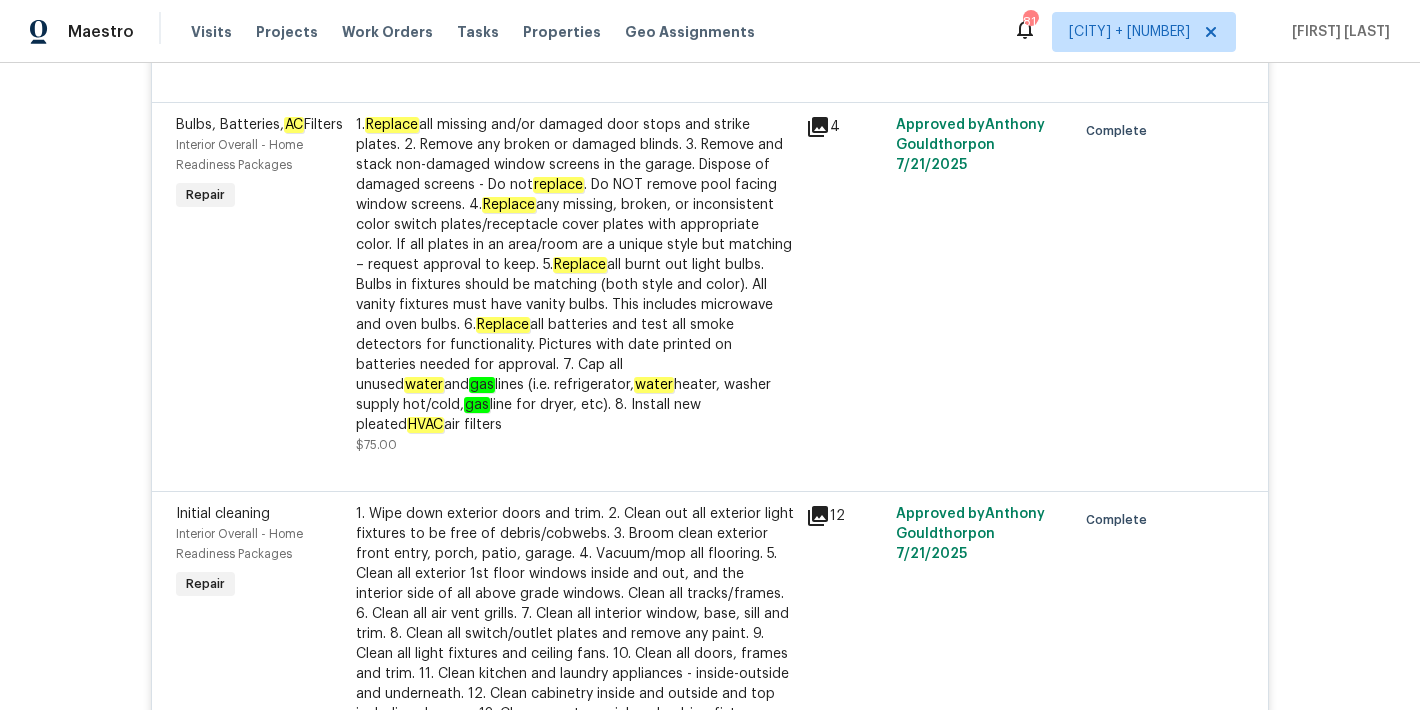 scroll, scrollTop: 5967, scrollLeft: 0, axis: vertical 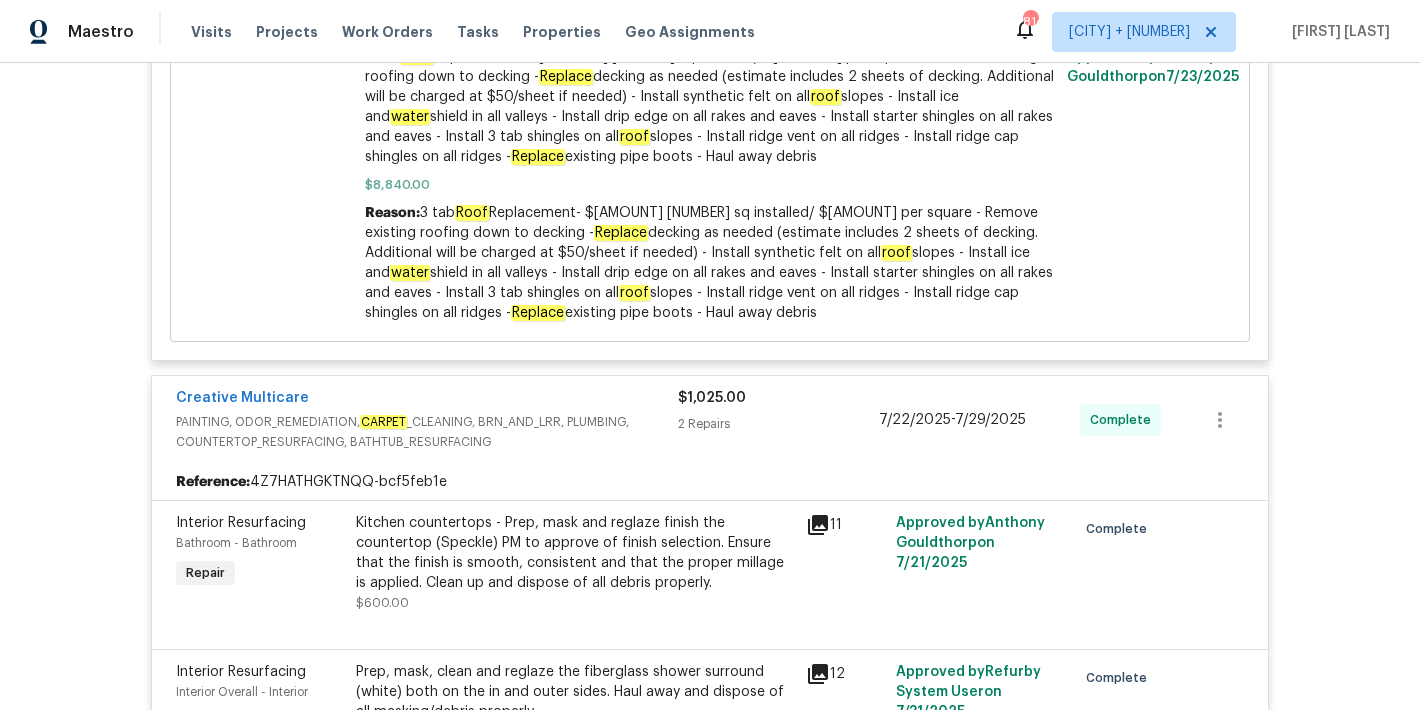 click on "Back to all projects 1168 Granite Ln, Loganville, GA 30052 3 Beds | 2 Baths | Total: 1410 ft² | Above Grade: 1410 ft² |  Basement  Finished: N/A | 1992 Seen today Actions Last Visit Date 8/8/2025  by  Michael Durham   Project Renovation   7/22/2025  -  8/1/2025 Complete Visits Work Orders Maintenance Notes Condition Adjustments Costs Photos Floor Plans Cases RENOVATION   7/22/25  -  8/1/25 Complete Blue Professional Contractors Inc LANDSCAPING_MAINTENANCE, HARDSCAPE_LANDSCAPE $348.00 4 Repairs 7/22/2025  -  7/29/2025 Complete Reference:  4Z7HATHGKTNQQ-fff776a99 Landscape Package Exterior Overall - Home Readiness Packages Repair Mowing of grass up to 6" in height. Mow, edge along driveways & sidewalks, trim along standing structures, trim bushes and shrubs (<6' in height). Remove weeds from previously maintained flowerbeds and remove standing yard debris (small twigs, non seasonal falling leaves).  Use leaf blower to remove clippings from hard surfaces." $70.00   22 Approved by  Anthony Gouldthorp  on   roof" at bounding box center [710, 386] 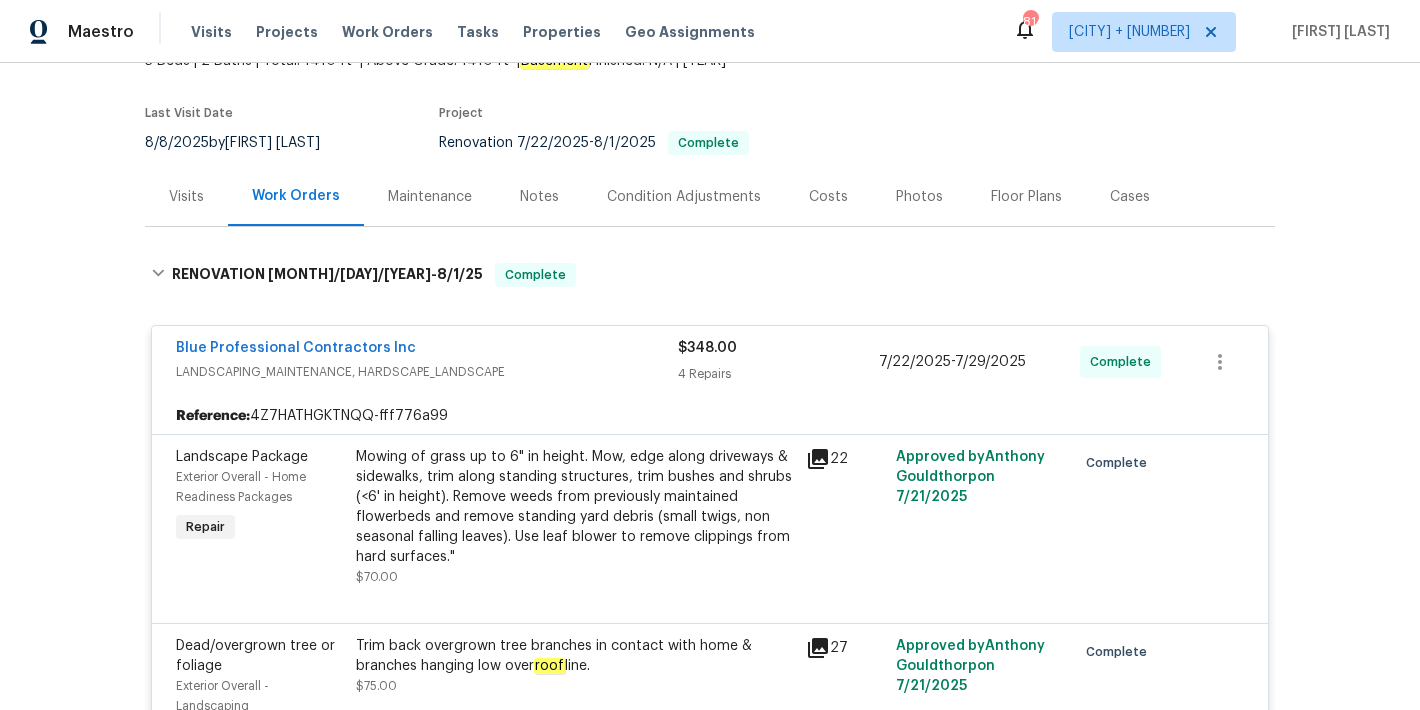 scroll, scrollTop: 0, scrollLeft: 0, axis: both 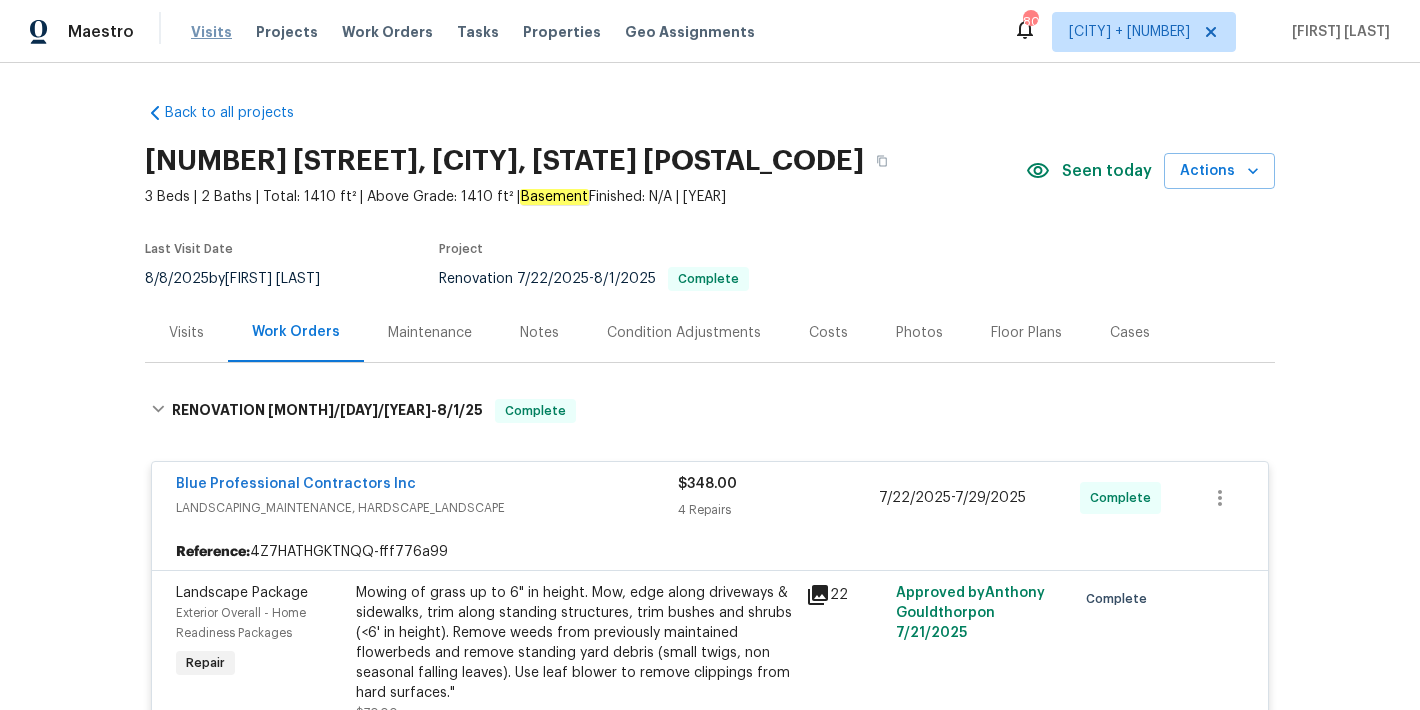 click on "Visits" at bounding box center (211, 32) 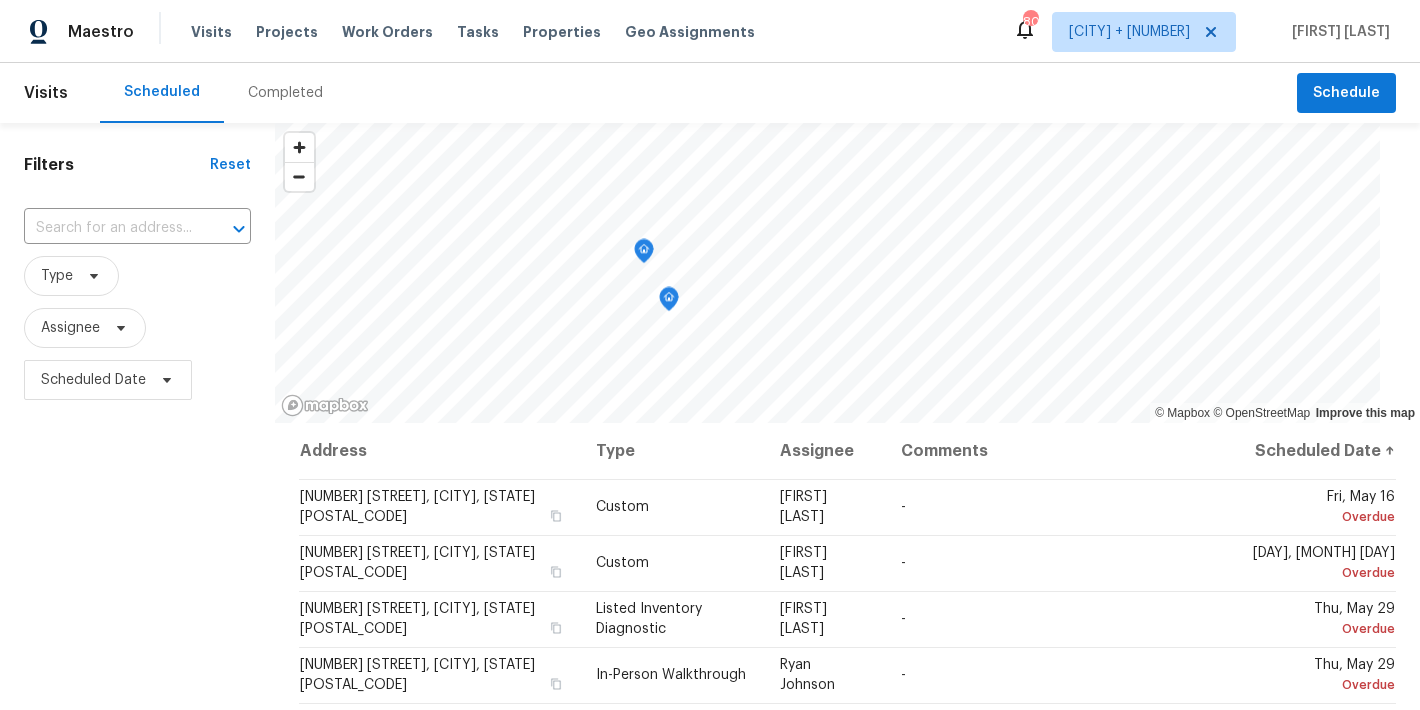 click on "Completed" at bounding box center (285, 93) 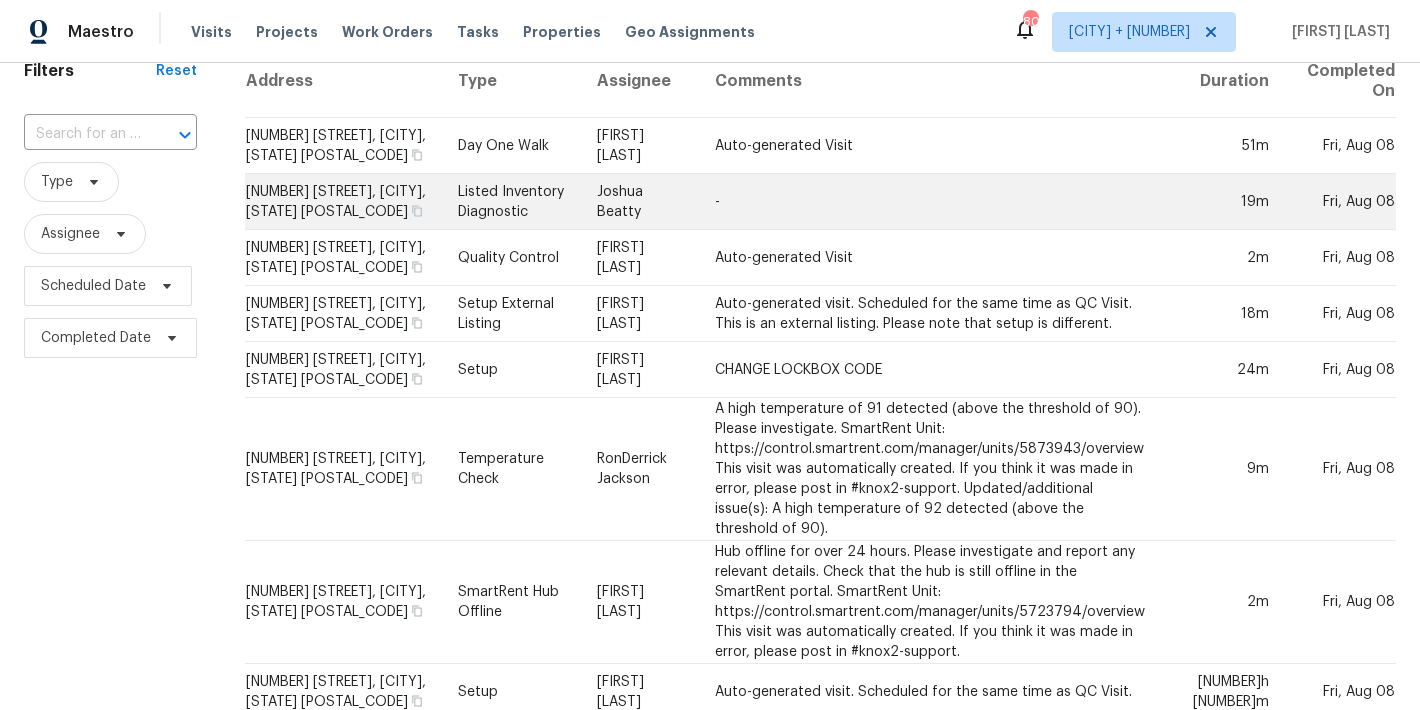 scroll, scrollTop: 96, scrollLeft: 0, axis: vertical 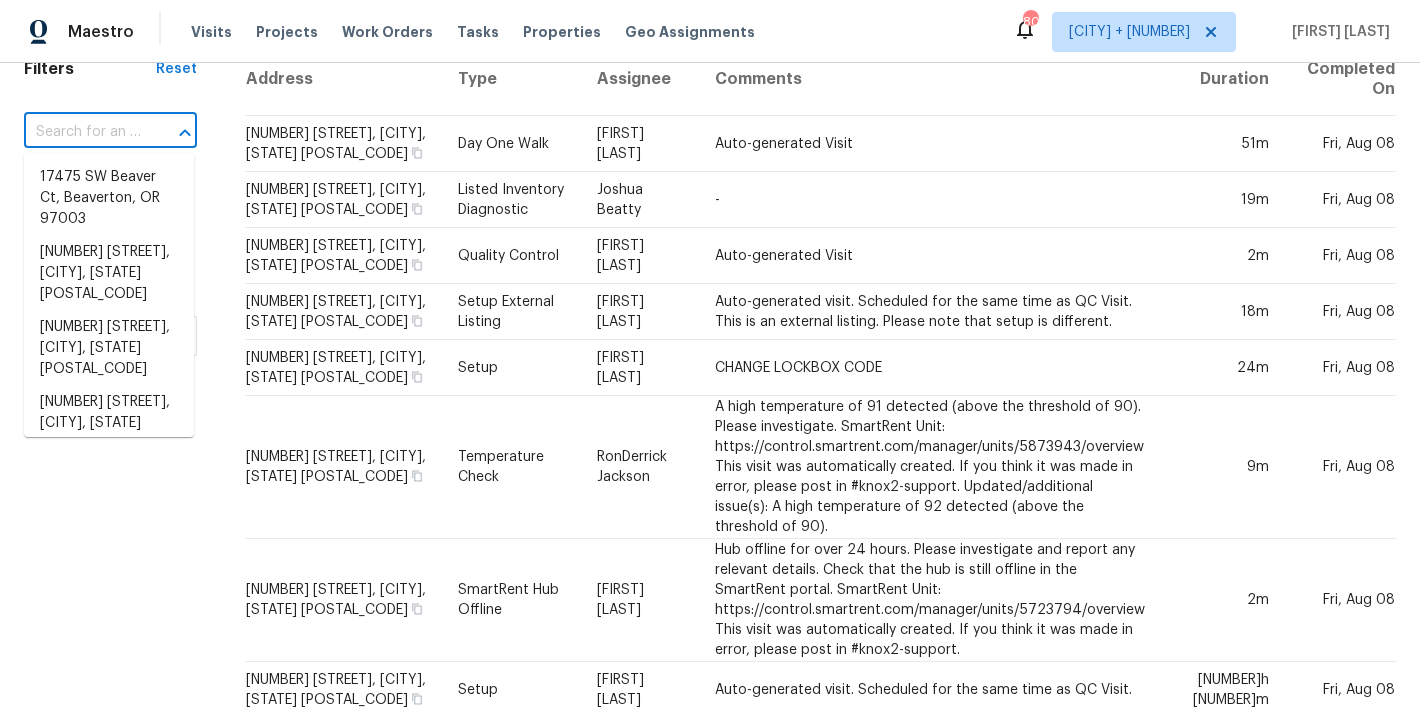 click at bounding box center (82, 132) 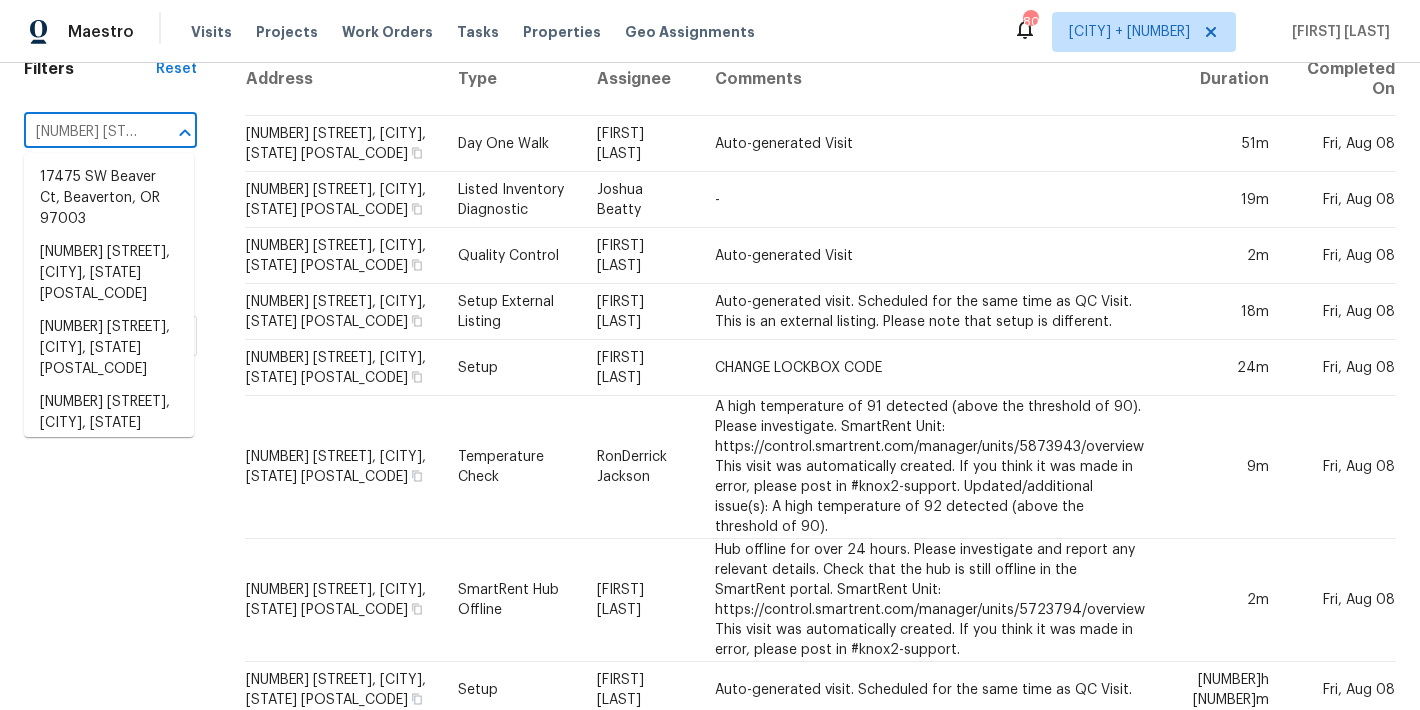 scroll, scrollTop: 0, scrollLeft: 164, axis: horizontal 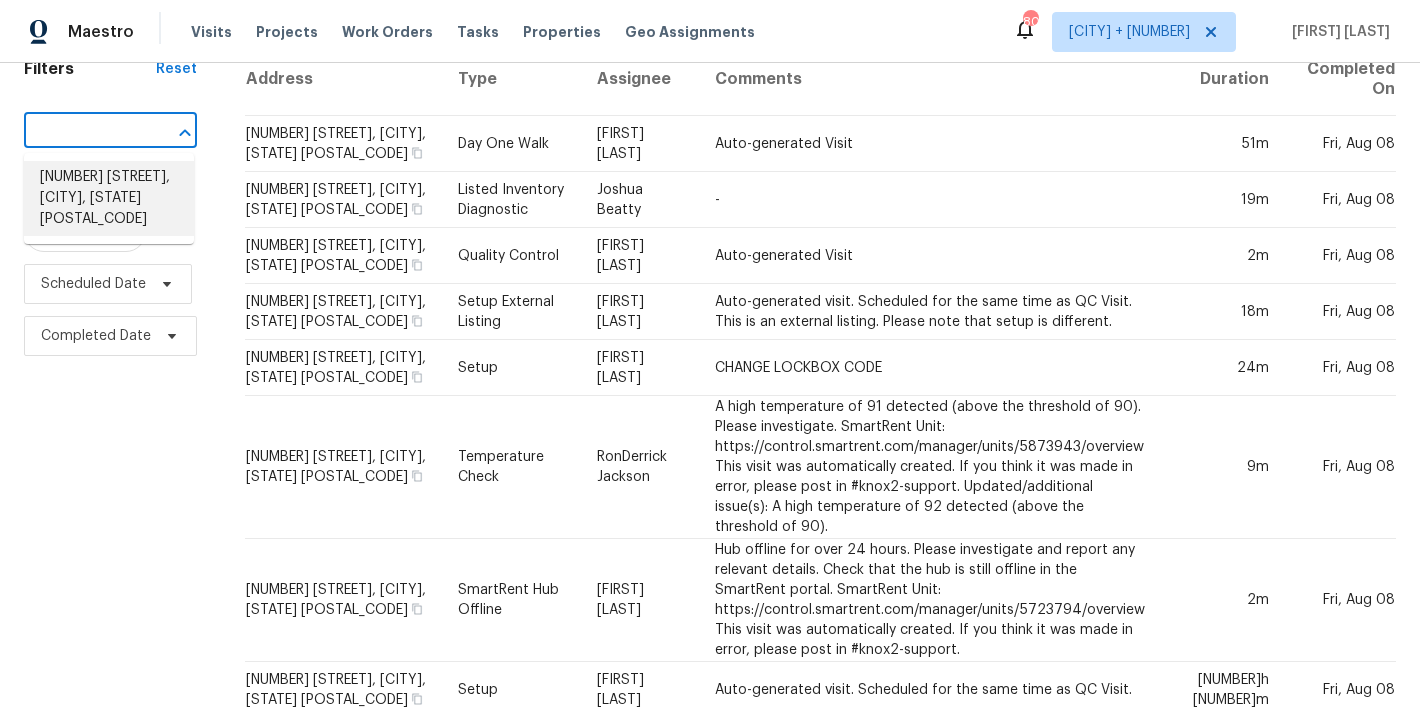click on "6262 Phillips Lake Ct, Lithonia, GA 30058" at bounding box center [109, 198] 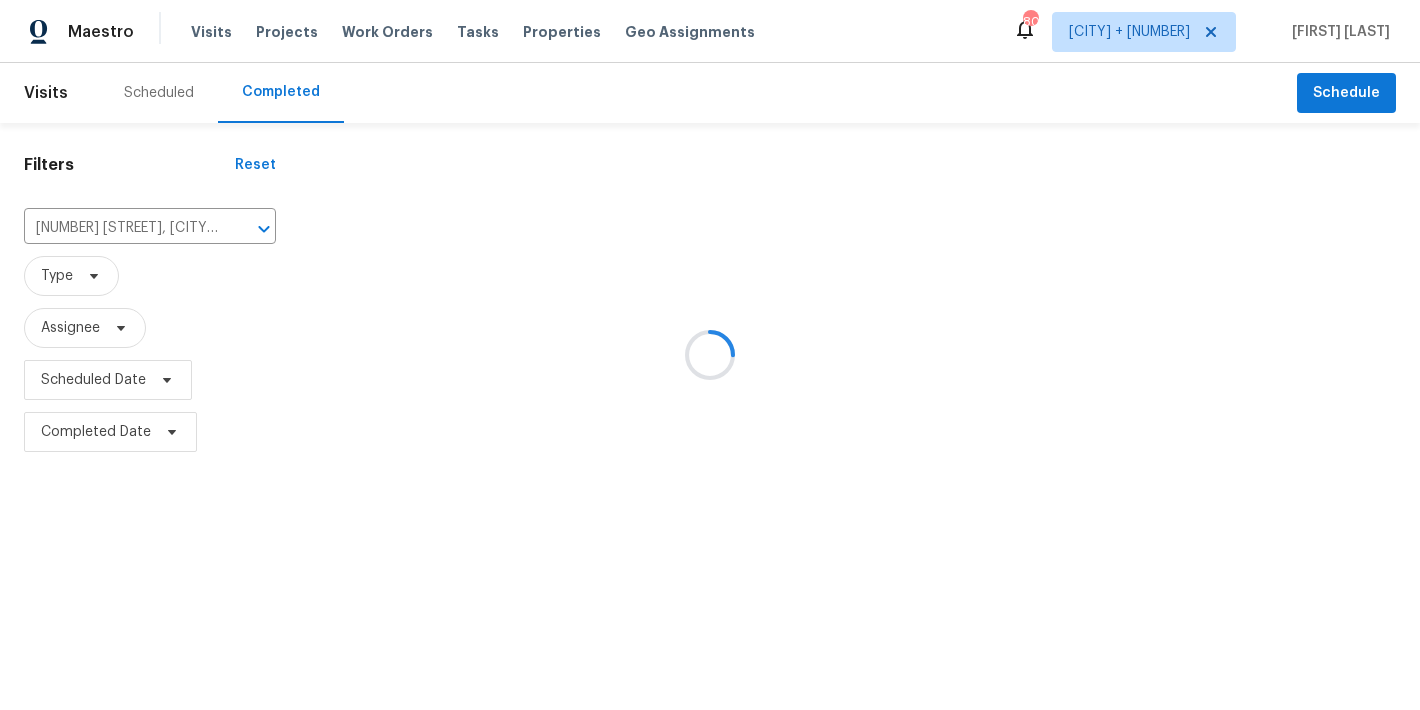 scroll, scrollTop: 0, scrollLeft: 0, axis: both 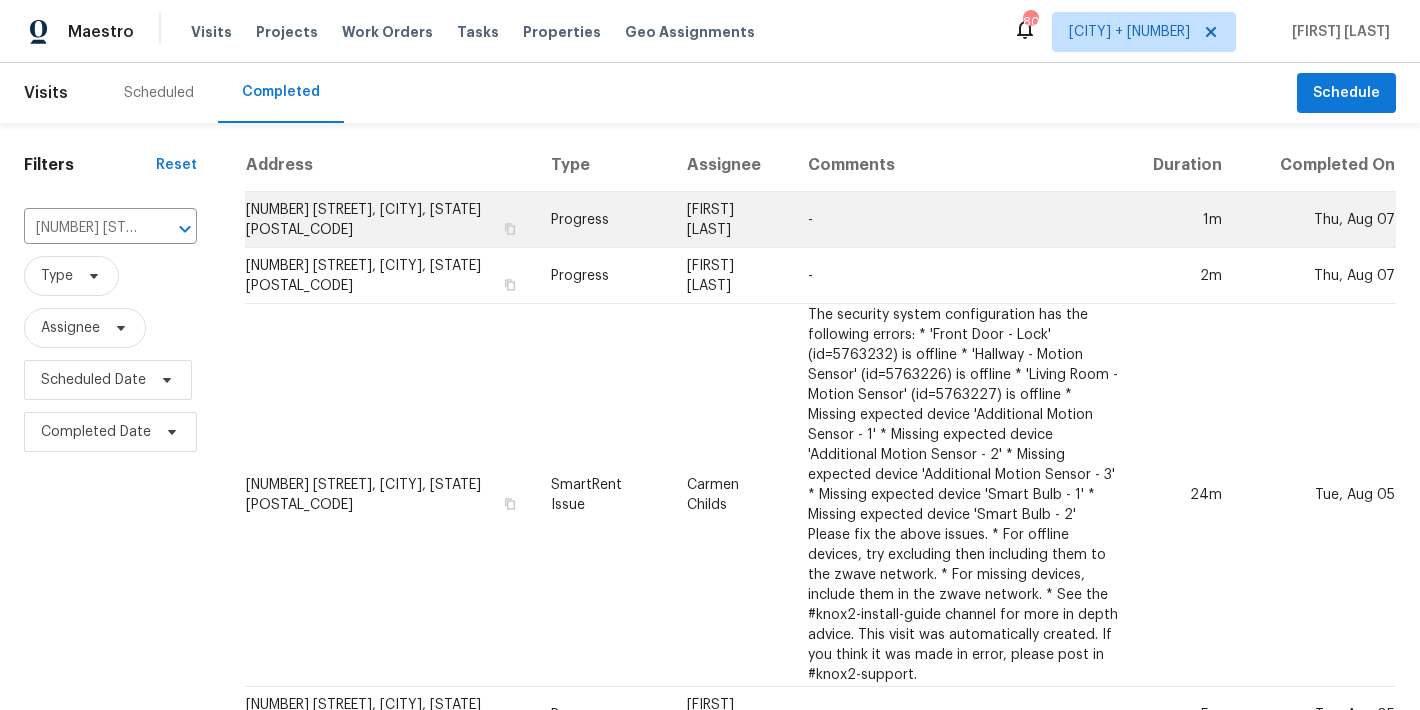 click on "6262 Phillips Lake Ct, Lithonia, GA 30058" at bounding box center (390, 220) 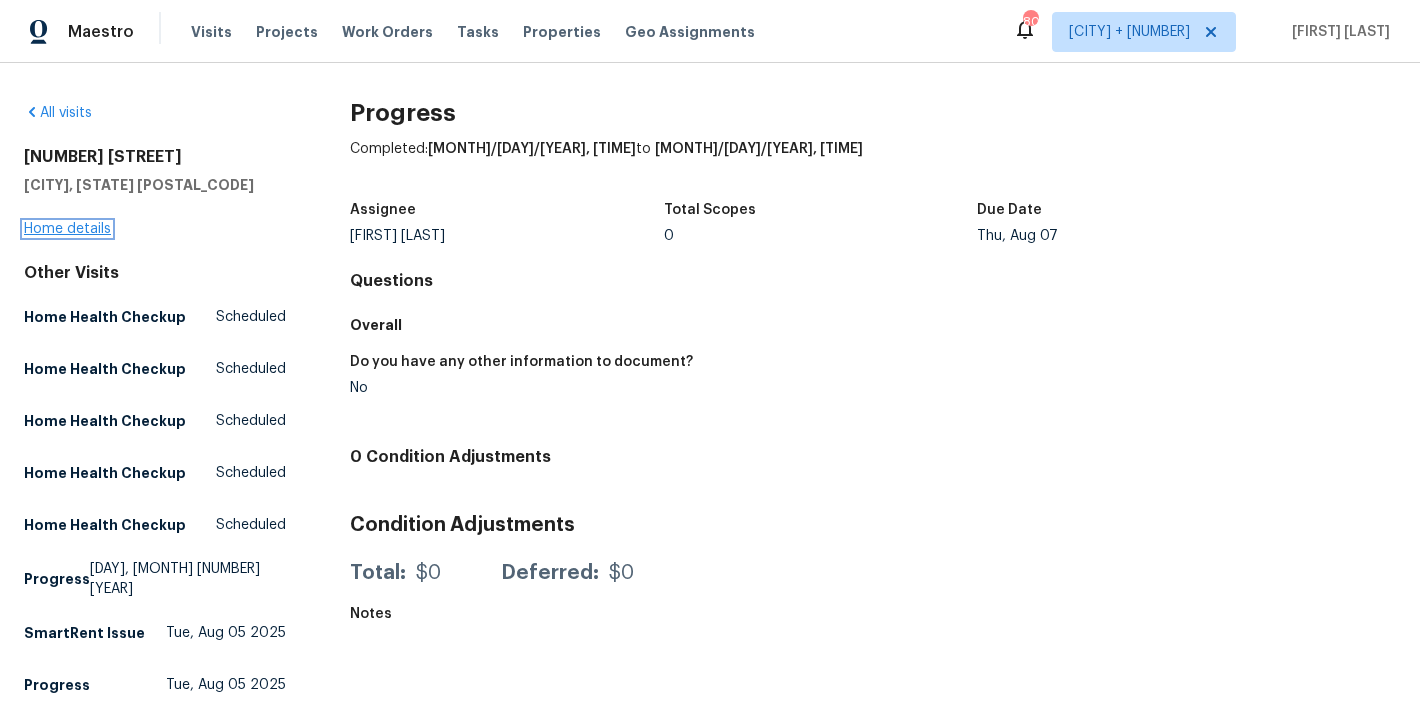 click on "Home details" at bounding box center (67, 229) 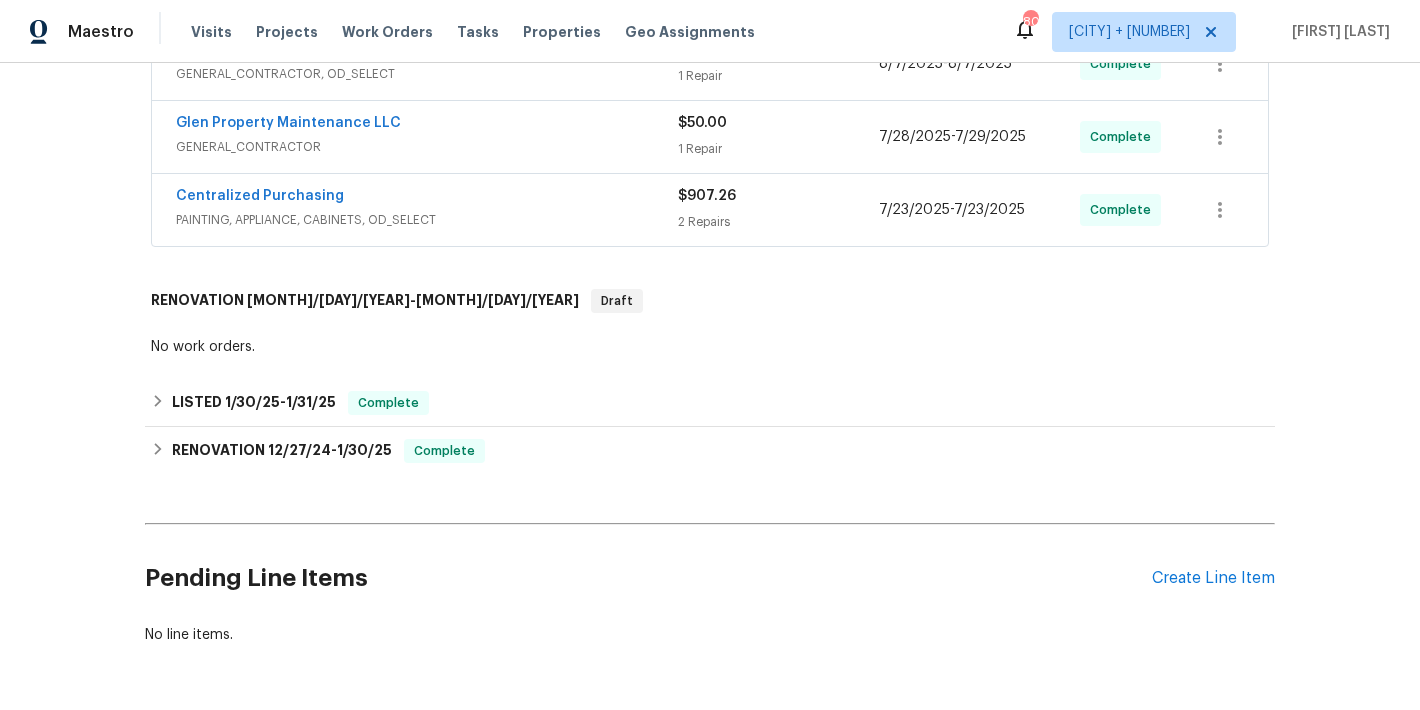 scroll, scrollTop: 715, scrollLeft: 0, axis: vertical 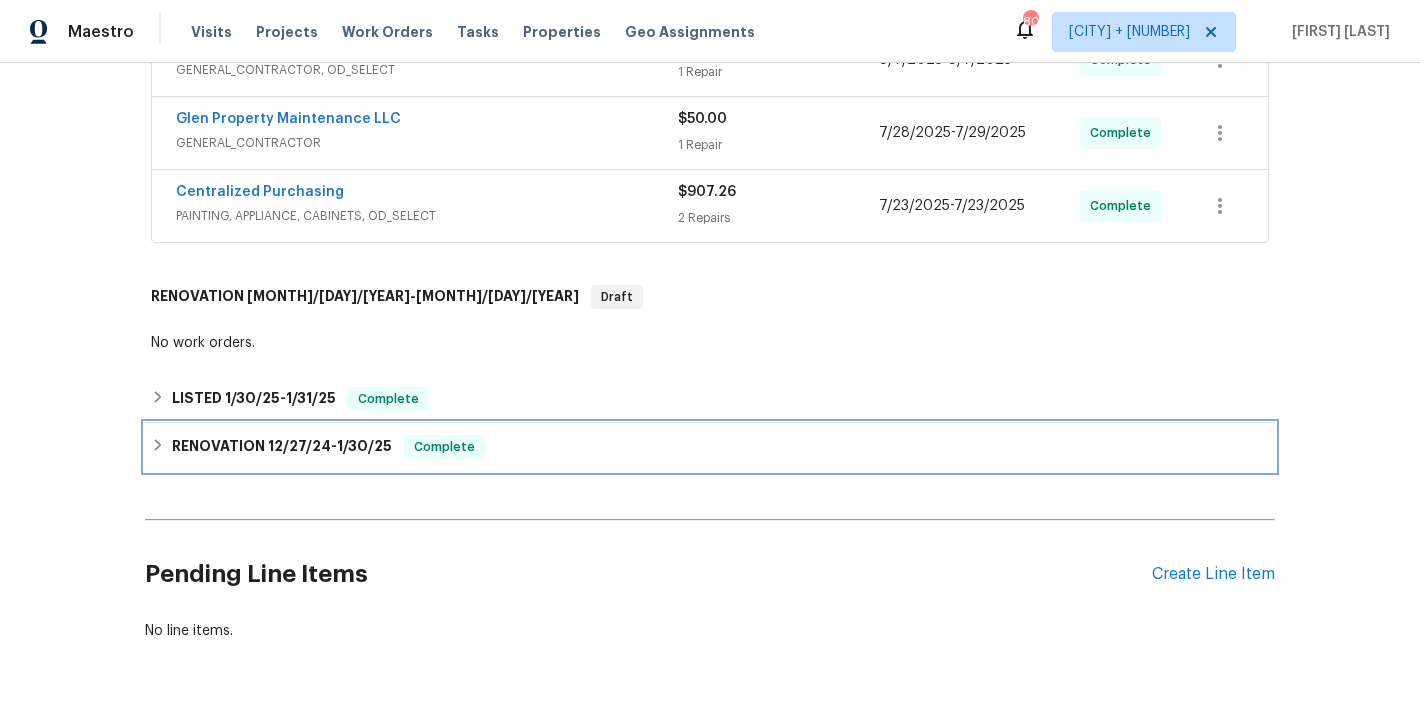 click on "1/30/25" at bounding box center (364, 446) 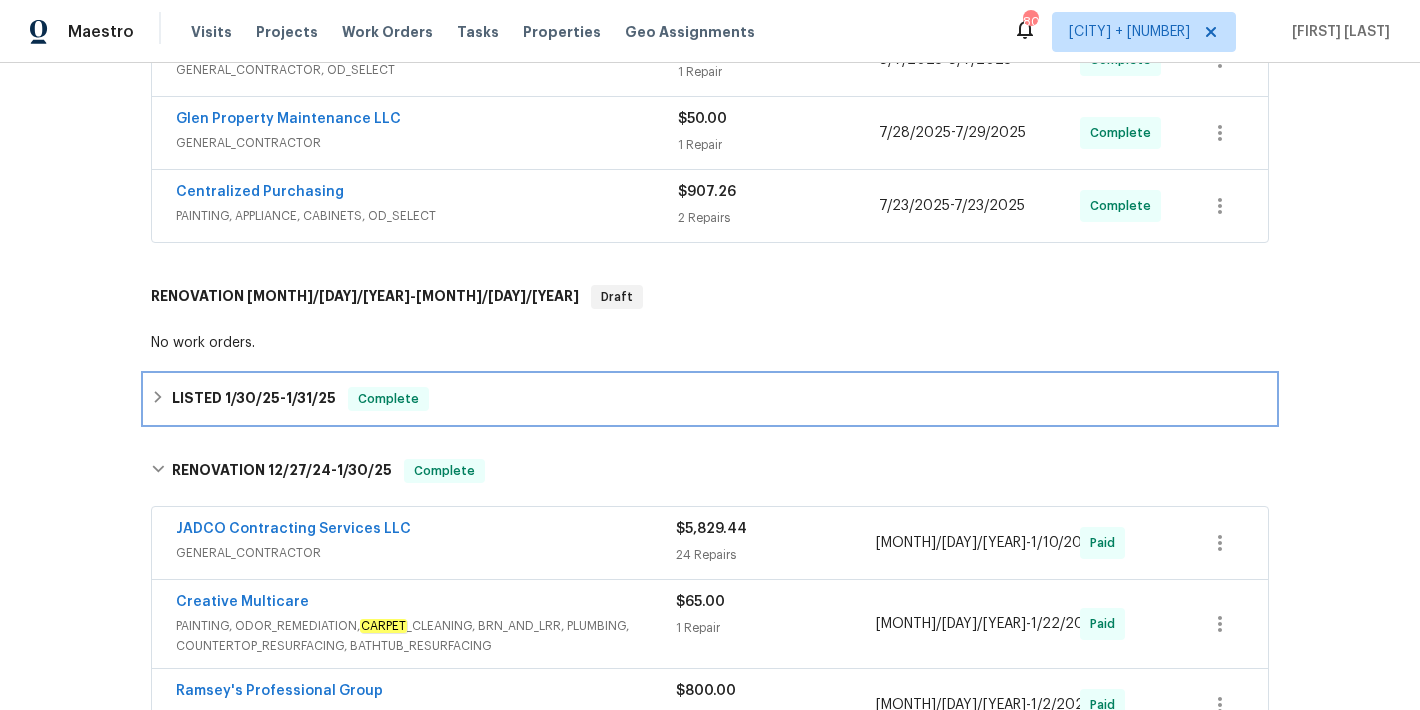 click on "LISTED   1/30/25  -  1/31/25 Complete" at bounding box center [710, 399] 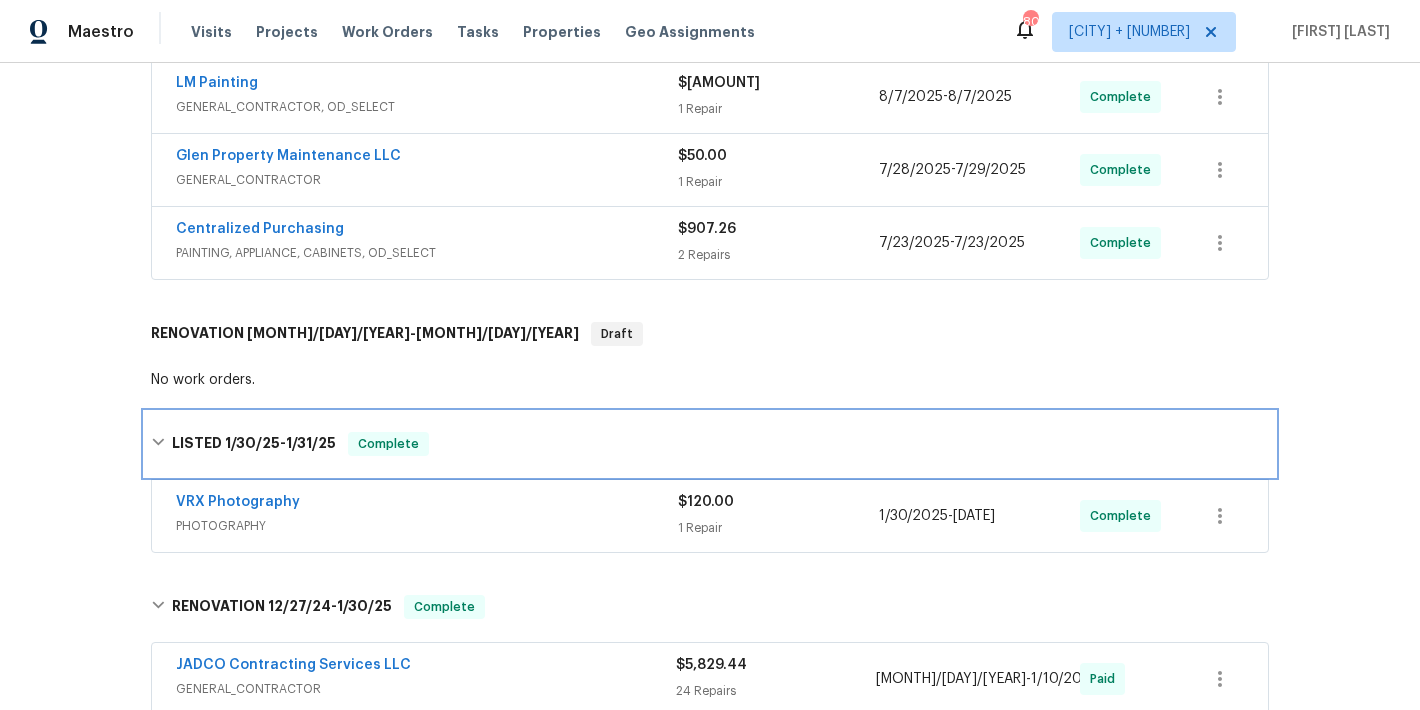 scroll, scrollTop: 612, scrollLeft: 0, axis: vertical 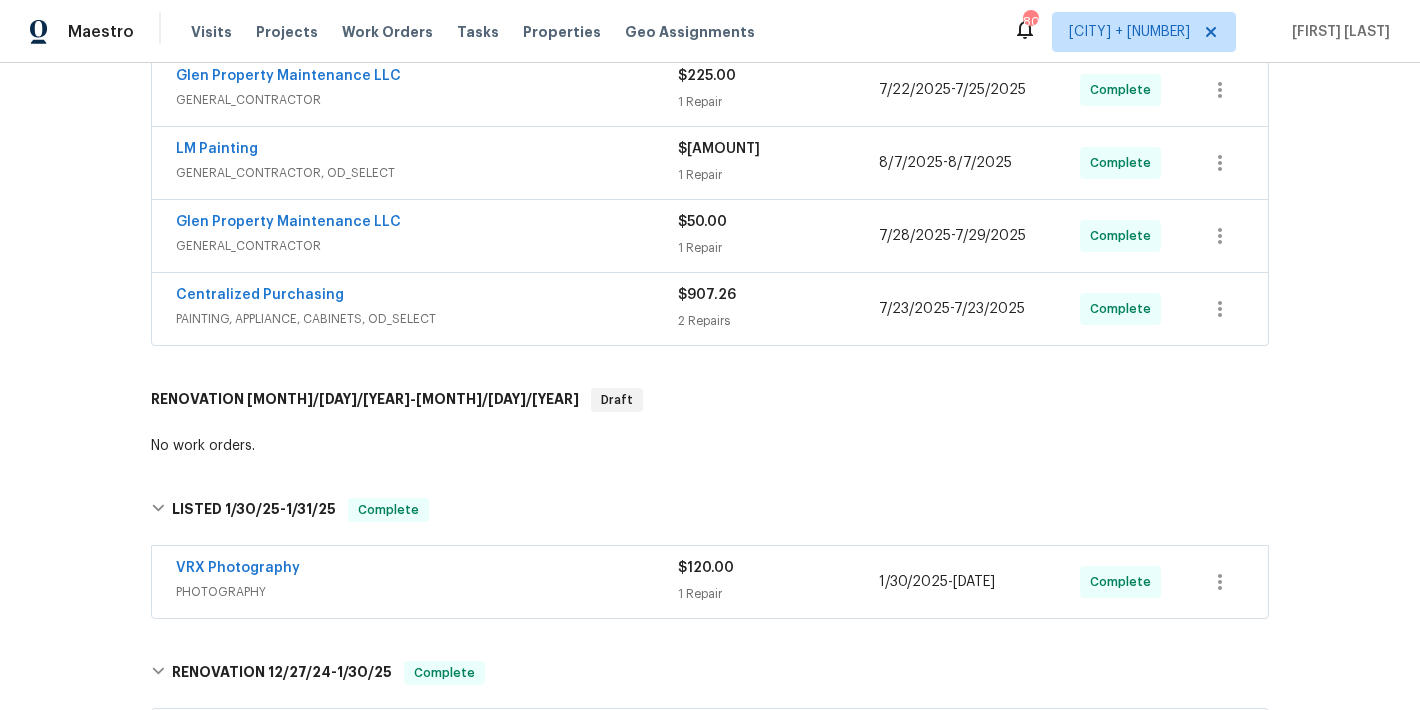 click on "Back to all projects 6262 Phillips Lake Ct, Lithonia, GA 30058 4 Beds | 2 1/2 Baths | Total: 1591 ft² | Above Grade: 1591 ft² |  Basement  Finished: N/A | 1991 Seen today Actions Last Visit Date 8/7/2025  by  Ryan Fogarty   Project Listed   7/22/2025  -  8/7/2025 In Progress Visits Work Orders Maintenance Notes Condition Adjustments Costs Photos Floor Plans Cases LISTED   7/22/25  -  8/7/25 In Progress RM Interiors FLOORING $1,687.50 2 Repairs 7/22/2025  -  7/30/2025 Needs QC LM Painting GENERAL_CONTRACTOR, OD_SELECT $15,418.17 28 Repairs 7/22/2025  -  8/1/2025 In Progress BayMorr  Pest  Solutions PESTS, BRN_AND_LRR $1,474.00 2 Repairs 7/23/2025  -  7/25/2025 In Progress Glen Property Maintenance LLC GENERAL_CONTRACTOR $225.00 1 Repair 7/22/2025  -  7/25/2025 Complete LM Painting GENERAL_CONTRACTOR, OD_SELECT $10,155.00 1 Repair 8/7/2025  -  8/7/2025 Complete Glen Property Maintenance LLC GENERAL_CONTRACTOR $50.00 1 Repair 7/28/2025  -  7/29/2025 Complete Centralized Purchasing $907.26 2 Repairs 7/23/2025" at bounding box center [710, 386] 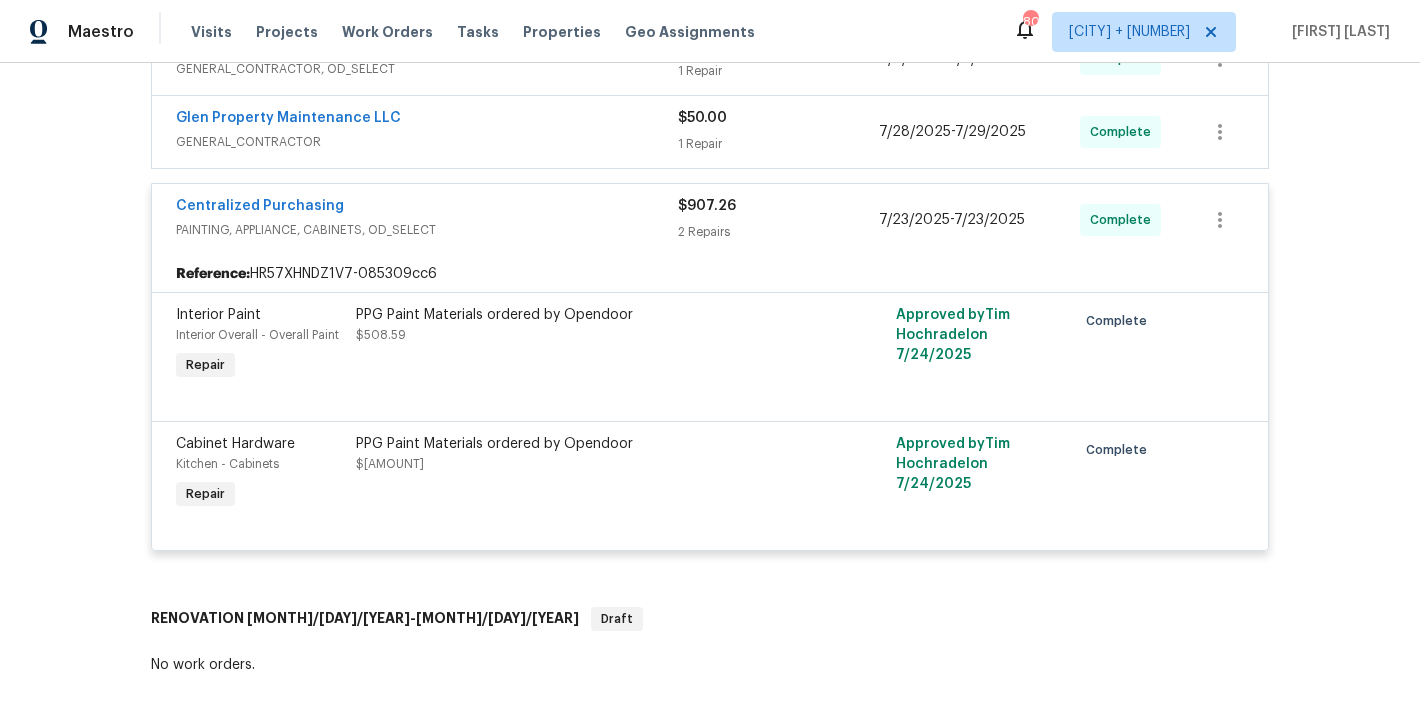 scroll, scrollTop: 733, scrollLeft: 0, axis: vertical 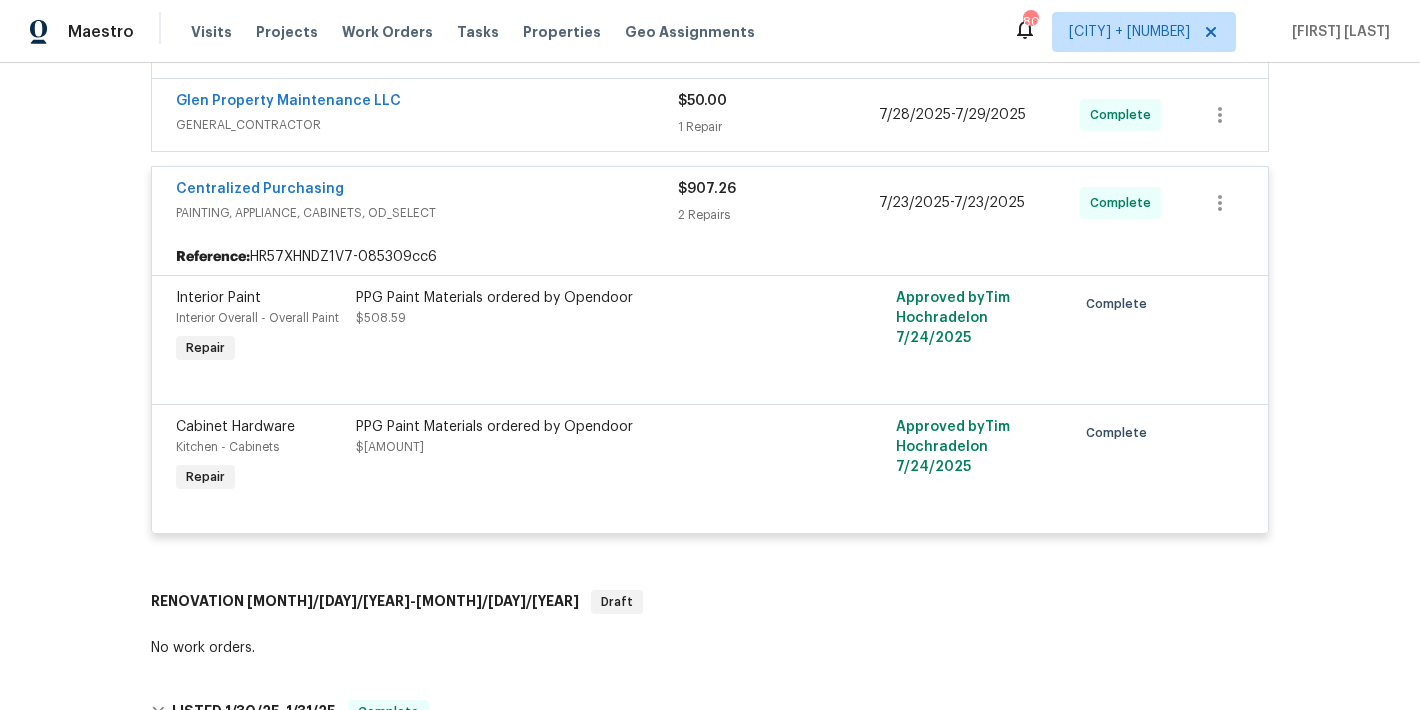click on "Back to all projects 6262 Phillips Lake Ct, Lithonia, GA 30058 4 Beds | 2 1/2 Baths | Total: 1591 ft² | Above Grade: 1591 ft² |  Basement  Finished: N/A | 1991 Seen today Actions Last Visit Date 8/7/2025  by  Ryan Fogarty   Project Listed   7/22/2025  -  8/7/2025 In Progress Visits Work Orders Maintenance Notes Condition Adjustments Costs Photos Floor Plans Cases LISTED   7/22/25  -  8/7/25 In Progress RM Interiors FLOORING $1,687.50 2 Repairs 7/22/2025  -  7/30/2025 Needs QC LM Painting GENERAL_CONTRACTOR, OD_SELECT $15,418.17 28 Repairs 7/22/2025  -  8/1/2025 In Progress BayMorr  Pest  Solutions PESTS, BRN_AND_LRR $1,474.00 2 Repairs 7/23/2025  -  7/25/2025 In Progress Glen Property Maintenance LLC GENERAL_CONTRACTOR $225.00 1 Repair 7/22/2025  -  7/25/2025 Complete LM Painting GENERAL_CONTRACTOR, OD_SELECT $10,155.00 1 Repair 8/7/2025  -  8/7/2025 Complete Glen Property Maintenance LLC GENERAL_CONTRACTOR $50.00 1 Repair 7/28/2025  -  7/29/2025 Complete Centralized Purchasing $907.26 2 Repairs 7/23/2025" at bounding box center [710, 386] 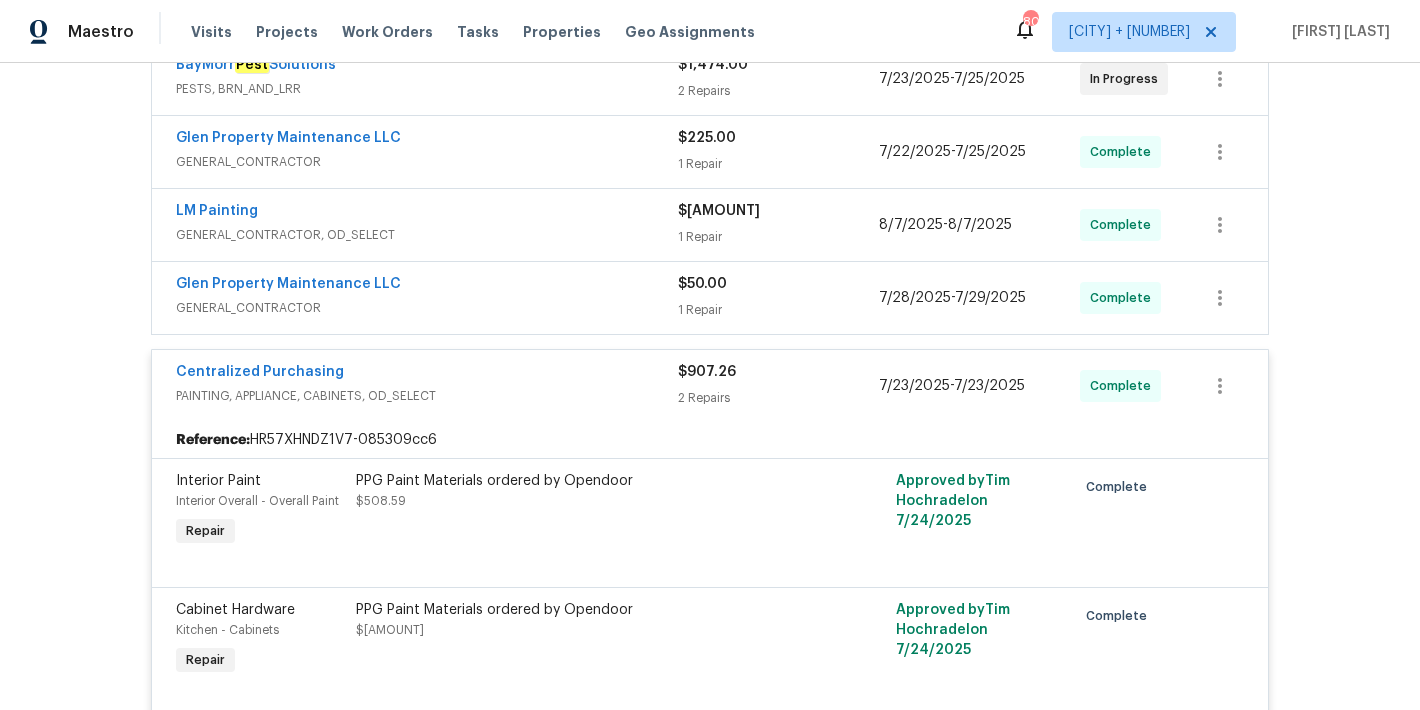 scroll, scrollTop: 531, scrollLeft: 0, axis: vertical 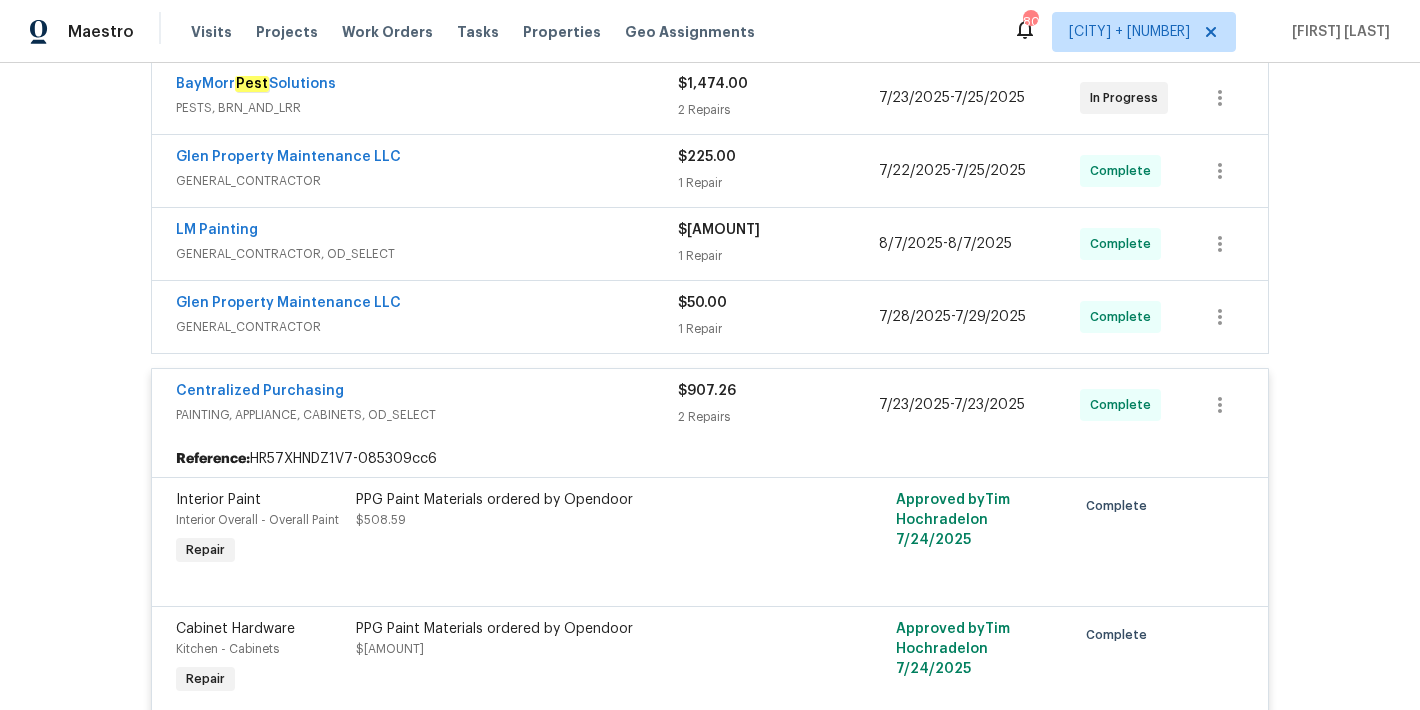 click on "GENERAL_CONTRACTOR" at bounding box center (427, 327) 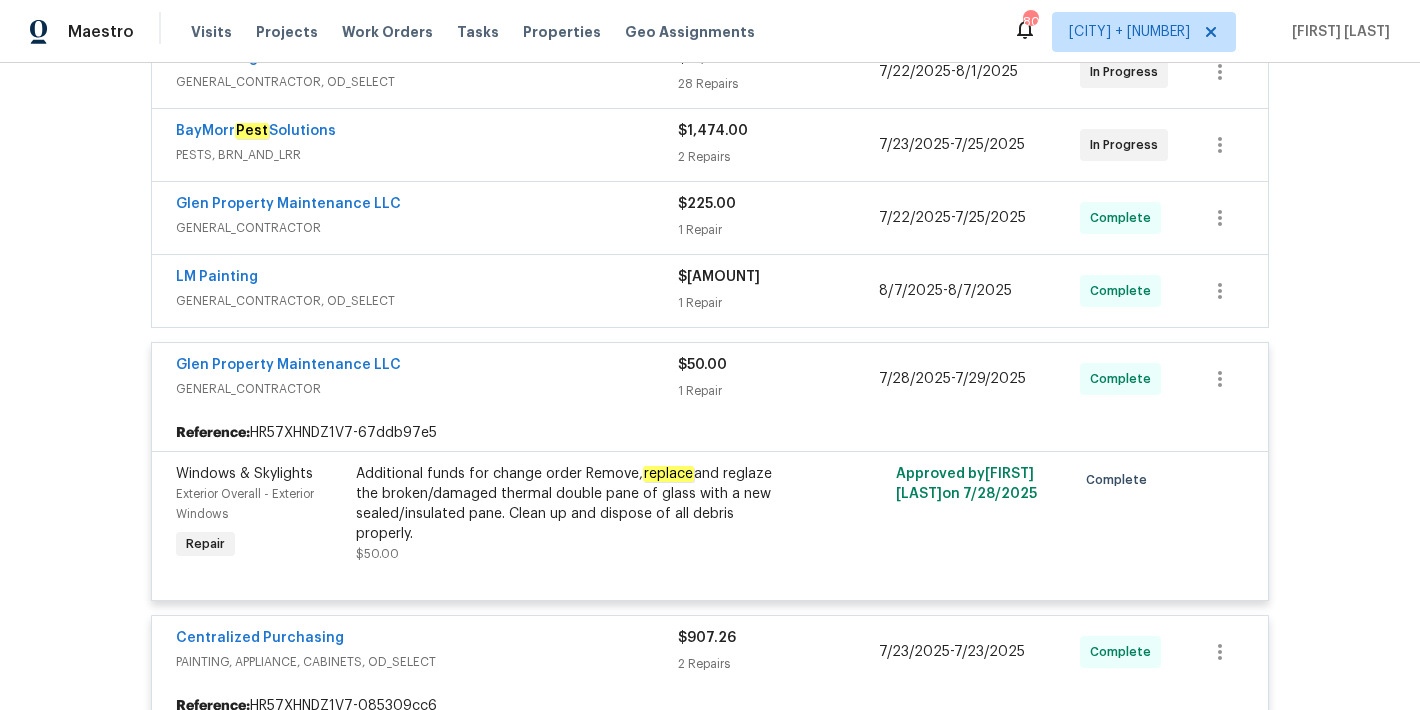 scroll, scrollTop: 480, scrollLeft: 0, axis: vertical 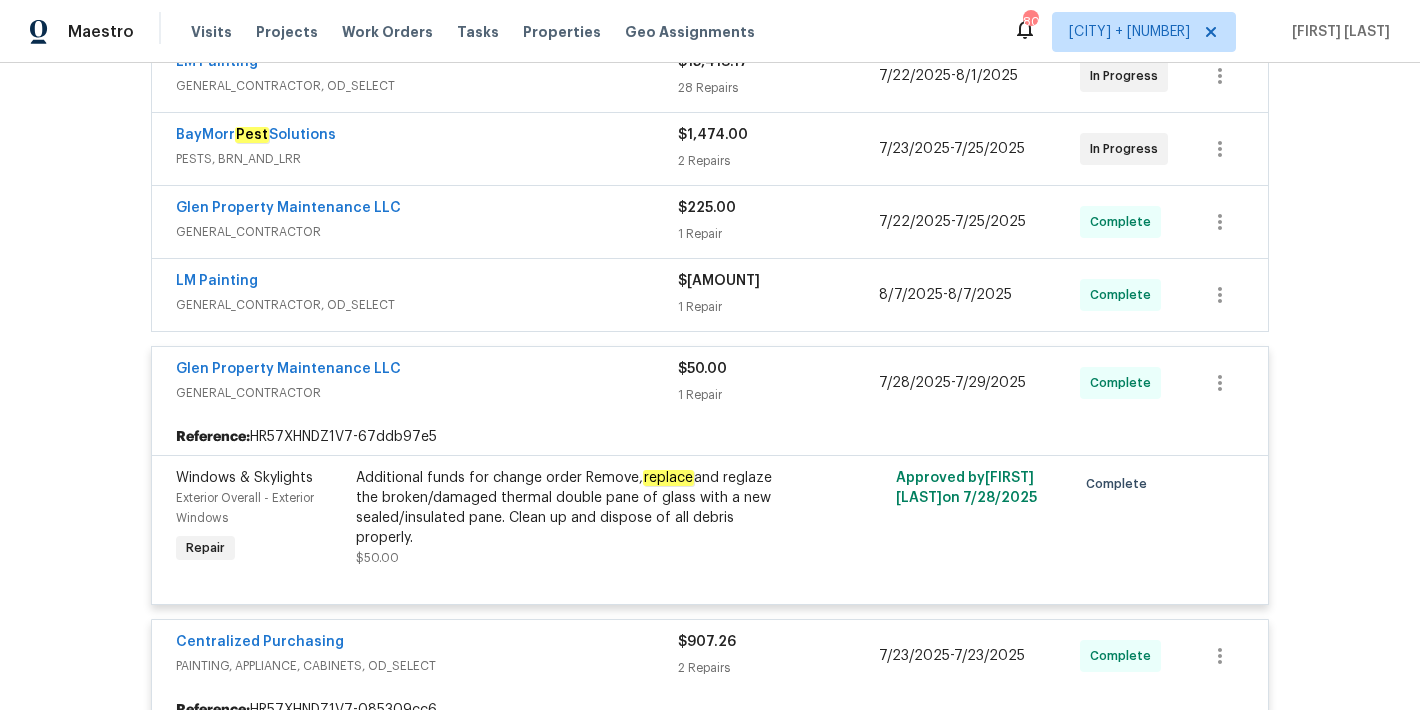 click on "LM Painting" at bounding box center (427, 283) 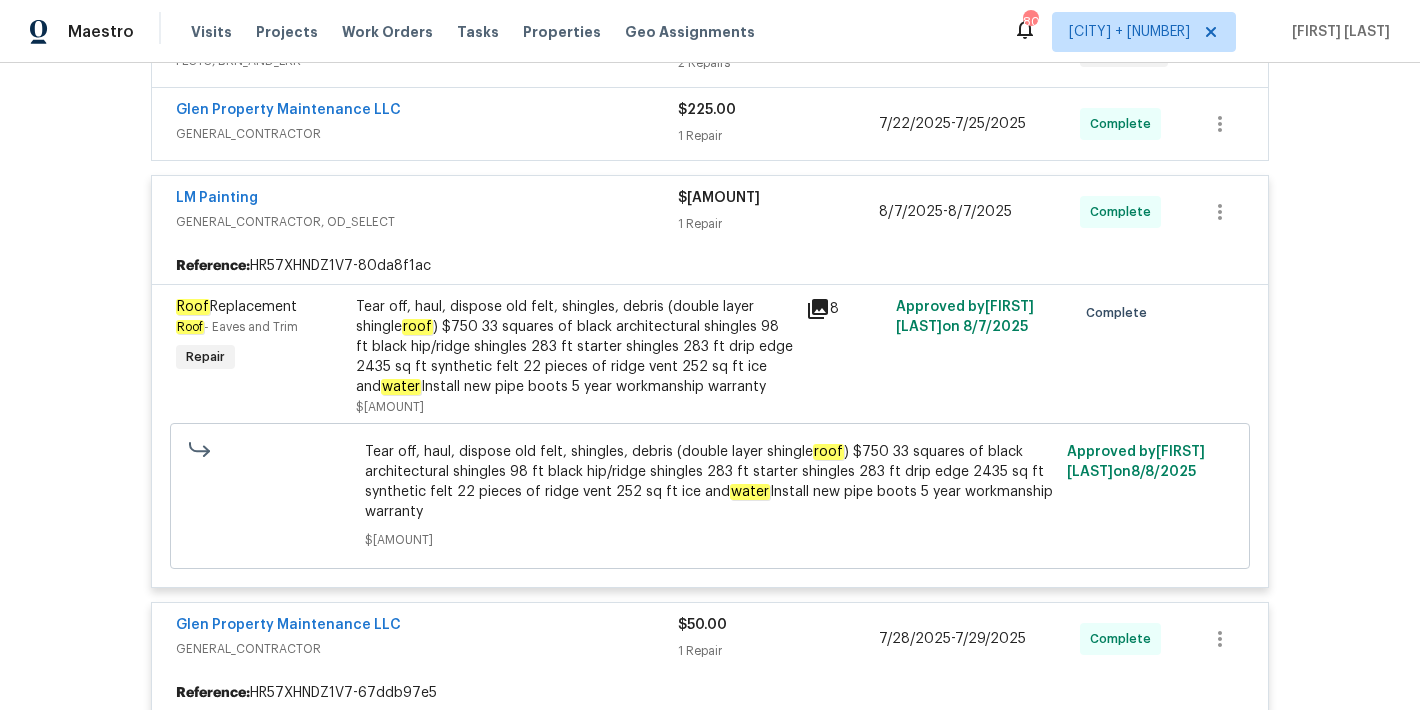 scroll, scrollTop: 554, scrollLeft: 0, axis: vertical 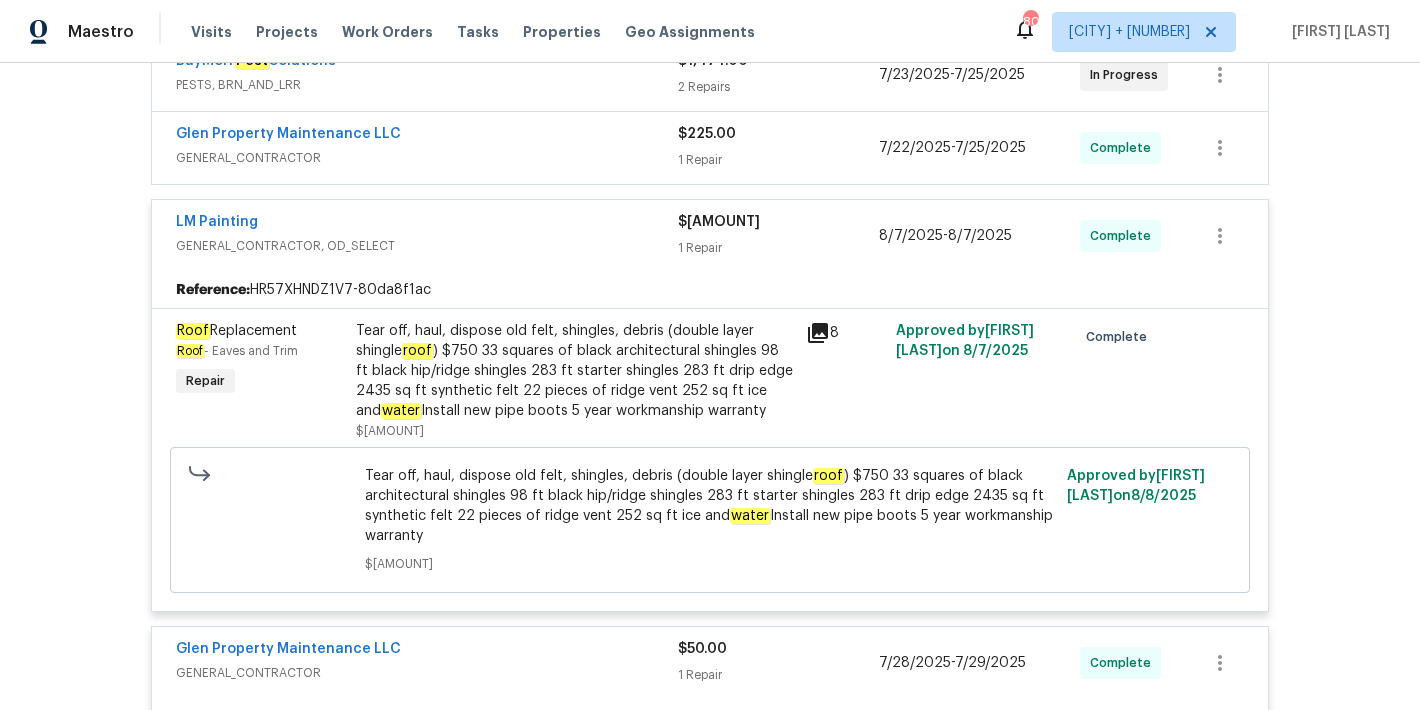 click on "GENERAL_CONTRACTOR" at bounding box center (427, 158) 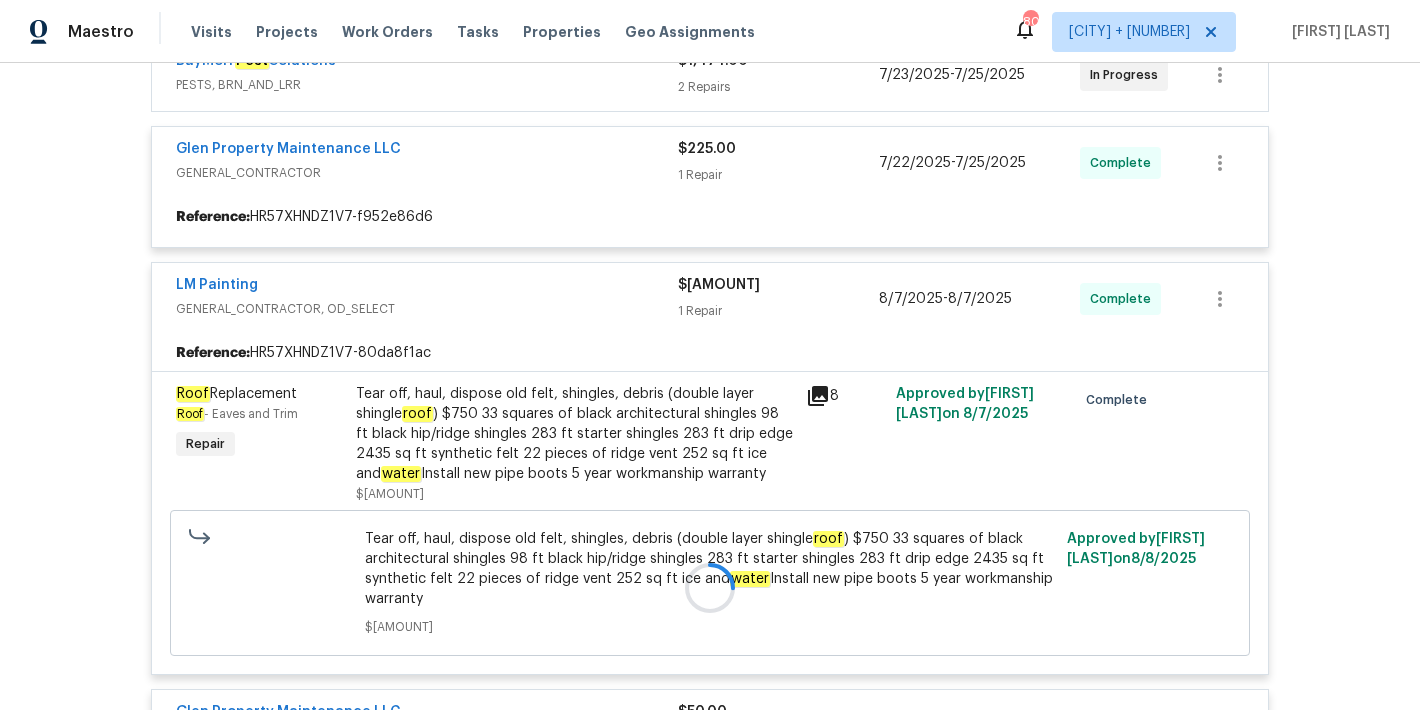 scroll, scrollTop: 490, scrollLeft: 0, axis: vertical 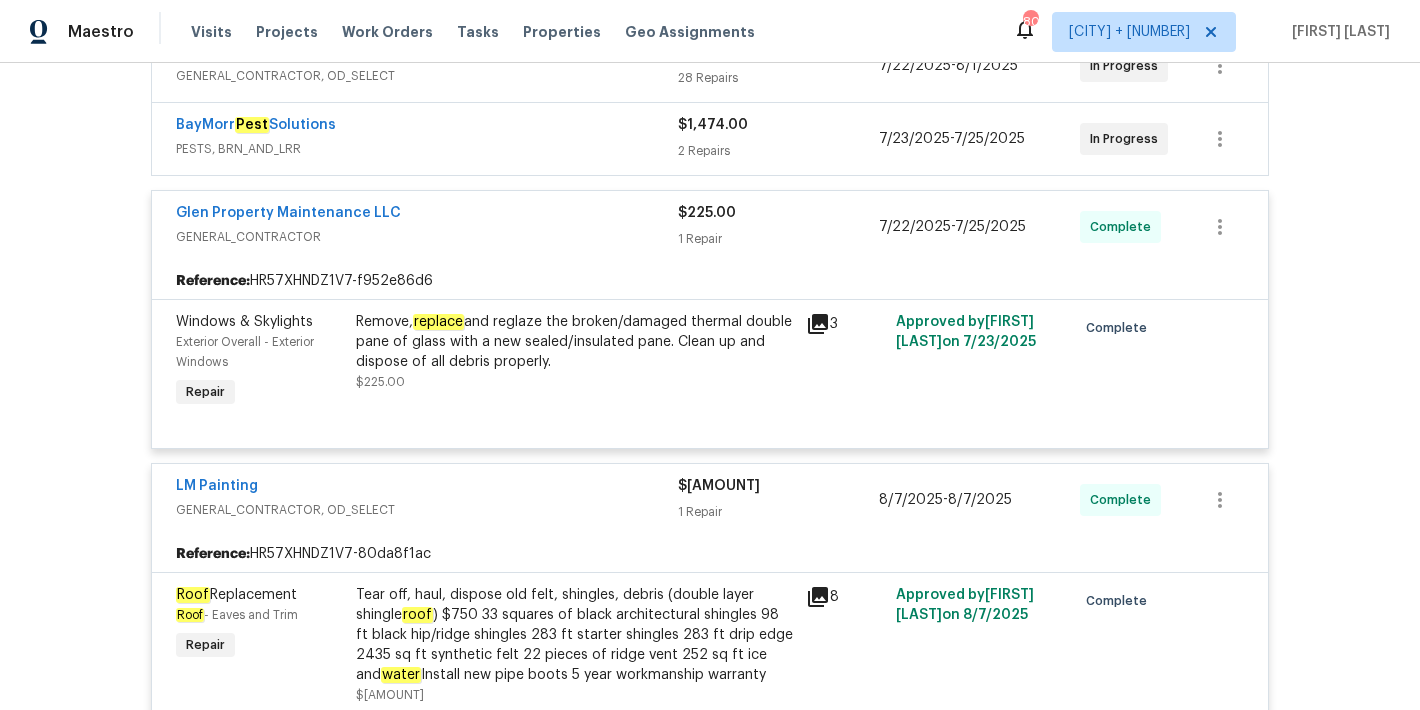 click on "PESTS, BRN_AND_LRR" at bounding box center [427, 149] 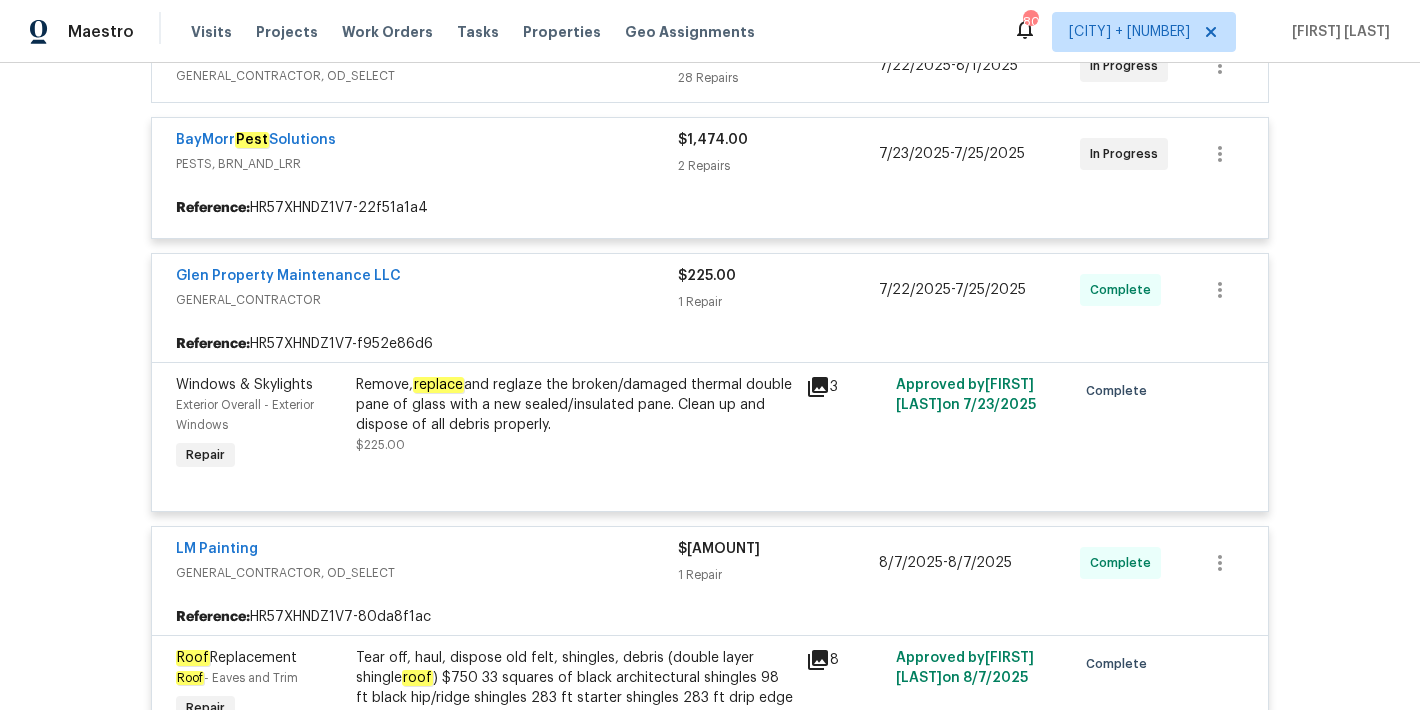 scroll, scrollTop: 414, scrollLeft: 0, axis: vertical 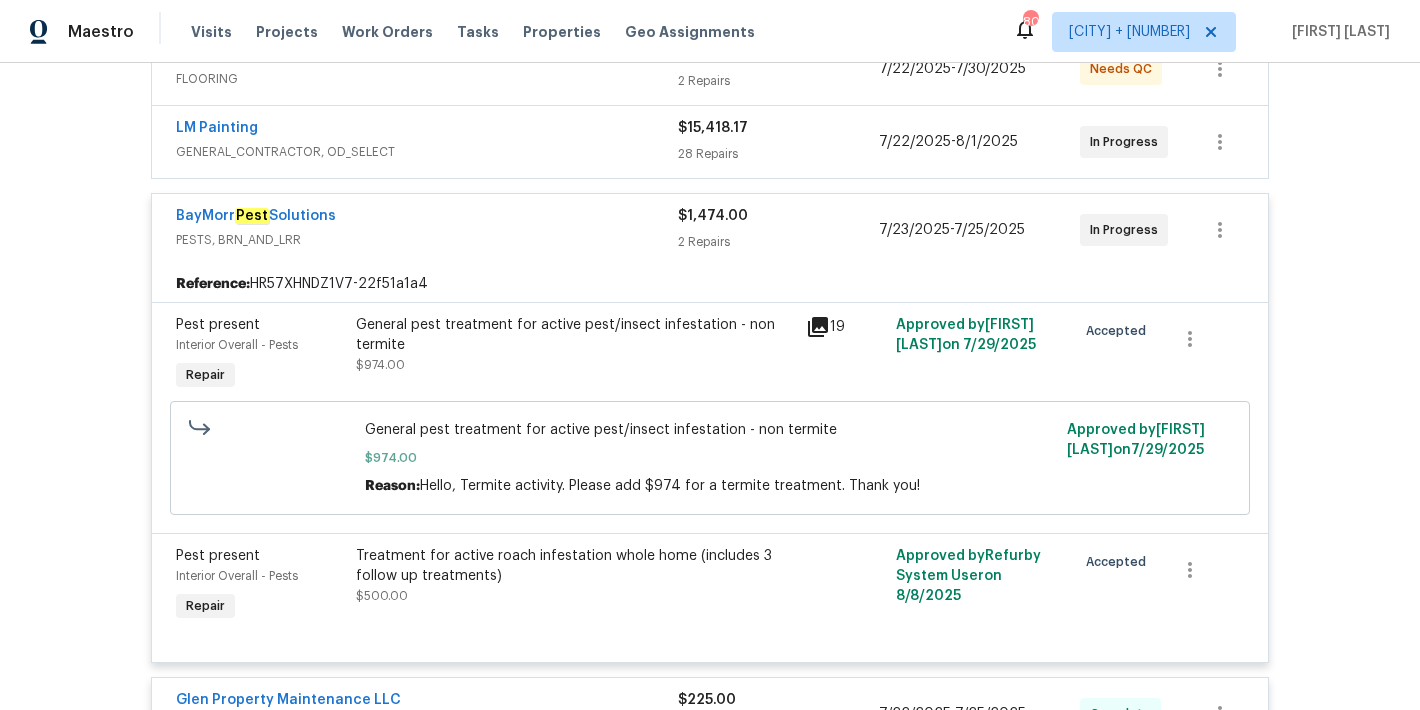 click on "LM Painting" at bounding box center [427, 130] 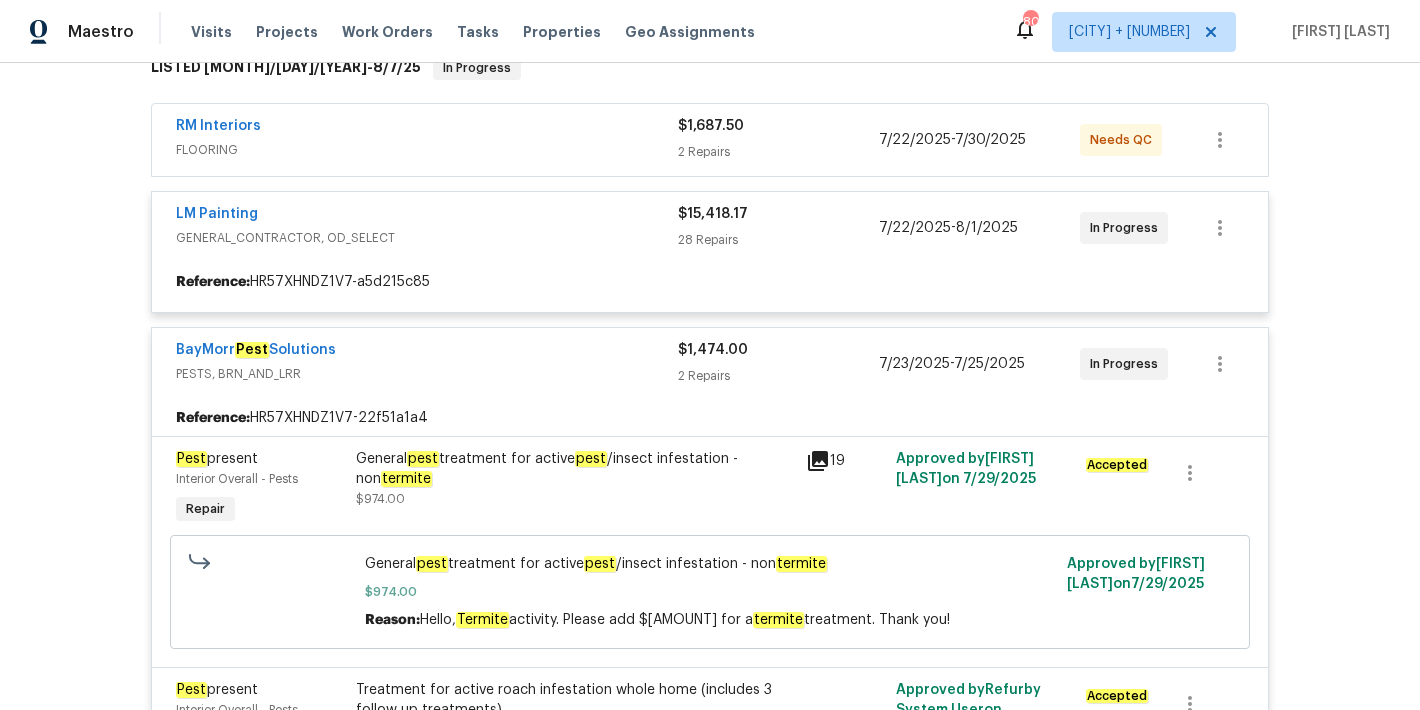 scroll, scrollTop: 283, scrollLeft: 0, axis: vertical 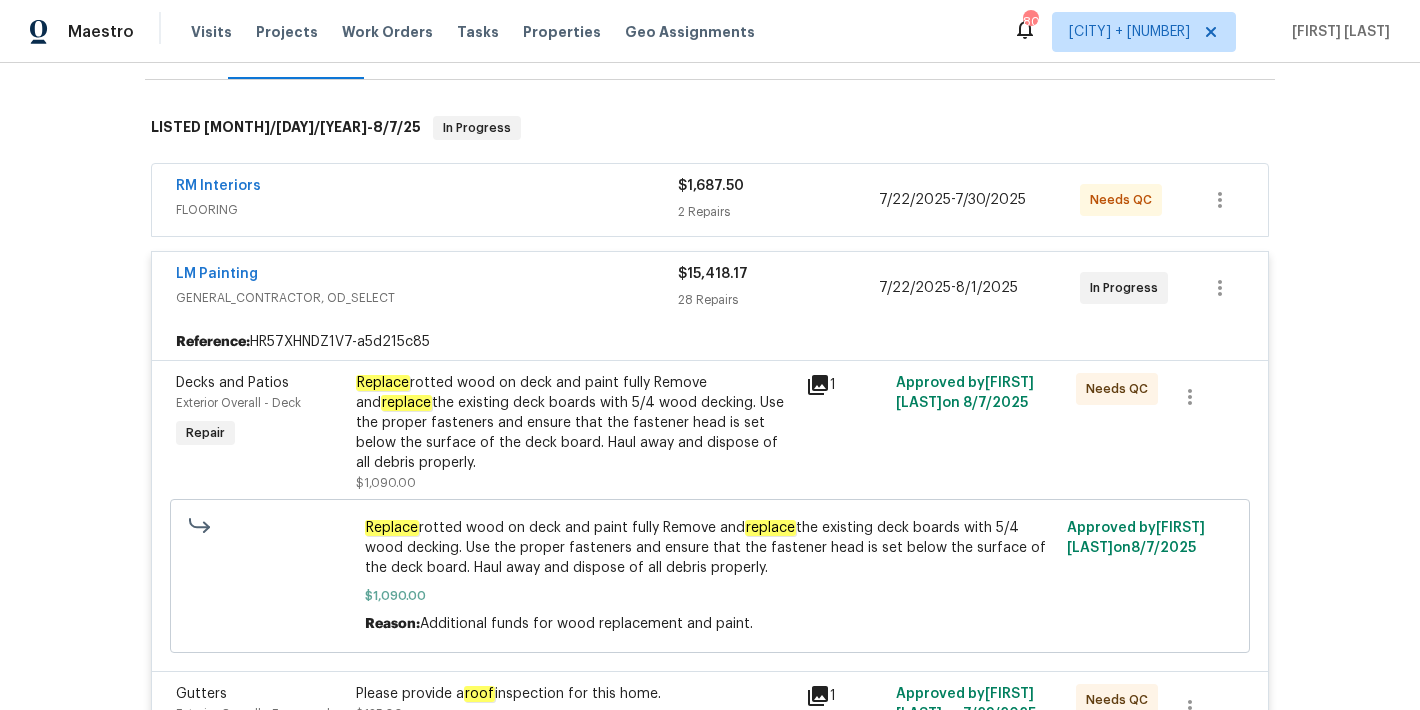 click on "FLOORING" at bounding box center (427, 210) 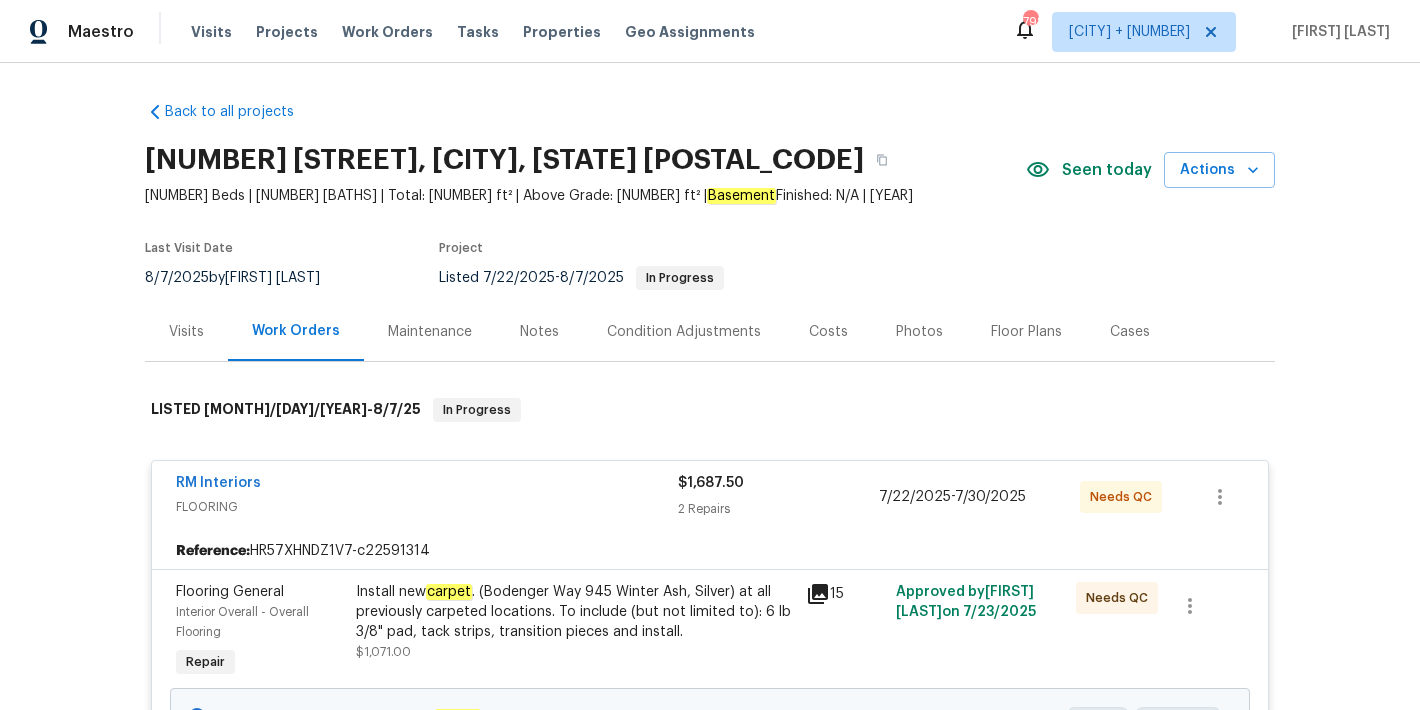 scroll, scrollTop: 0, scrollLeft: 0, axis: both 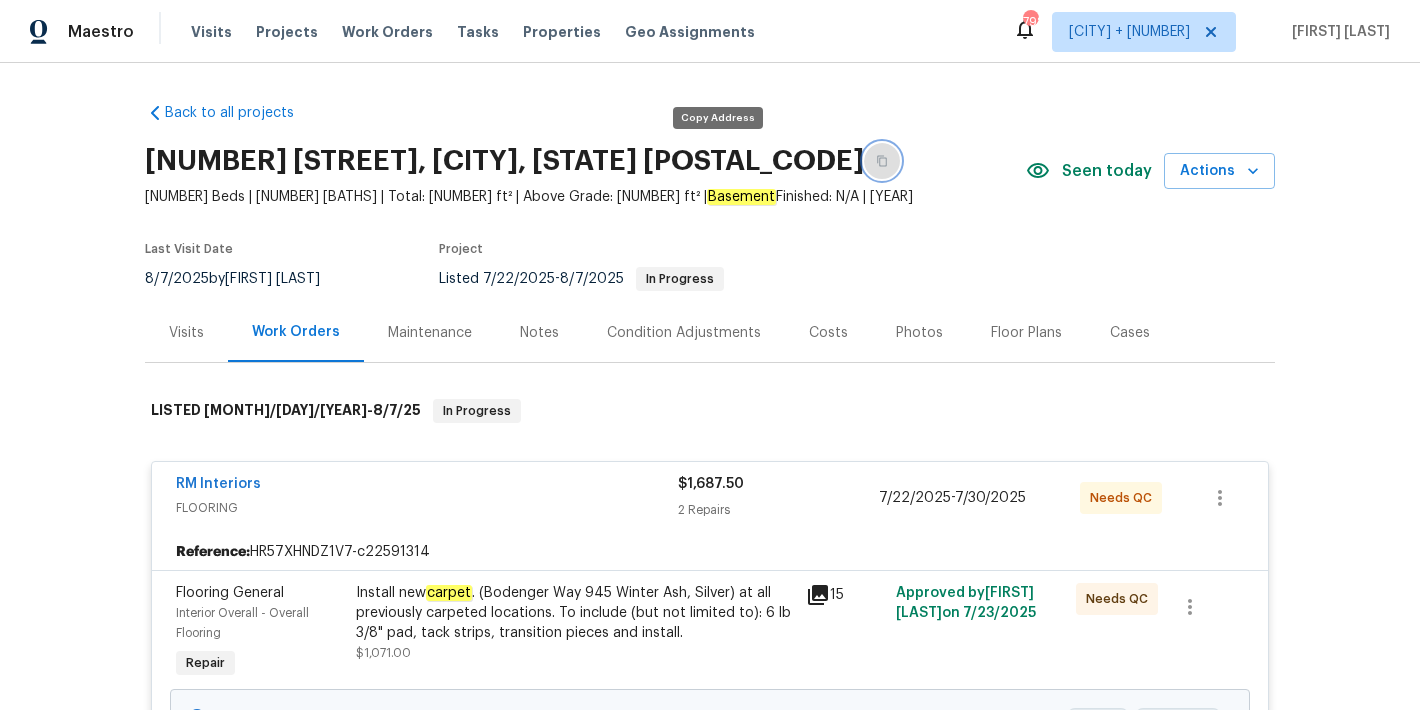 click at bounding box center (882, 161) 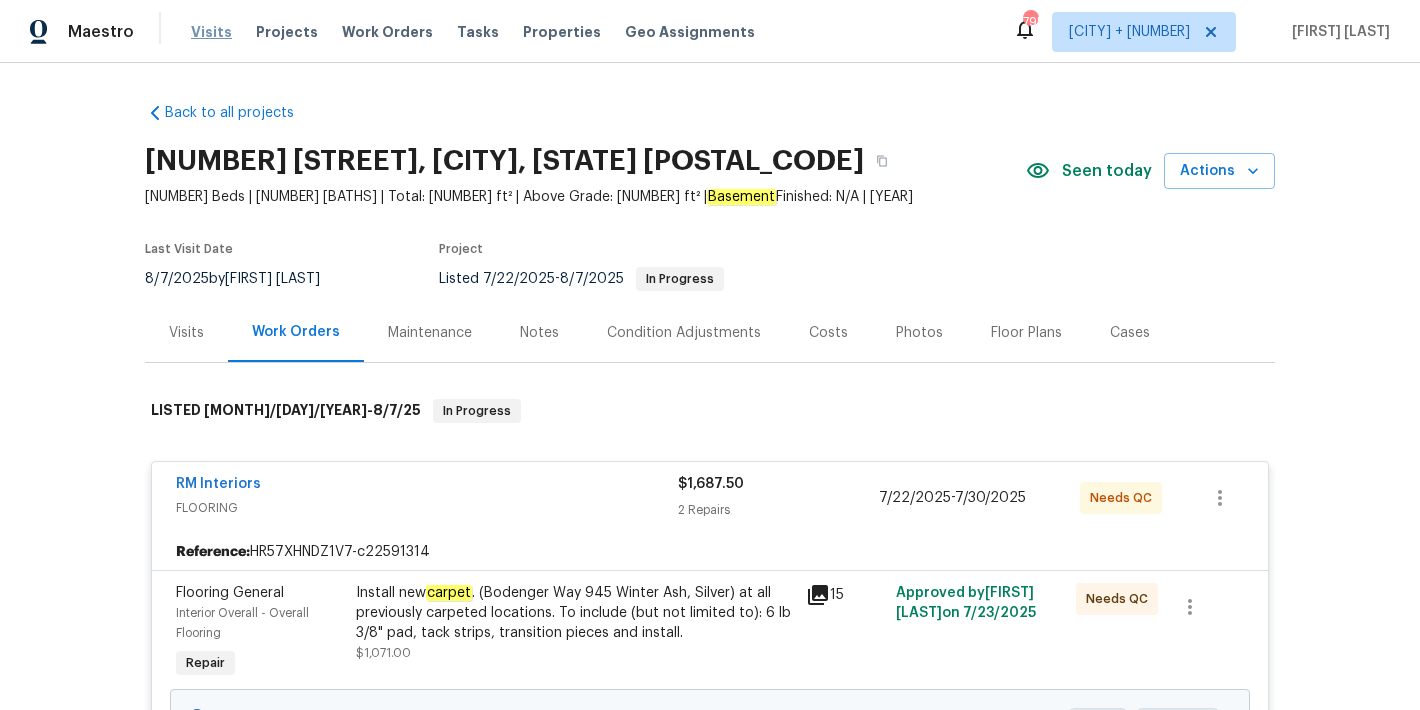 click on "Visits" at bounding box center [211, 32] 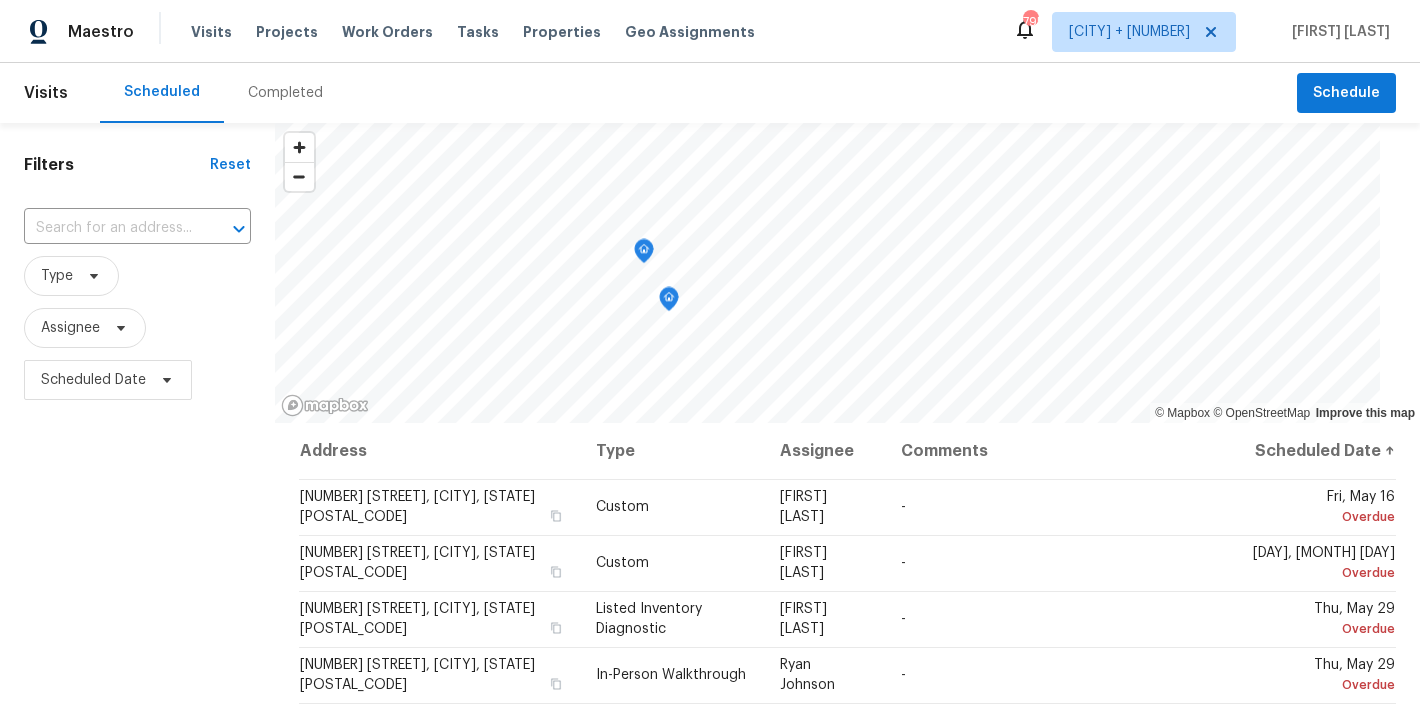 click on "Completed" at bounding box center (285, 93) 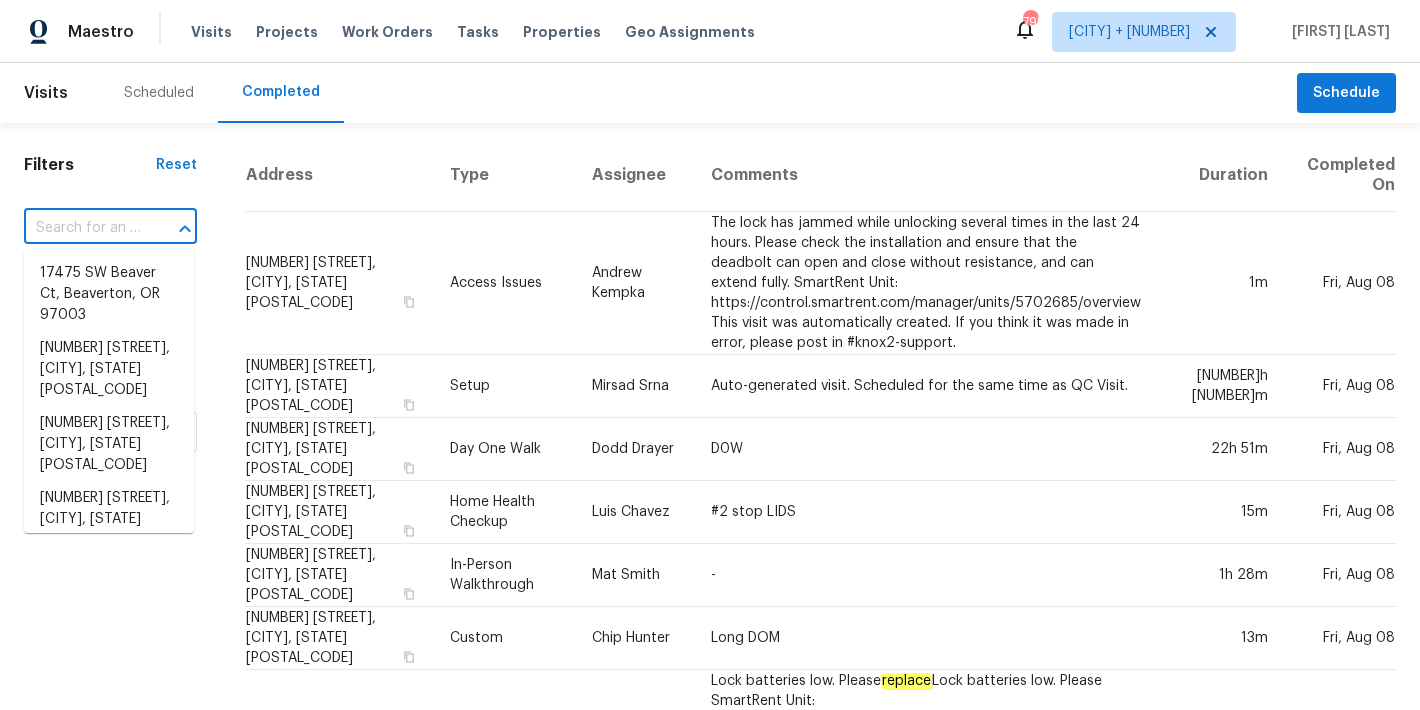 click at bounding box center (82, 228) 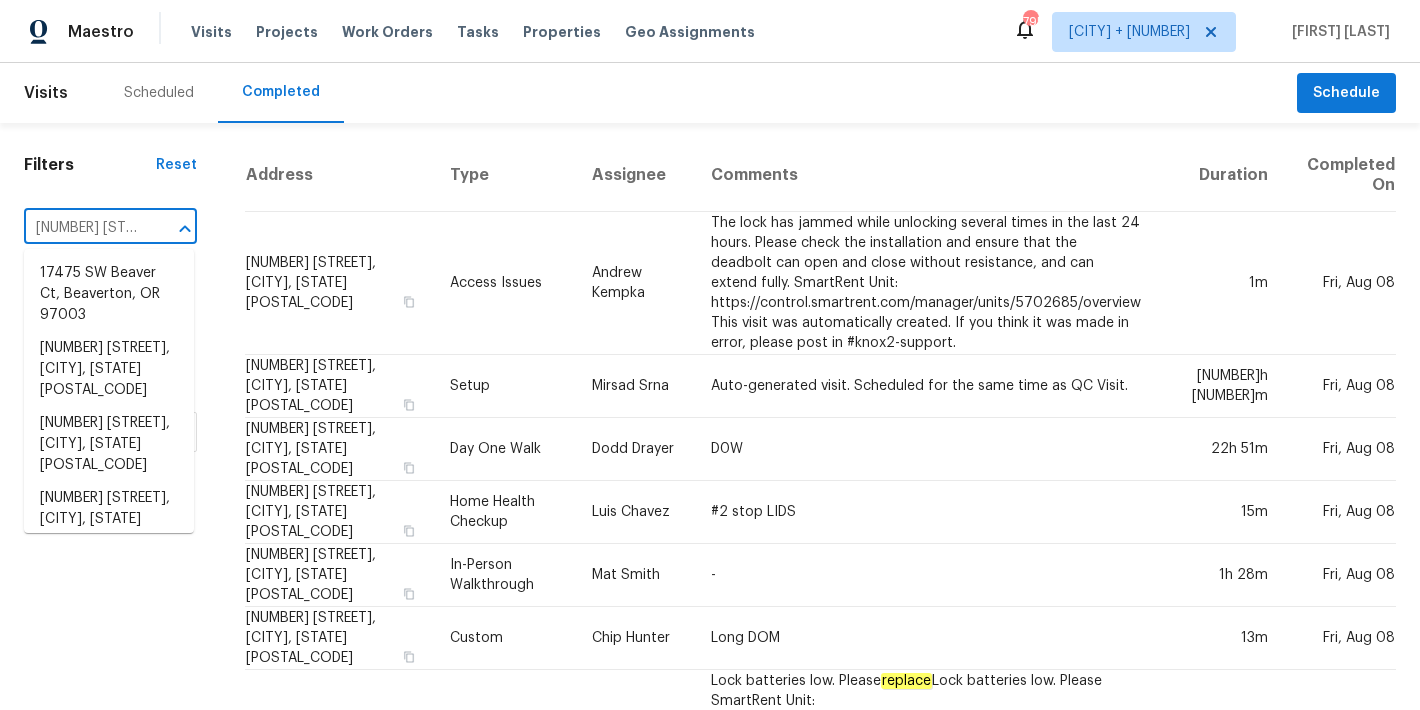 scroll, scrollTop: 0, scrollLeft: 154, axis: horizontal 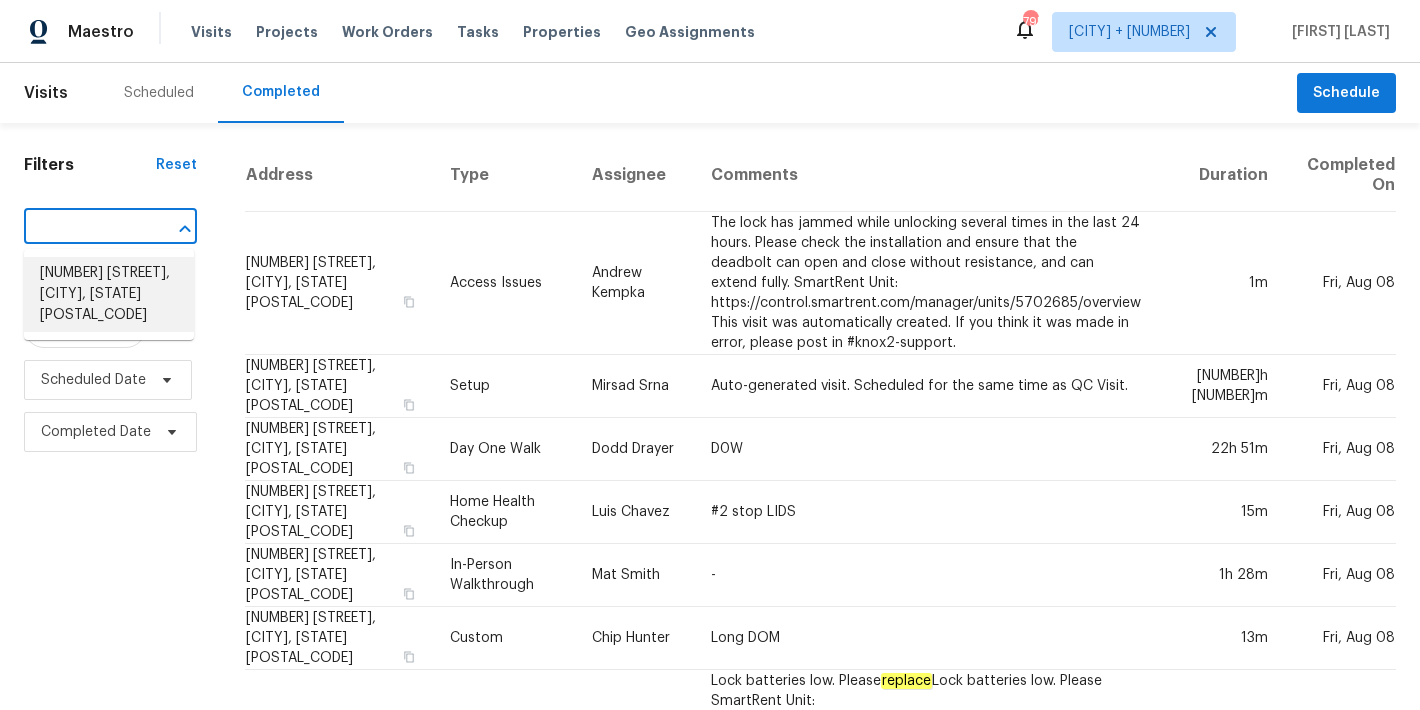 click on "[NUMBER] [STREET], [CITY], [STATE] [POSTAL_CODE]" at bounding box center (109, 294) 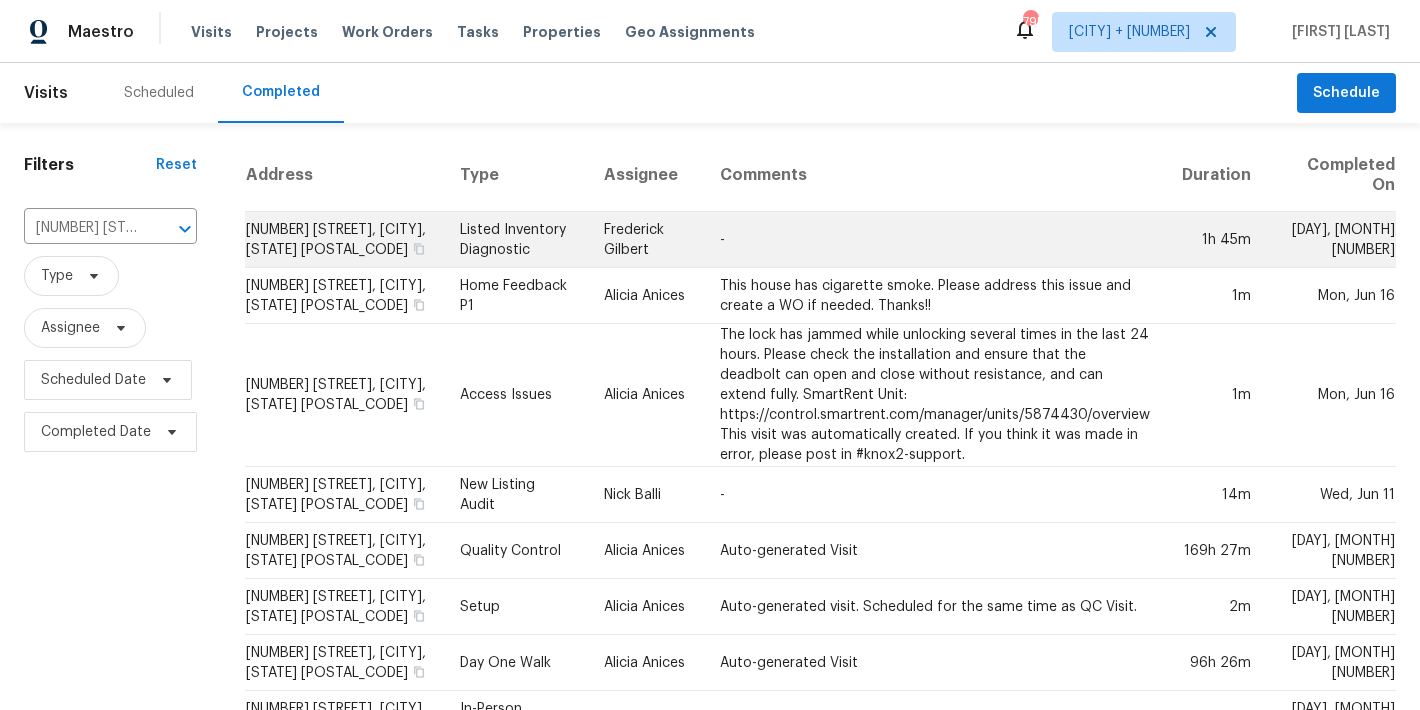 click on "[NUMBER] [STREET], [CITY], [STATE] [POSTAL_CODE]" at bounding box center [344, 240] 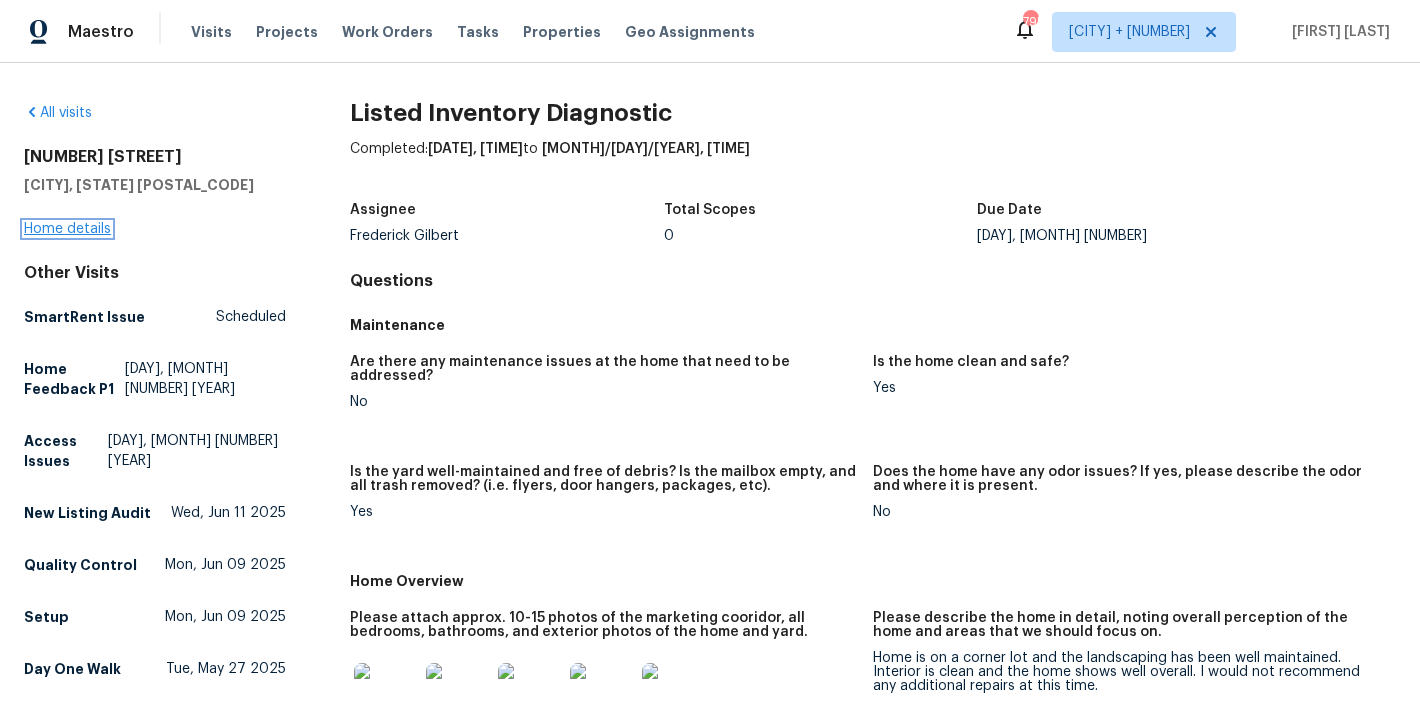 click on "Home details" at bounding box center (67, 229) 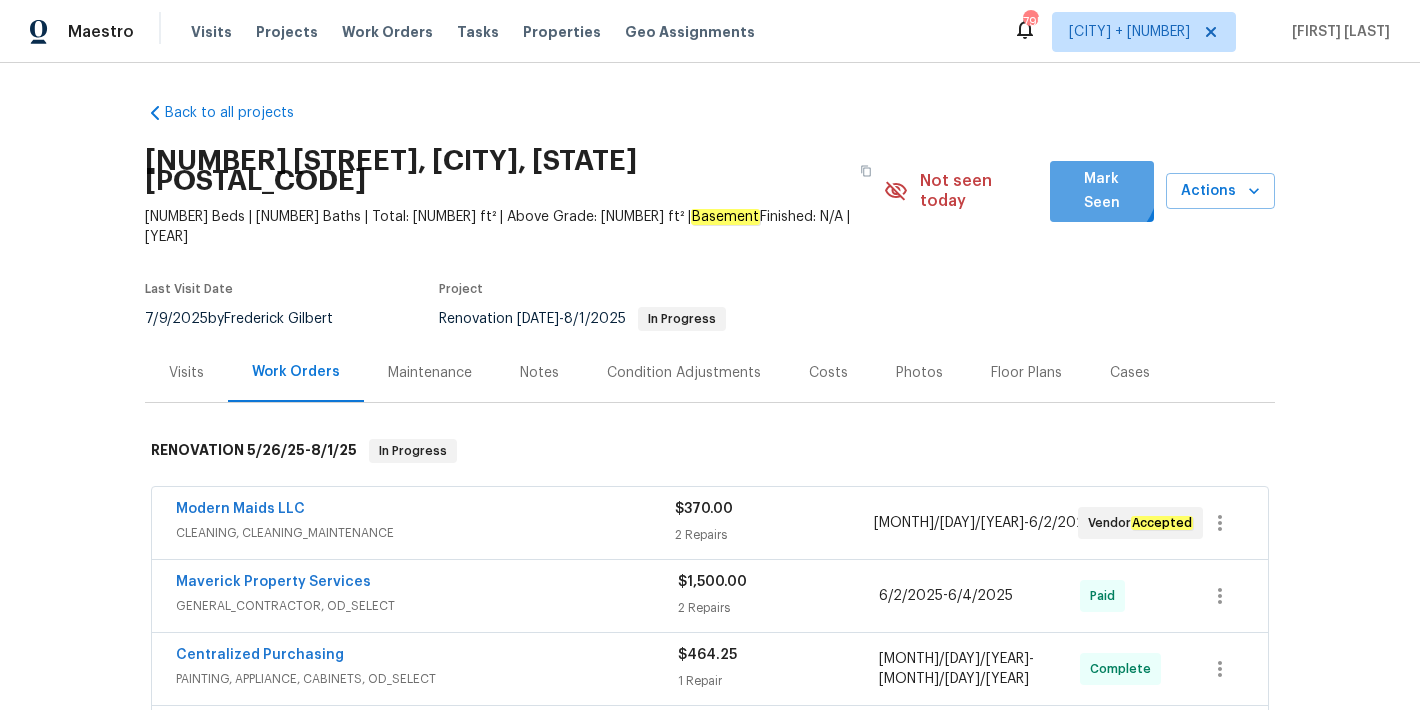 click on "Mark Seen" at bounding box center (1102, 191) 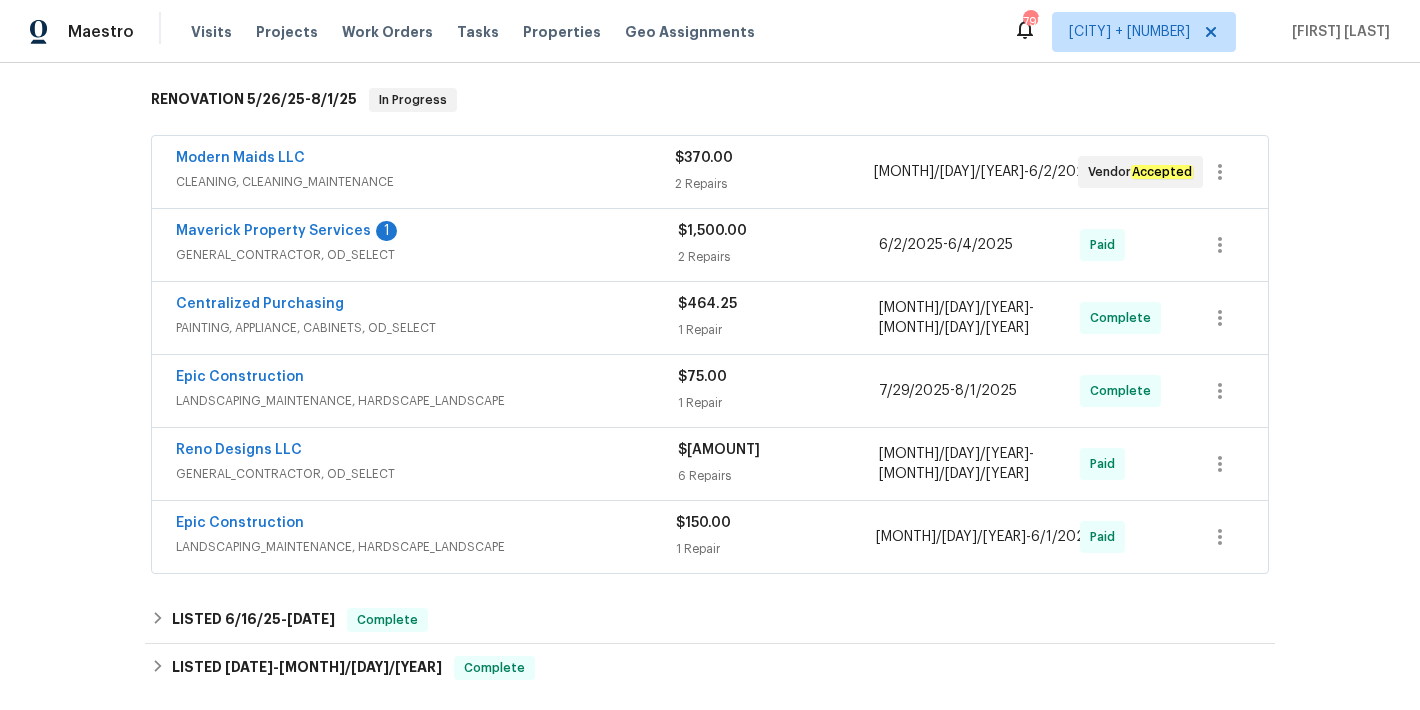 scroll, scrollTop: 338, scrollLeft: 0, axis: vertical 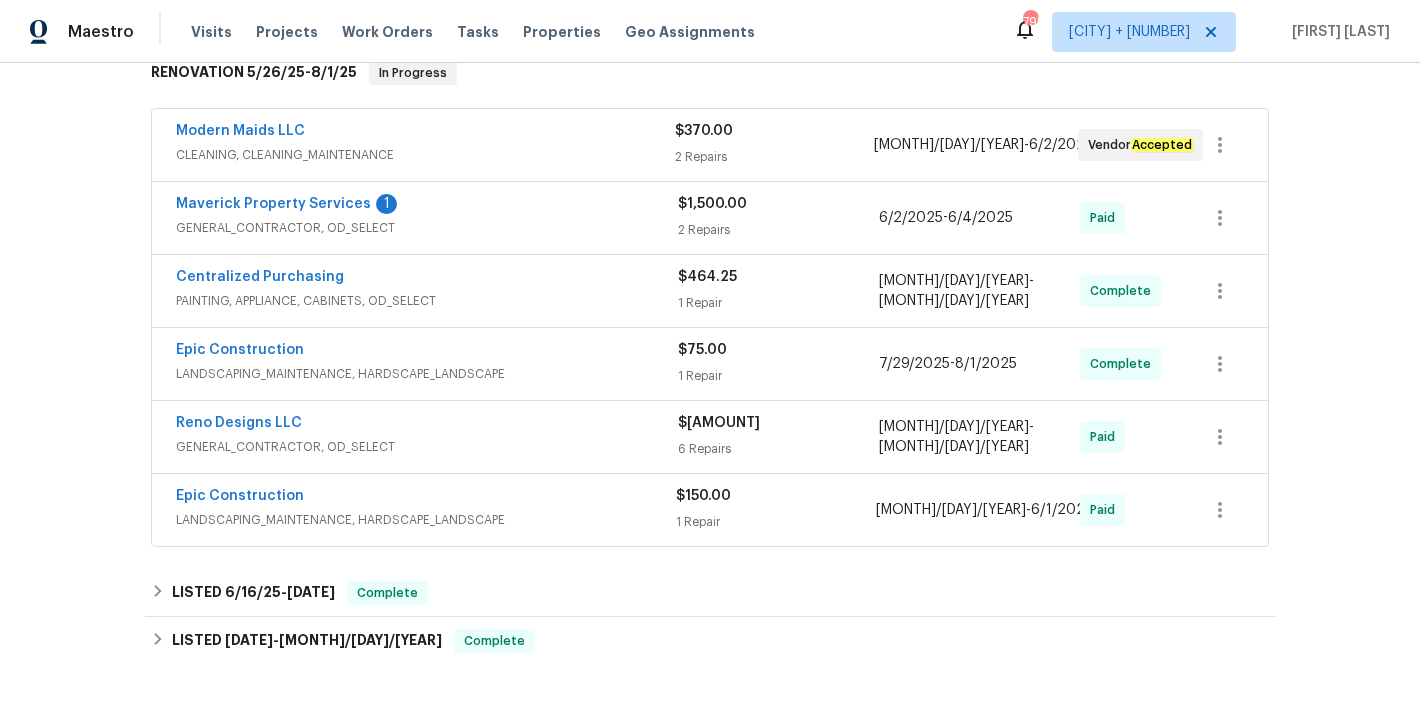 click on "GENERAL_CONTRACTOR, OD_SELECT" at bounding box center (427, 228) 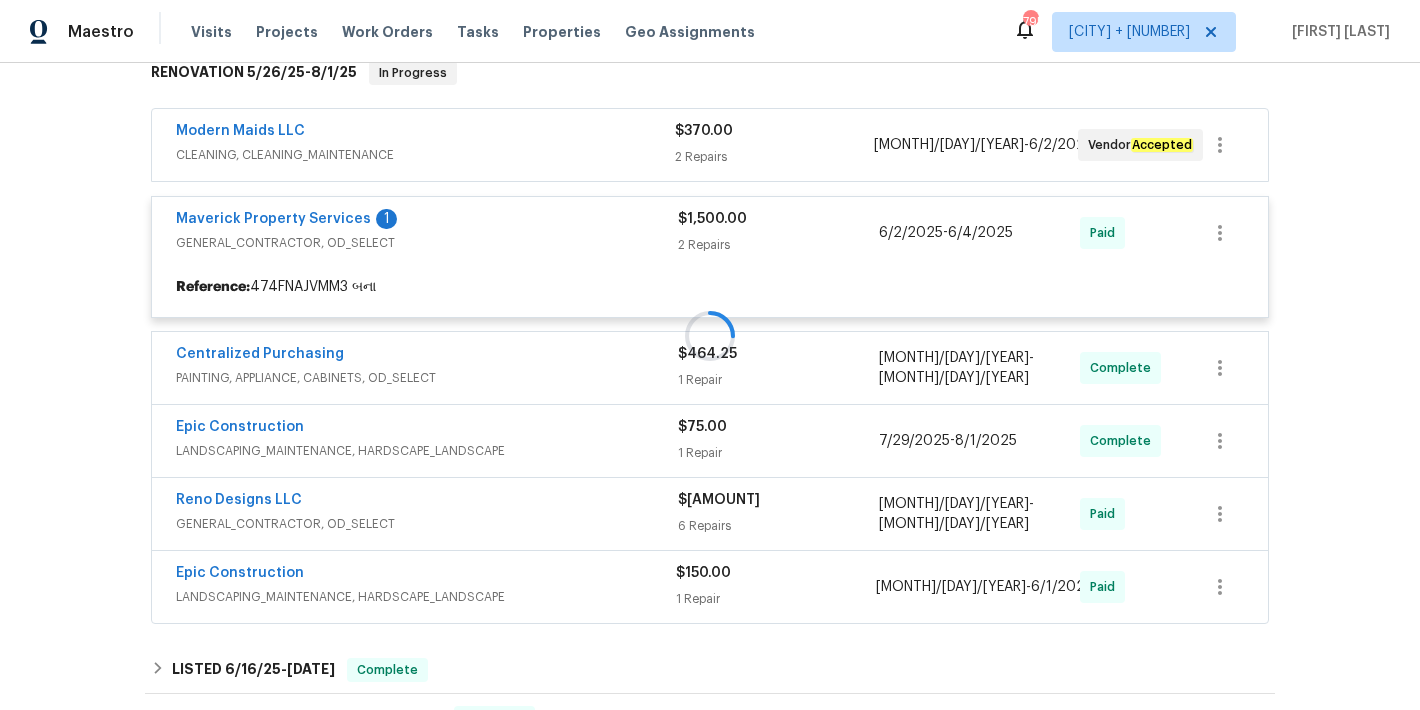 scroll, scrollTop: 292, scrollLeft: 0, axis: vertical 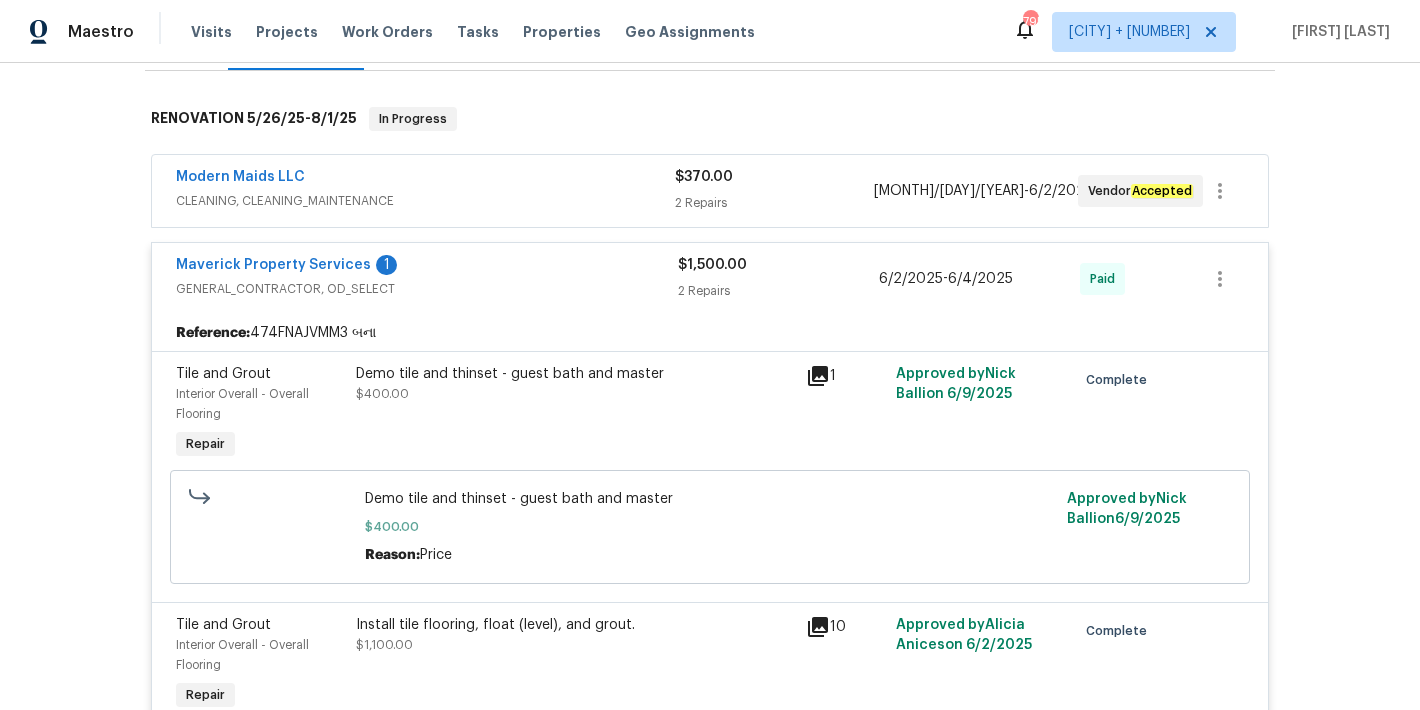 click on "CLEANING, CLEANING_MAINTENANCE" at bounding box center [425, 201] 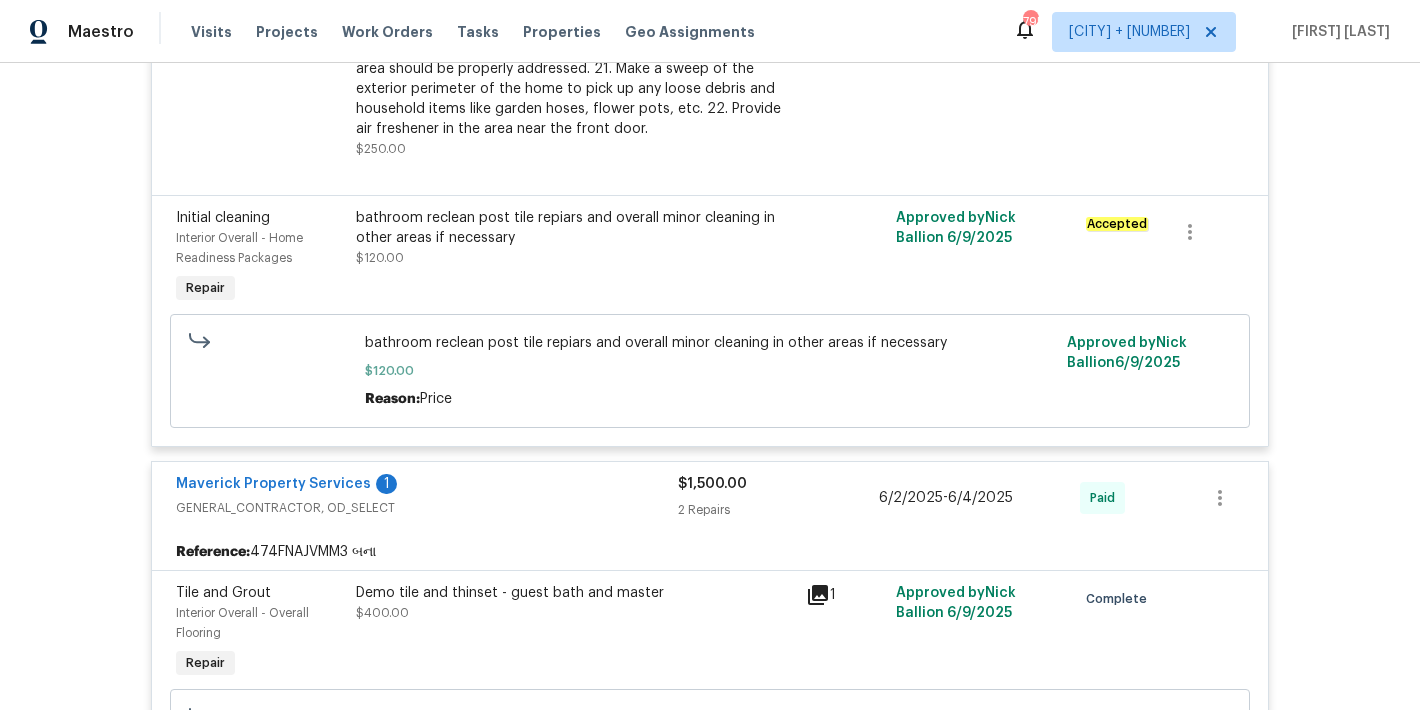 scroll, scrollTop: 894, scrollLeft: 0, axis: vertical 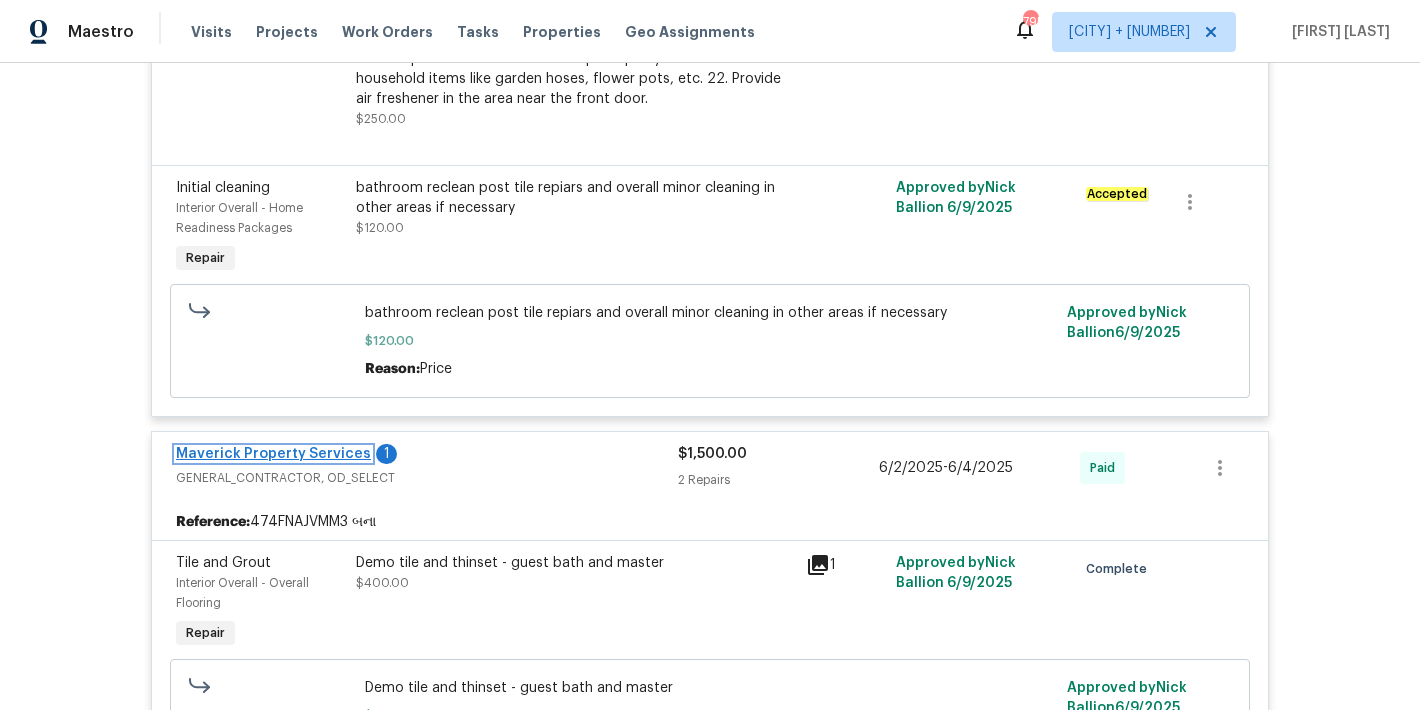 click on "Maverick Property Services" at bounding box center [273, 454] 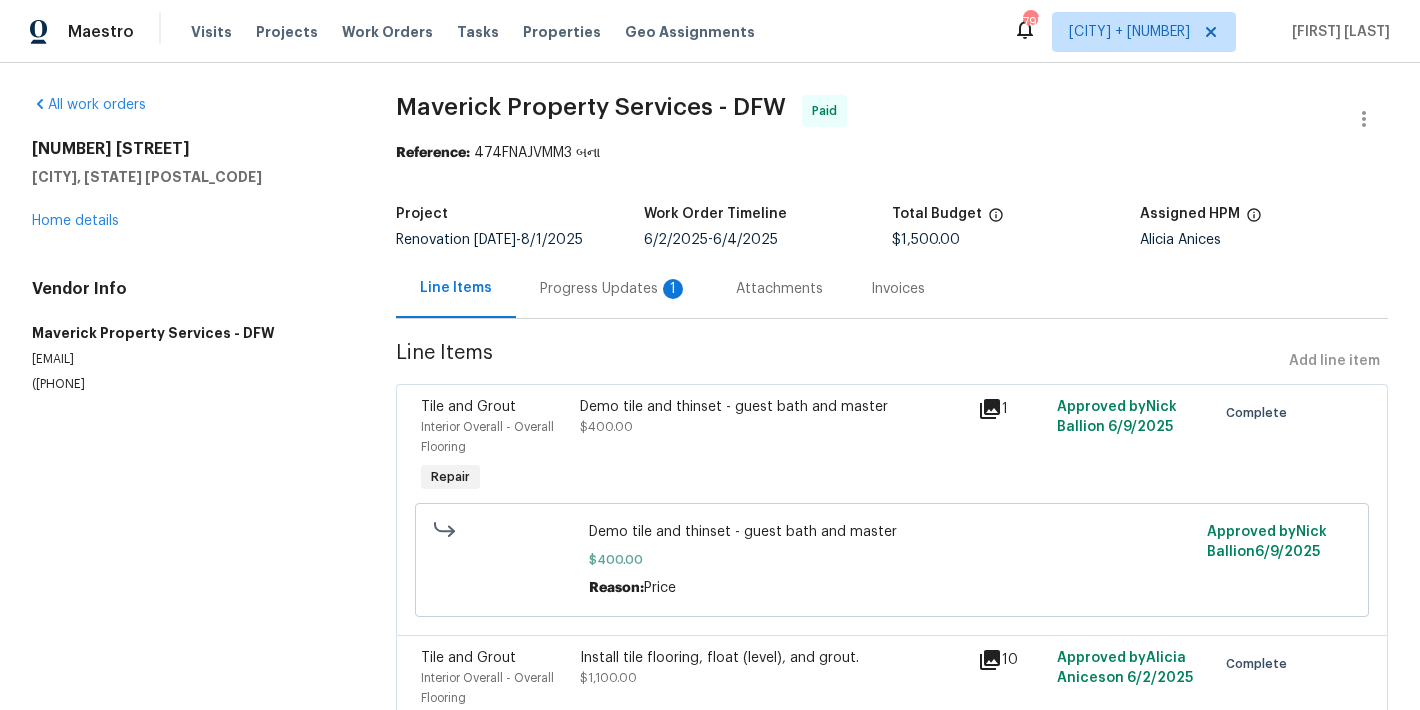 click on "Progress Updates 1" at bounding box center [614, 289] 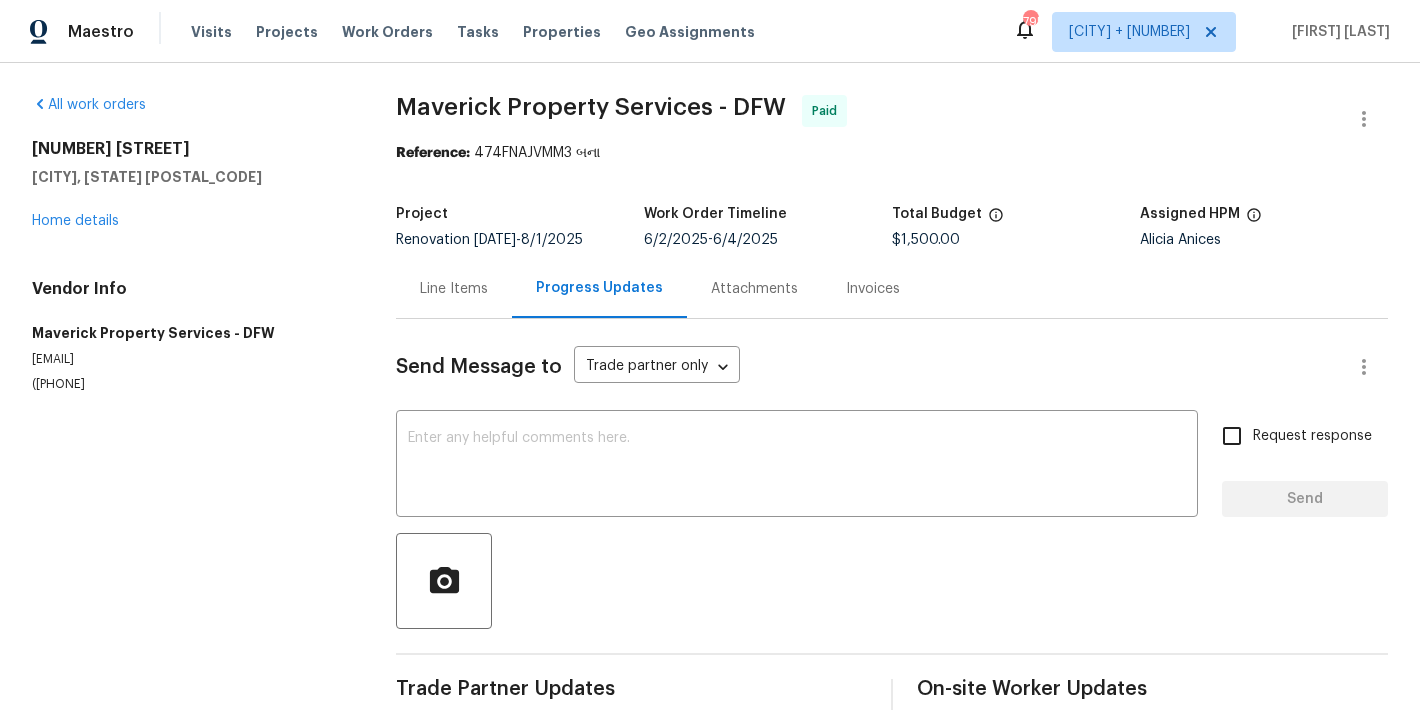 click on "Line Items" at bounding box center (454, 289) 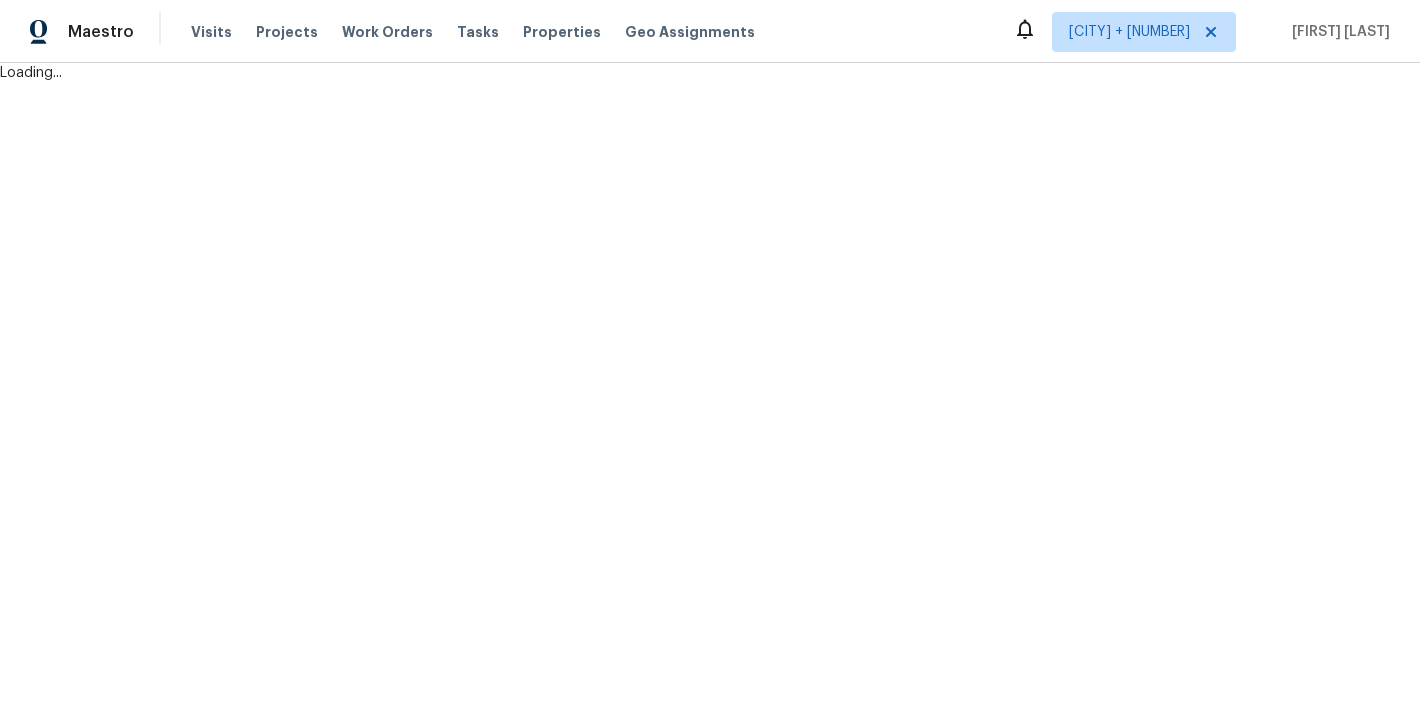 scroll, scrollTop: 0, scrollLeft: 0, axis: both 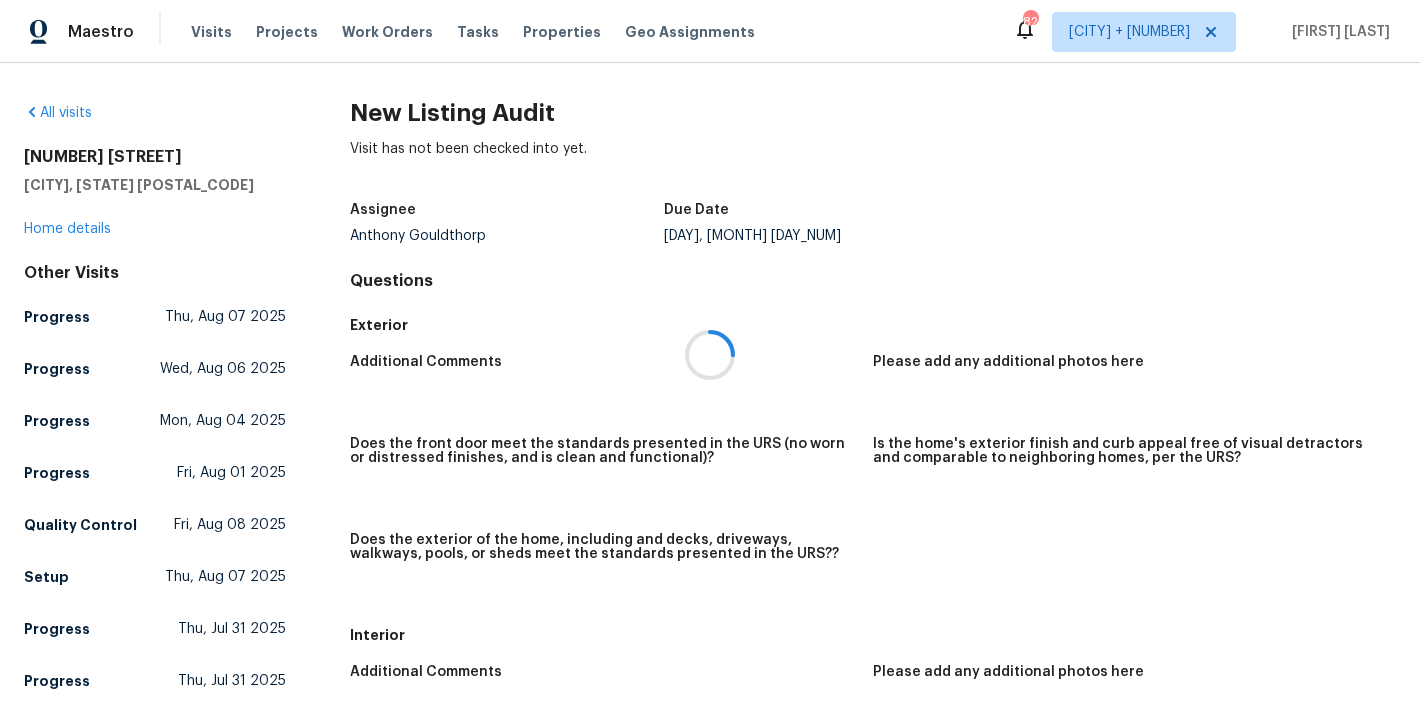 click at bounding box center (710, 355) 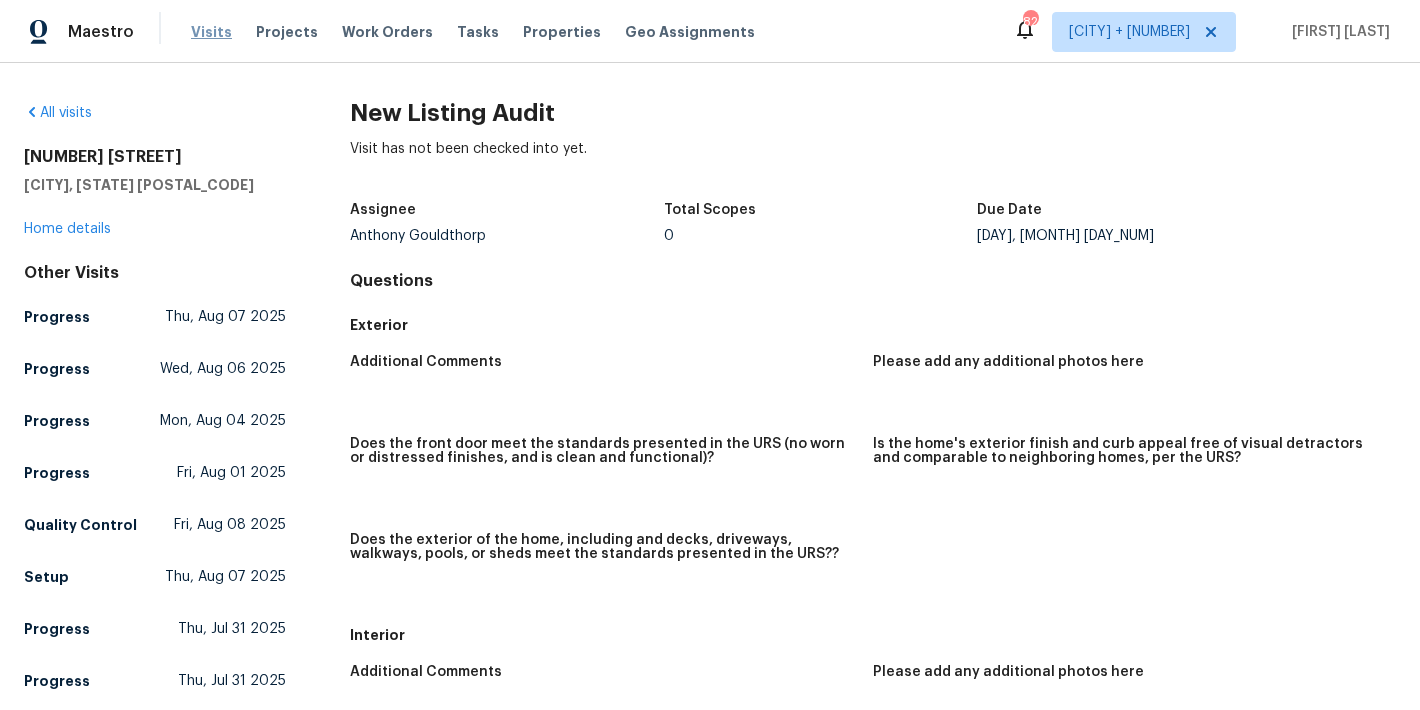 click on "Visits" at bounding box center (211, 32) 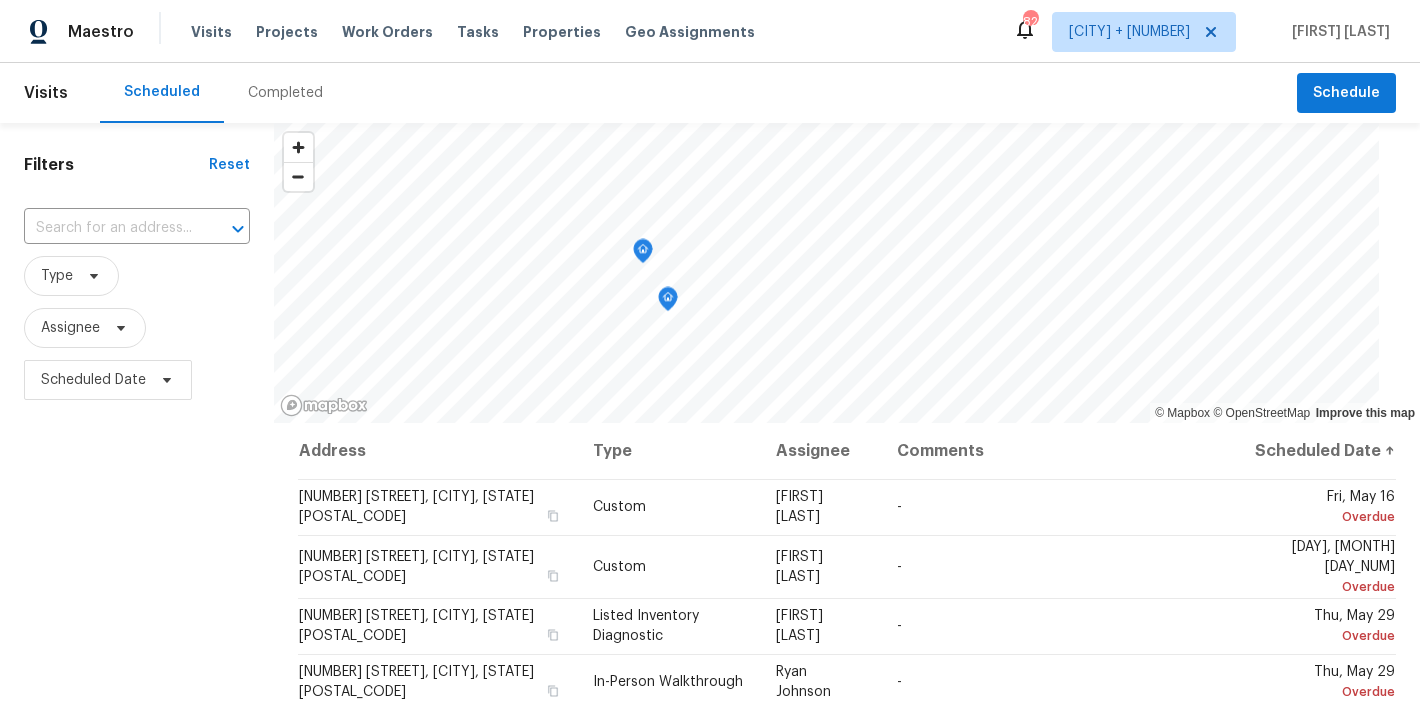 click on "Completed" at bounding box center (285, 93) 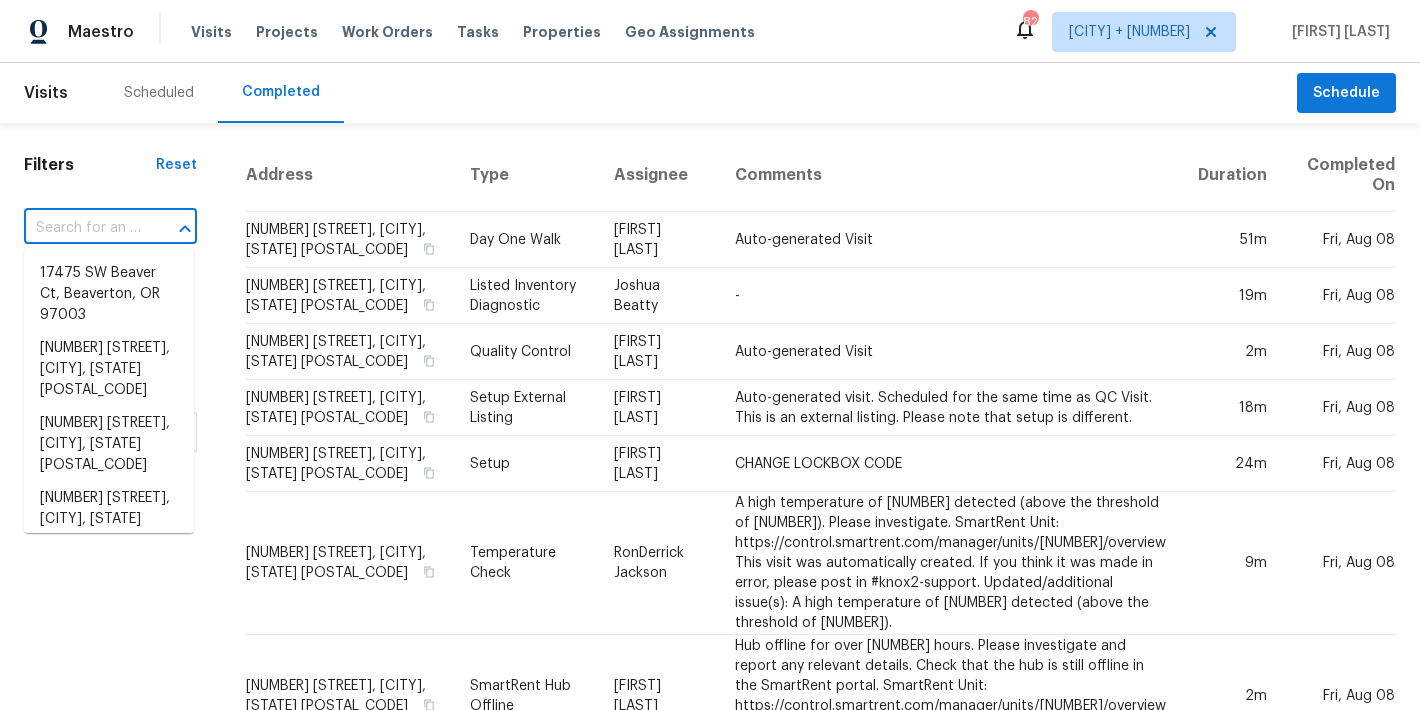 click at bounding box center (82, 228) 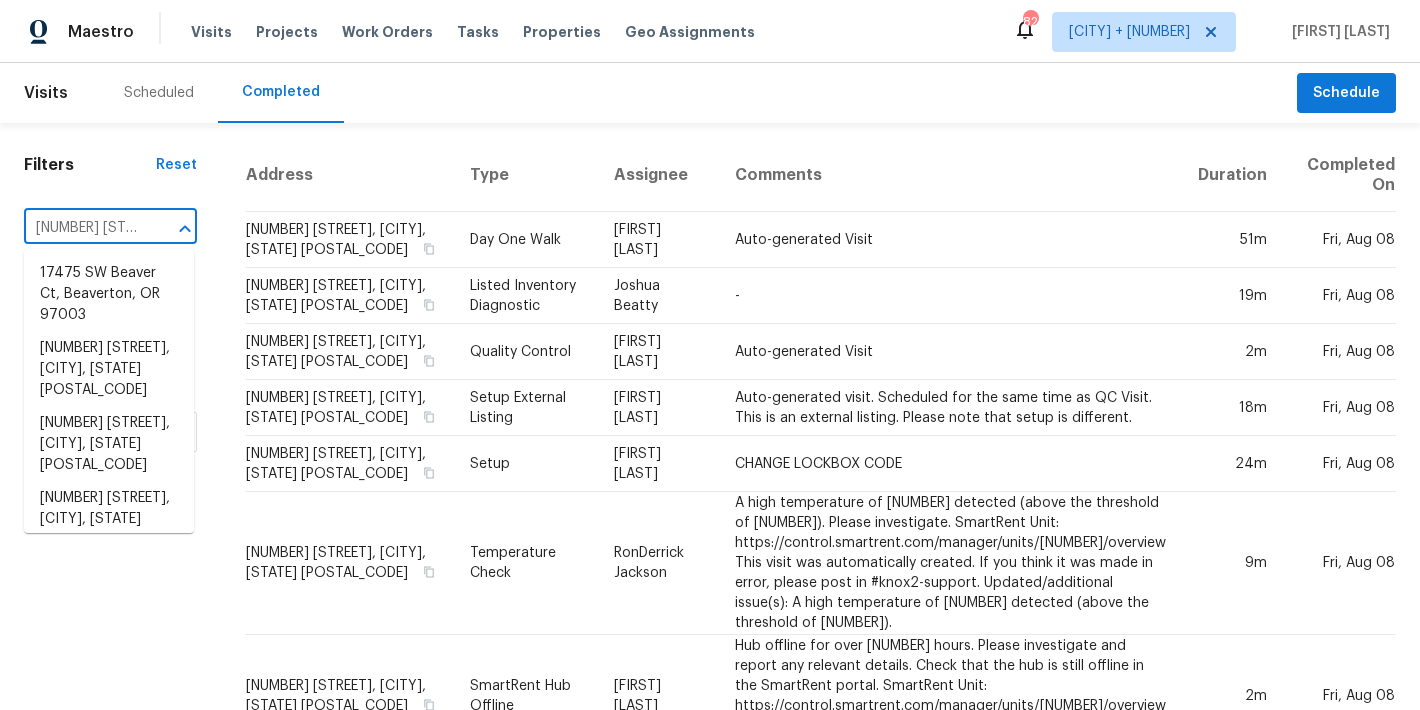 scroll, scrollTop: 0, scrollLeft: 168, axis: horizontal 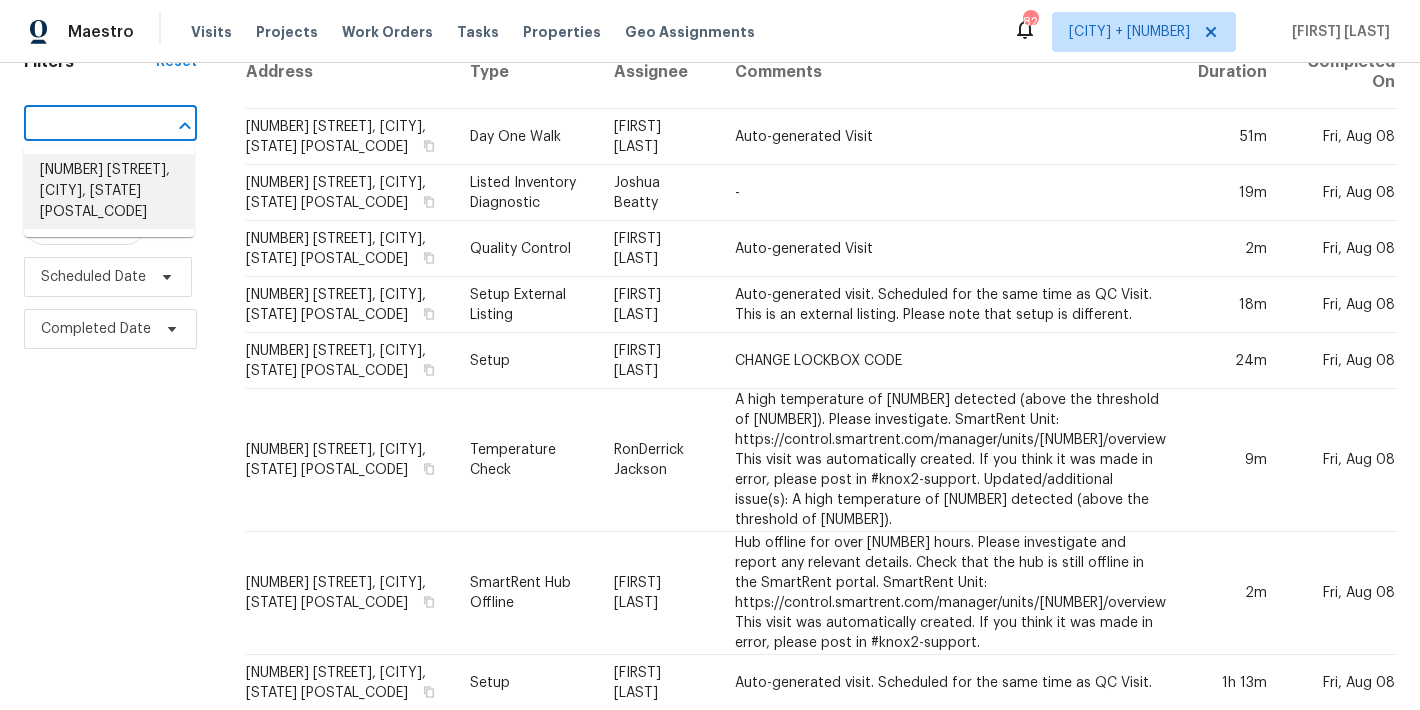 click on "59 Middlebrook Dr, Cartersville, GA 30120" at bounding box center [109, 191] 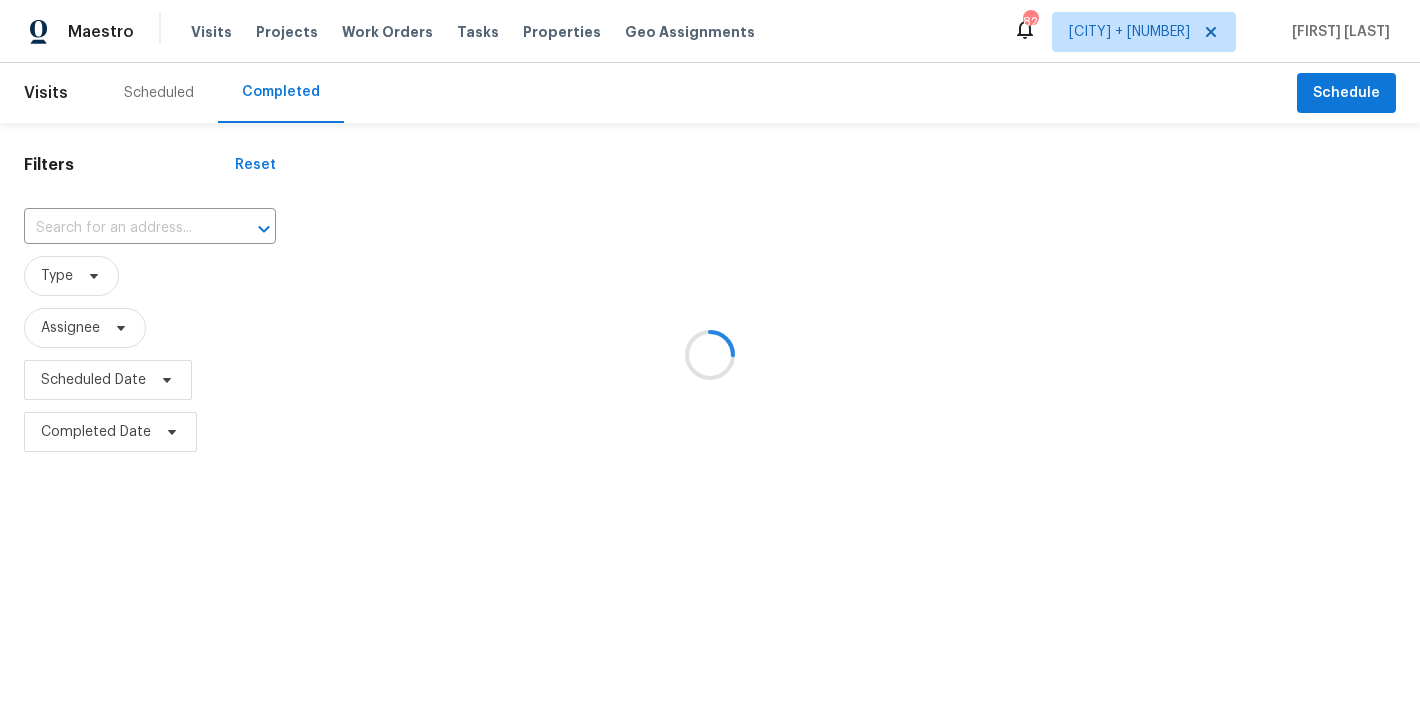 type on "59 Middlebrook Dr, Cartersville, GA 30120" 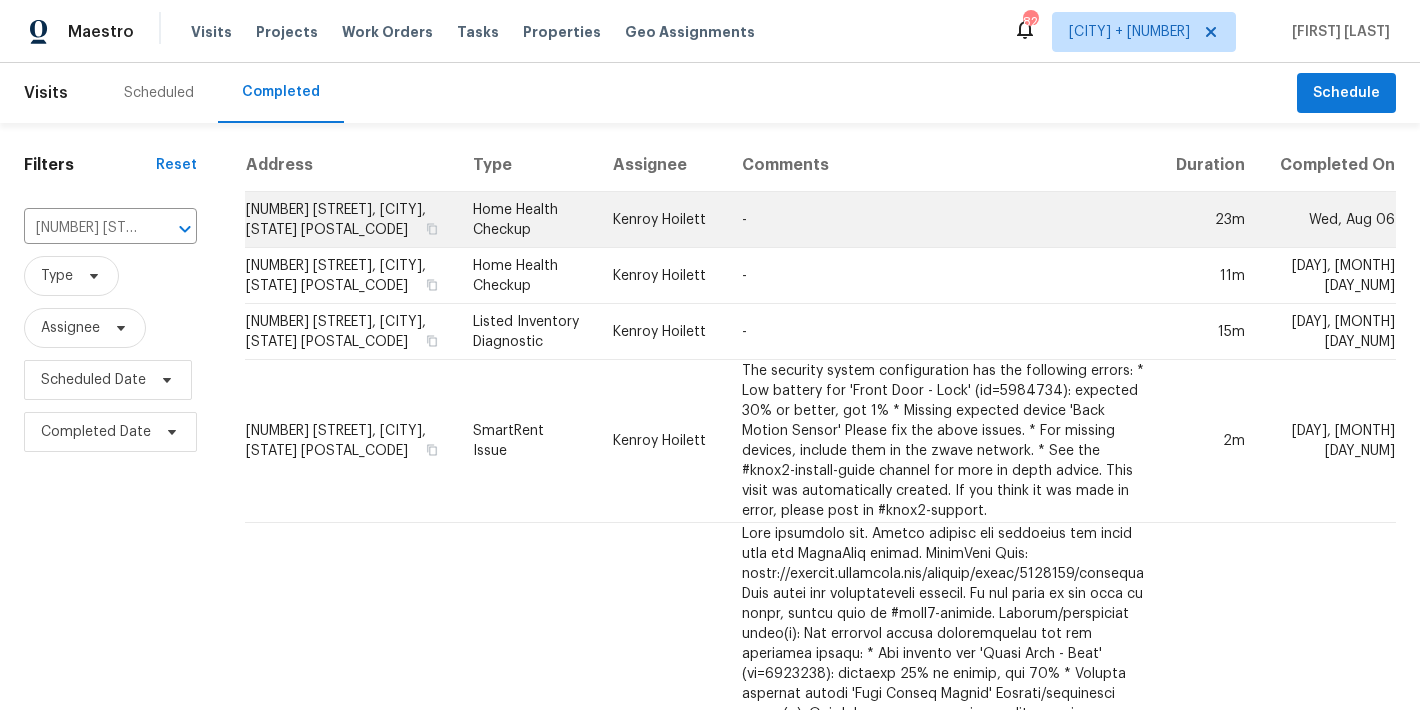 scroll, scrollTop: 99, scrollLeft: 0, axis: vertical 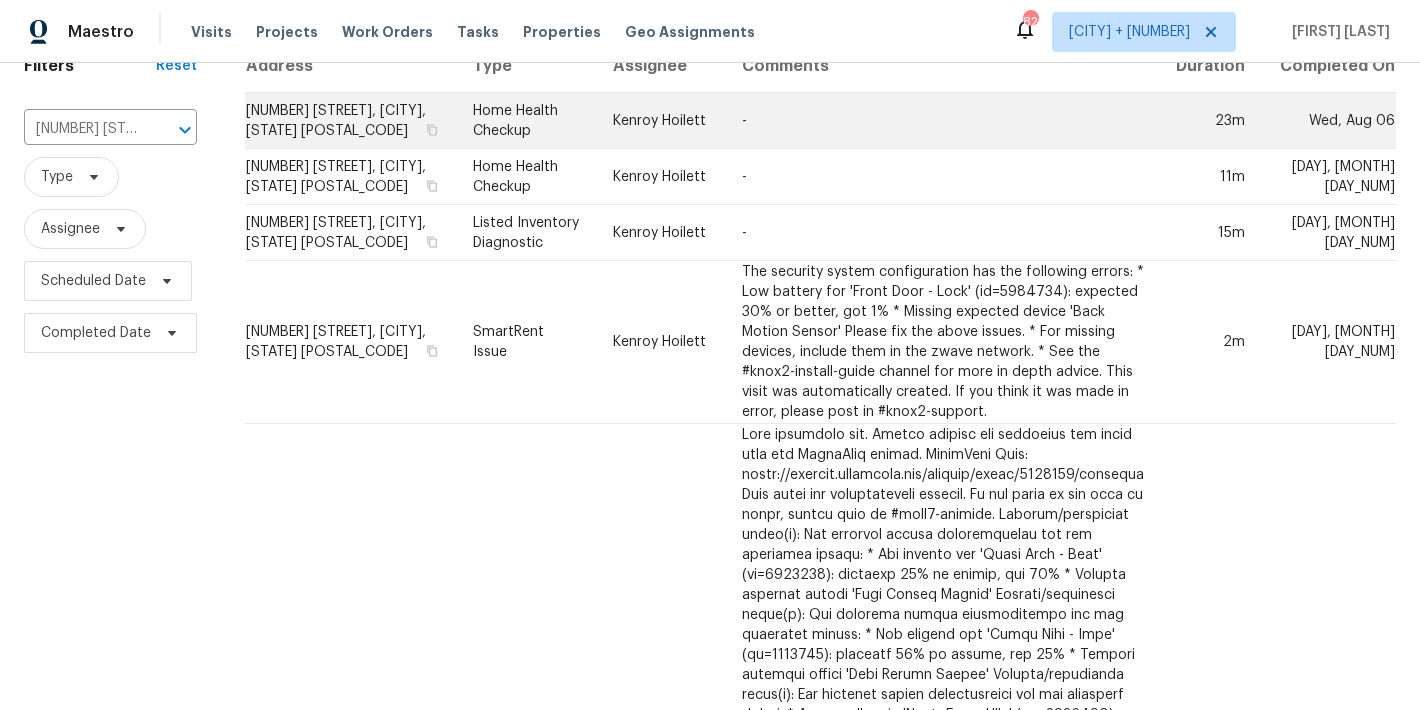 click on "59 Middlebrook Dr, Cartersville, GA 30120" at bounding box center (351, 121) 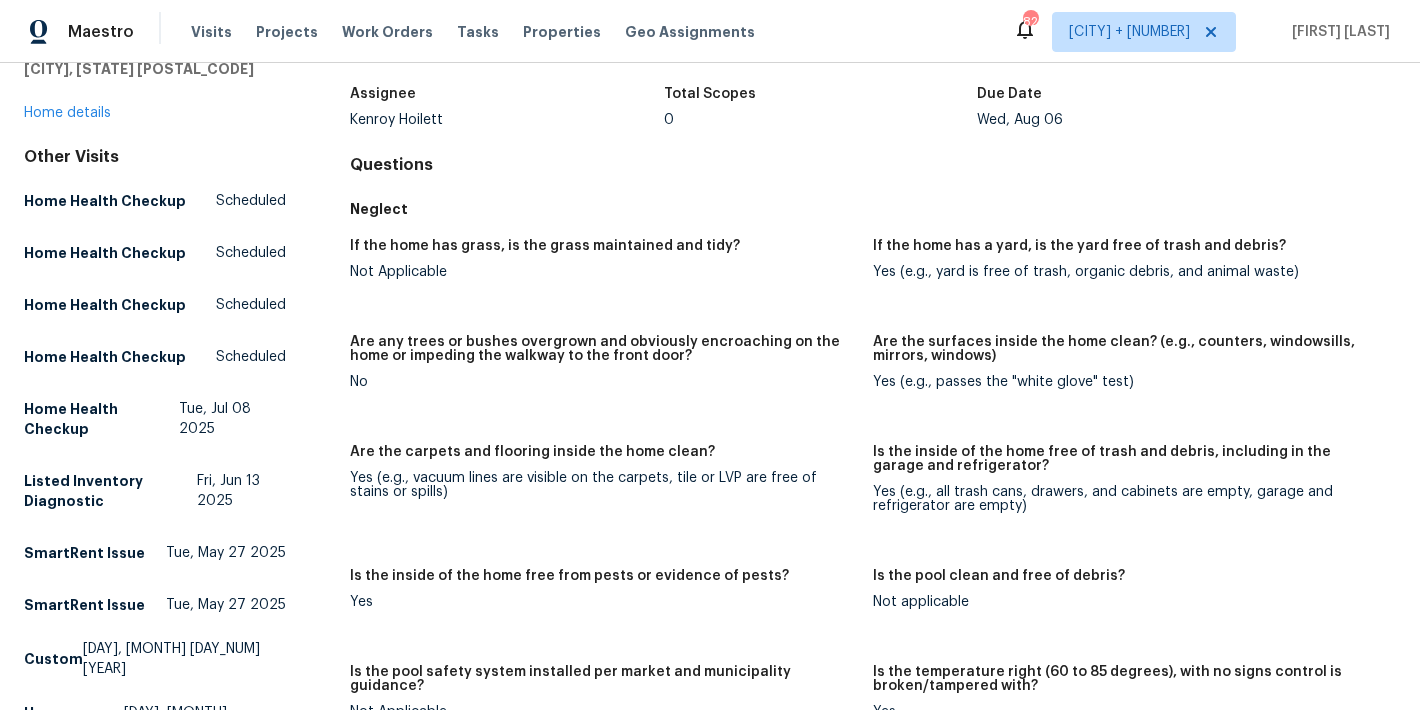 scroll, scrollTop: 134, scrollLeft: 0, axis: vertical 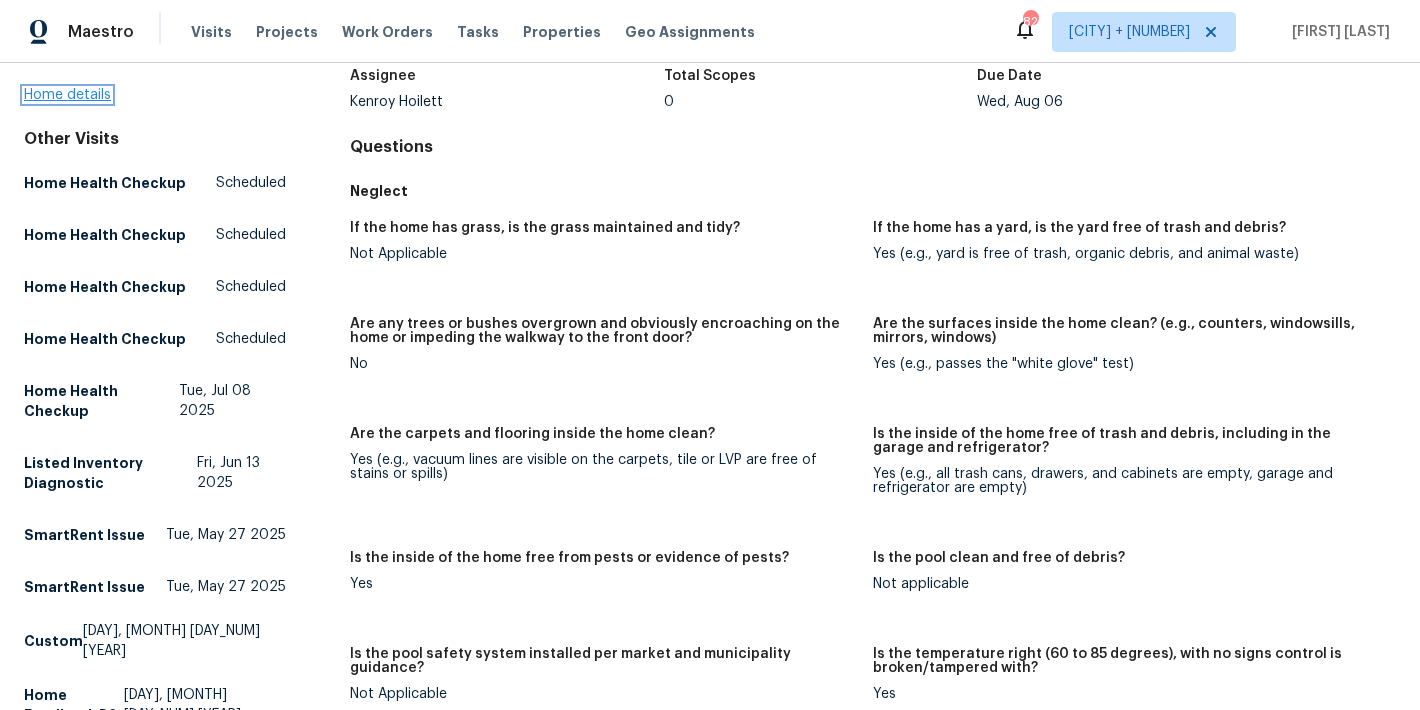 click on "Home details" at bounding box center (67, 95) 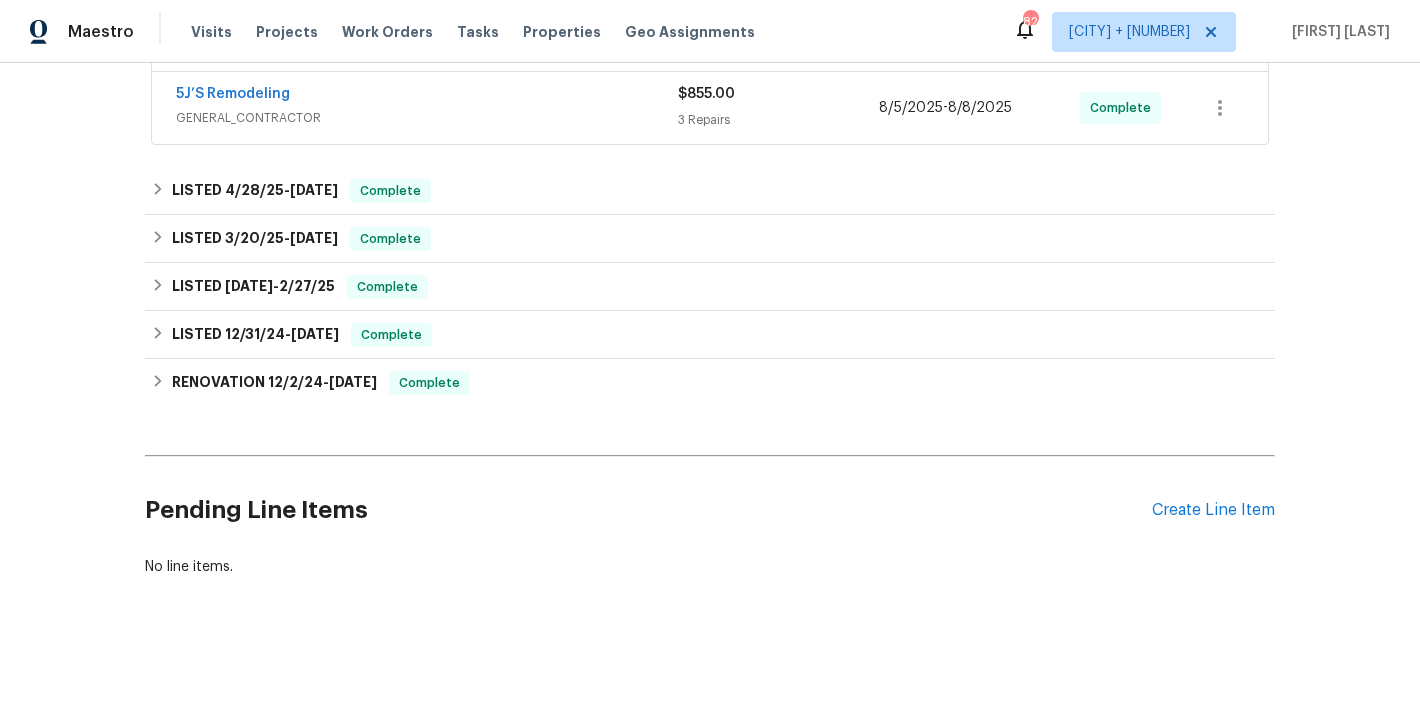 scroll, scrollTop: 458, scrollLeft: 0, axis: vertical 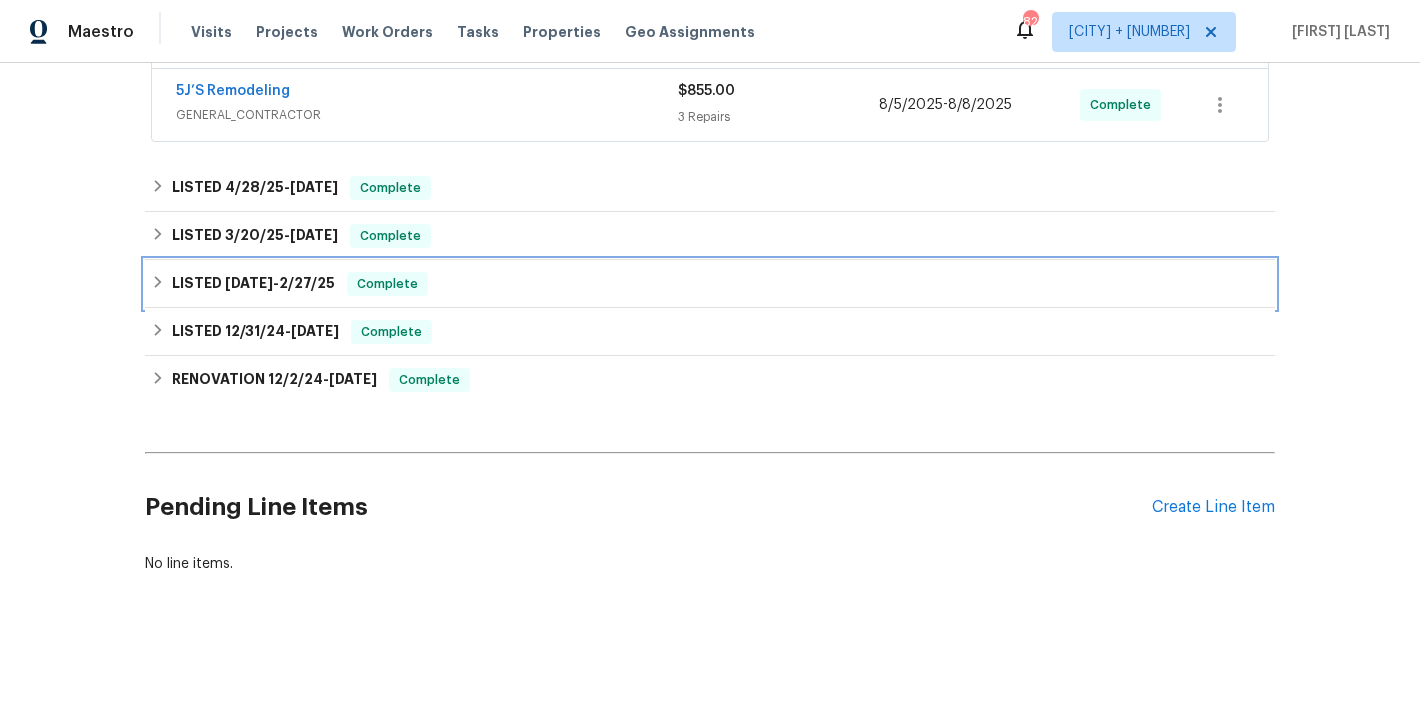 click on "LISTED   2/26/25  -  2/27/25 Complete" at bounding box center [710, 284] 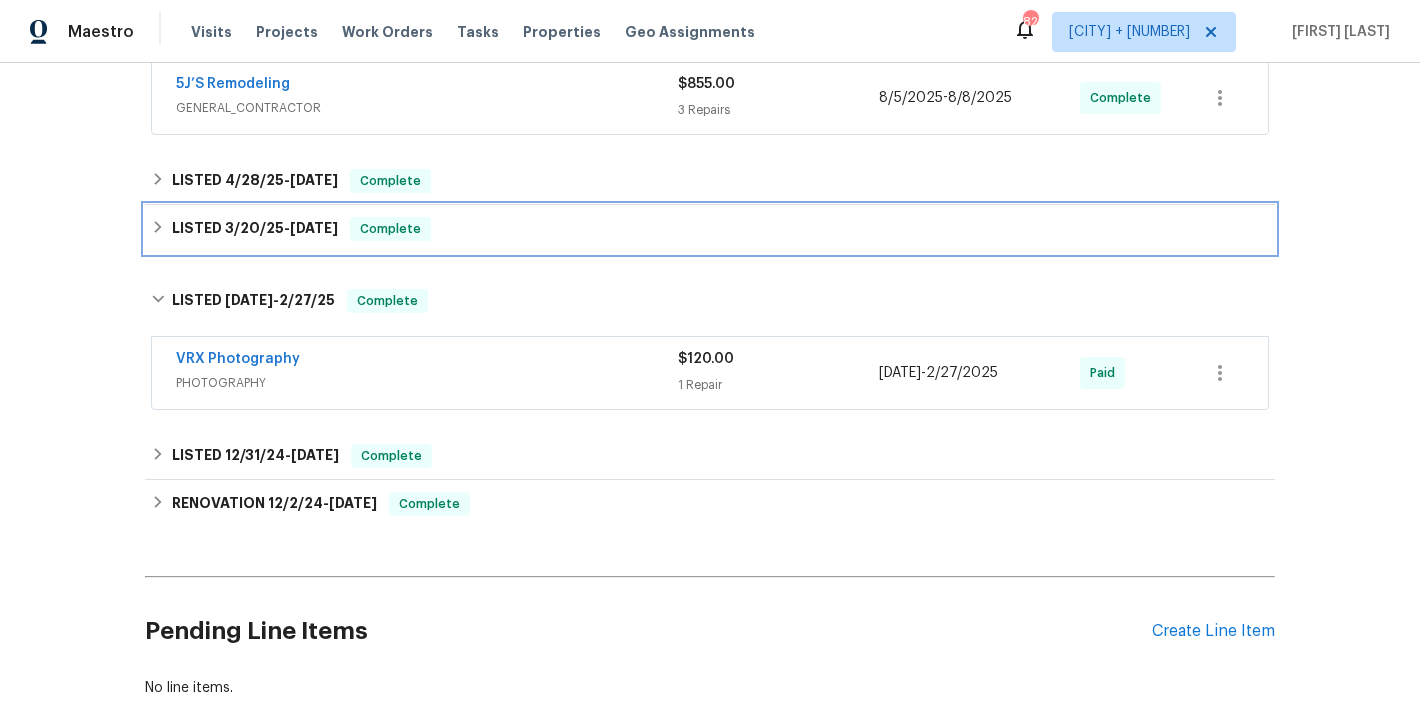 click on "LISTED   3/20/25  -  3/21/25 Complete" at bounding box center [710, 229] 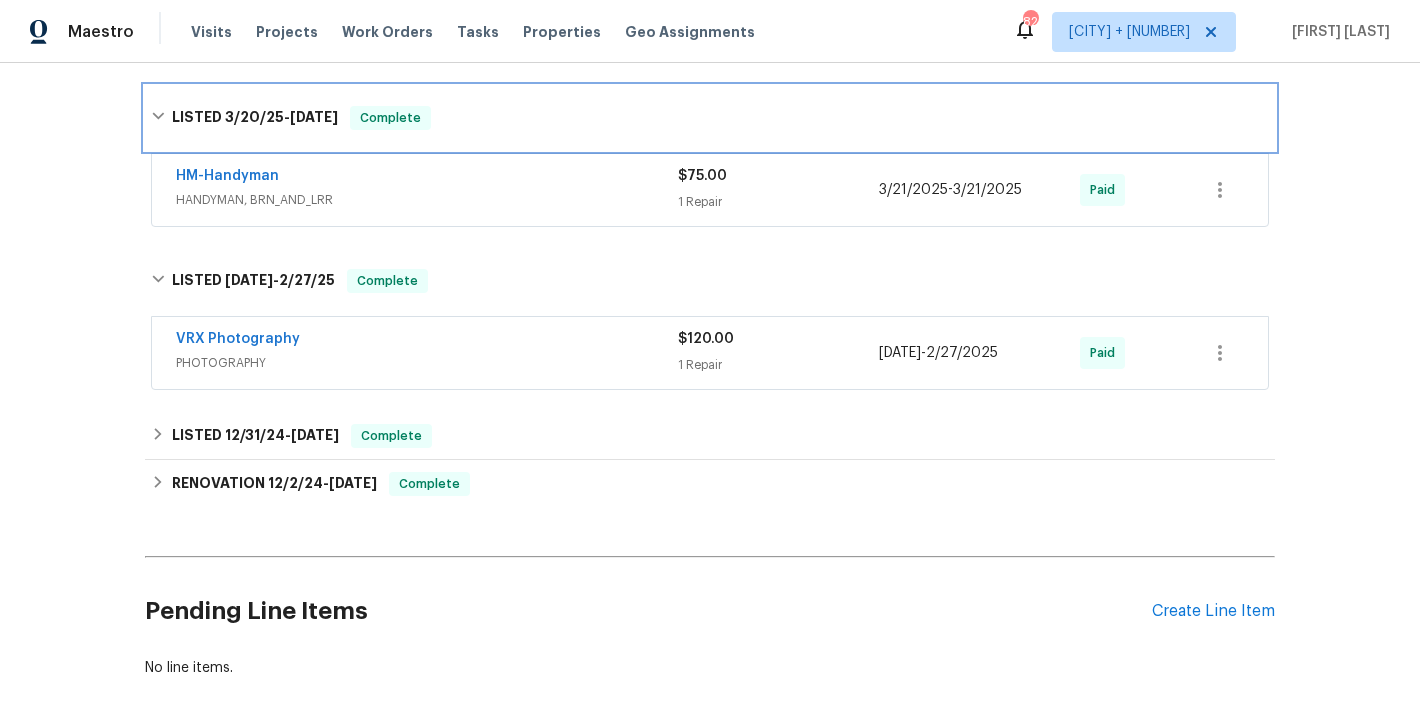 scroll, scrollTop: 595, scrollLeft: 0, axis: vertical 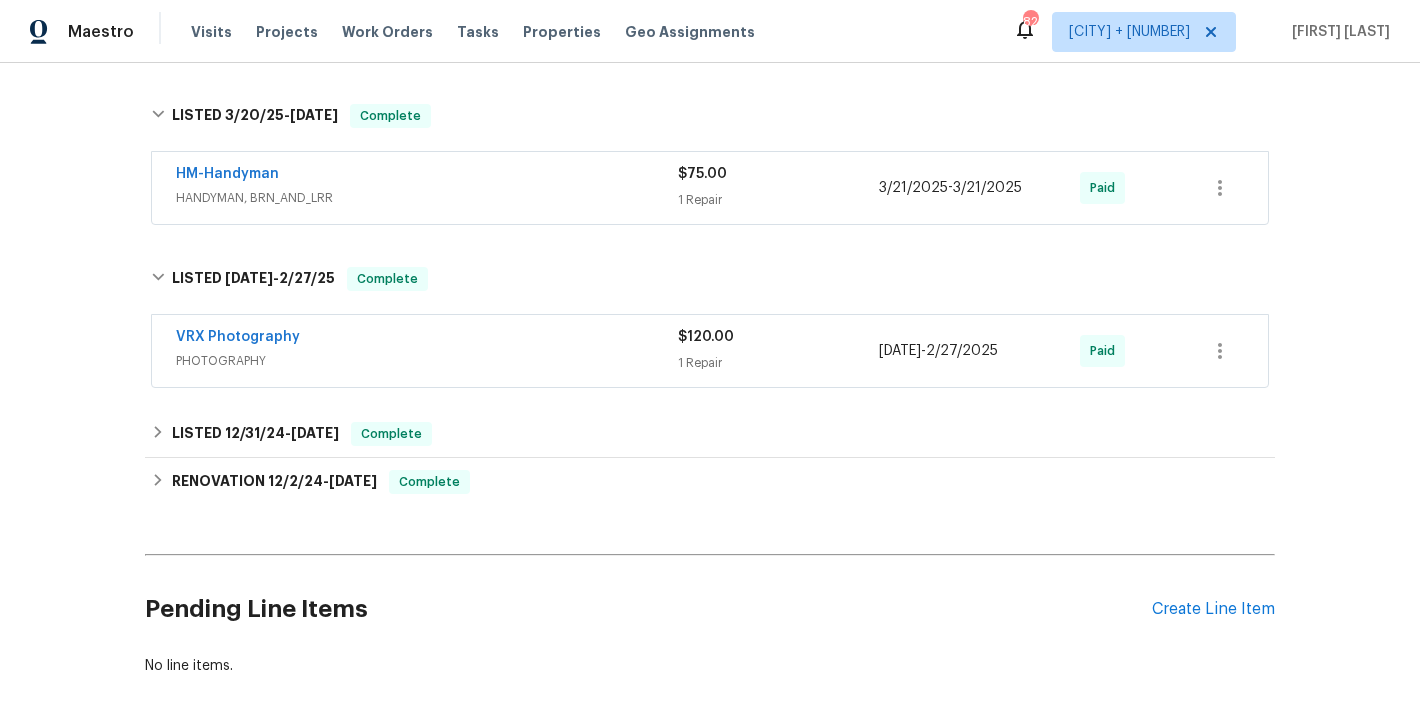 click on "HM-Handyman" at bounding box center (427, 176) 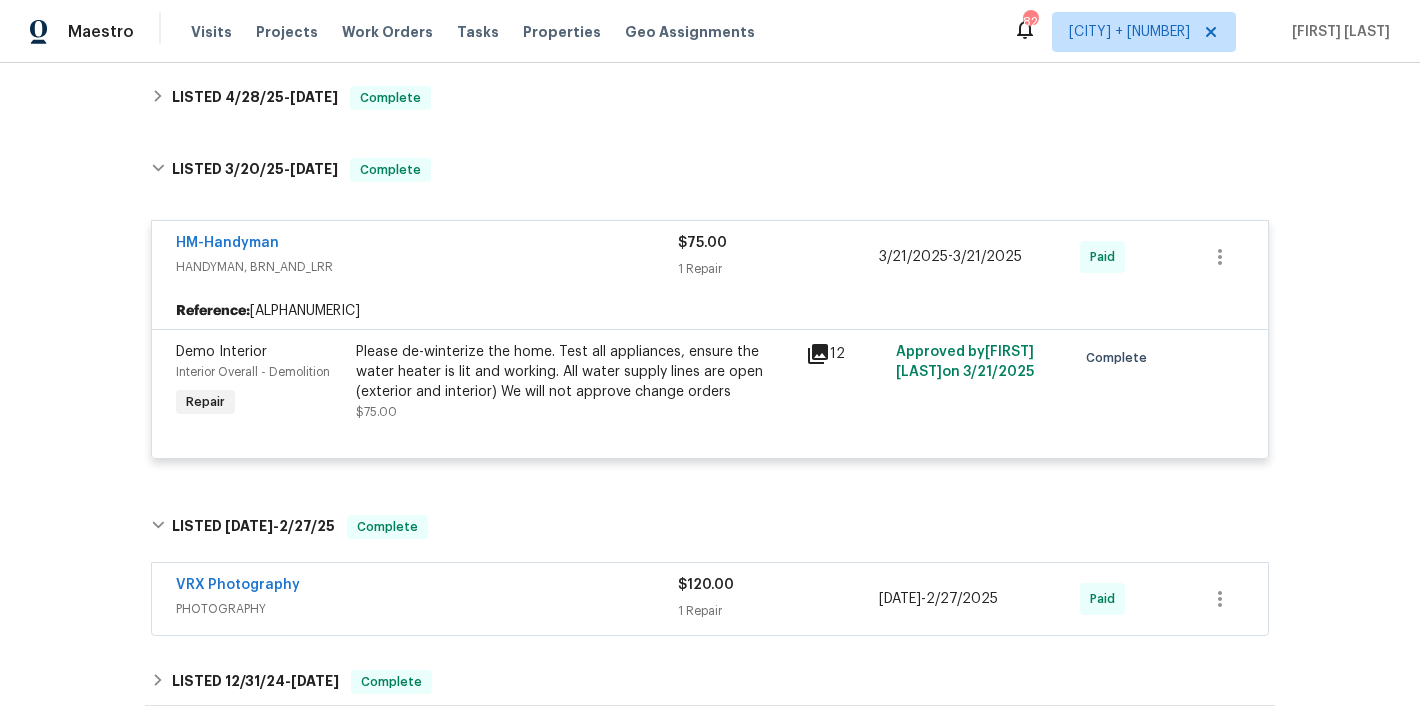 scroll, scrollTop: 524, scrollLeft: 0, axis: vertical 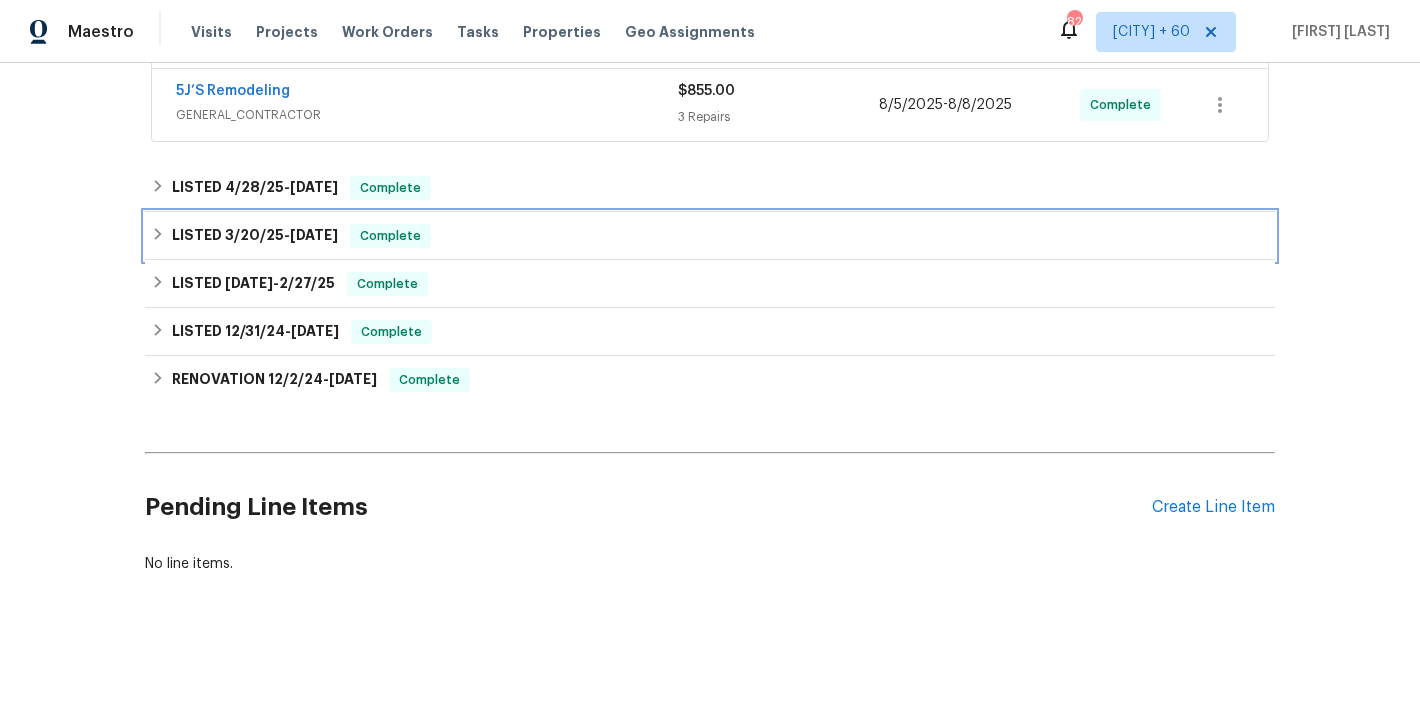 click on "LISTED   3/20/25  -  3/21/25 Complete" at bounding box center [710, 236] 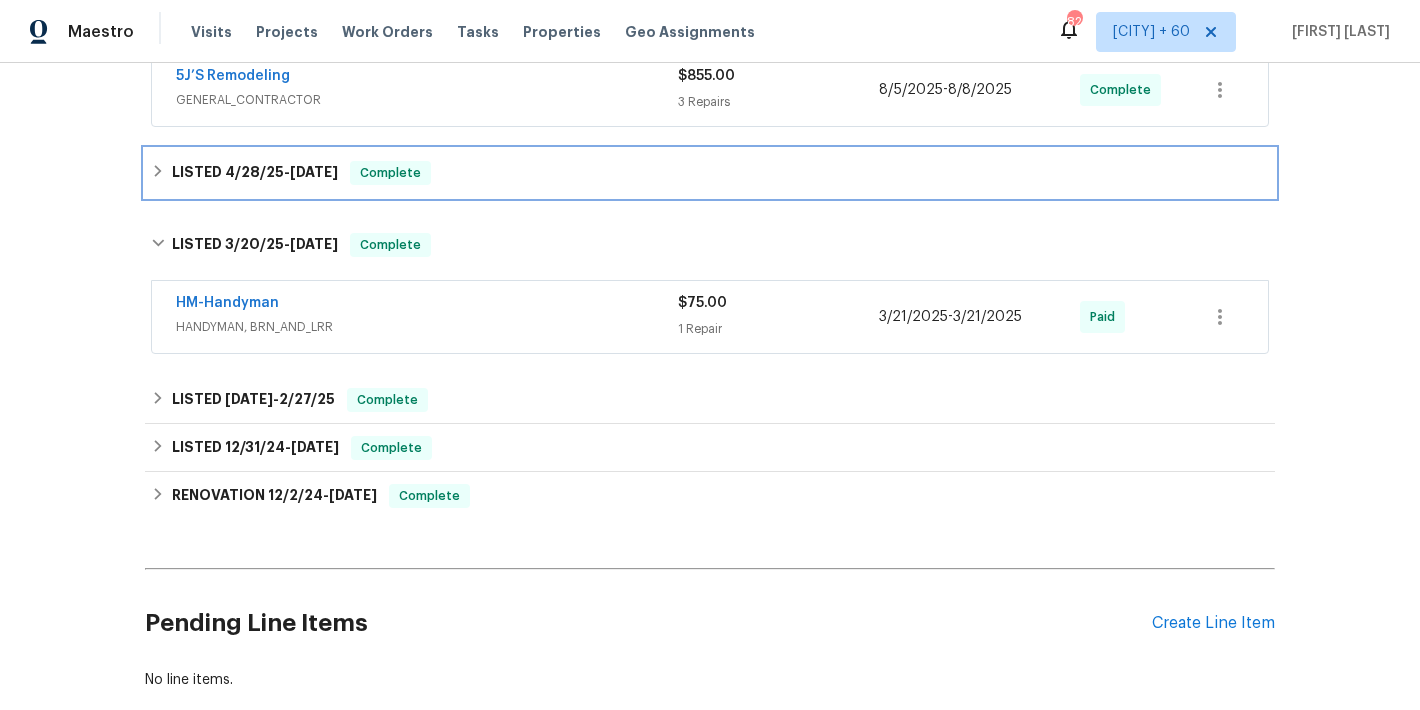 click on "LISTED   4/28/25  -  5/2/25 Complete" at bounding box center [710, 173] 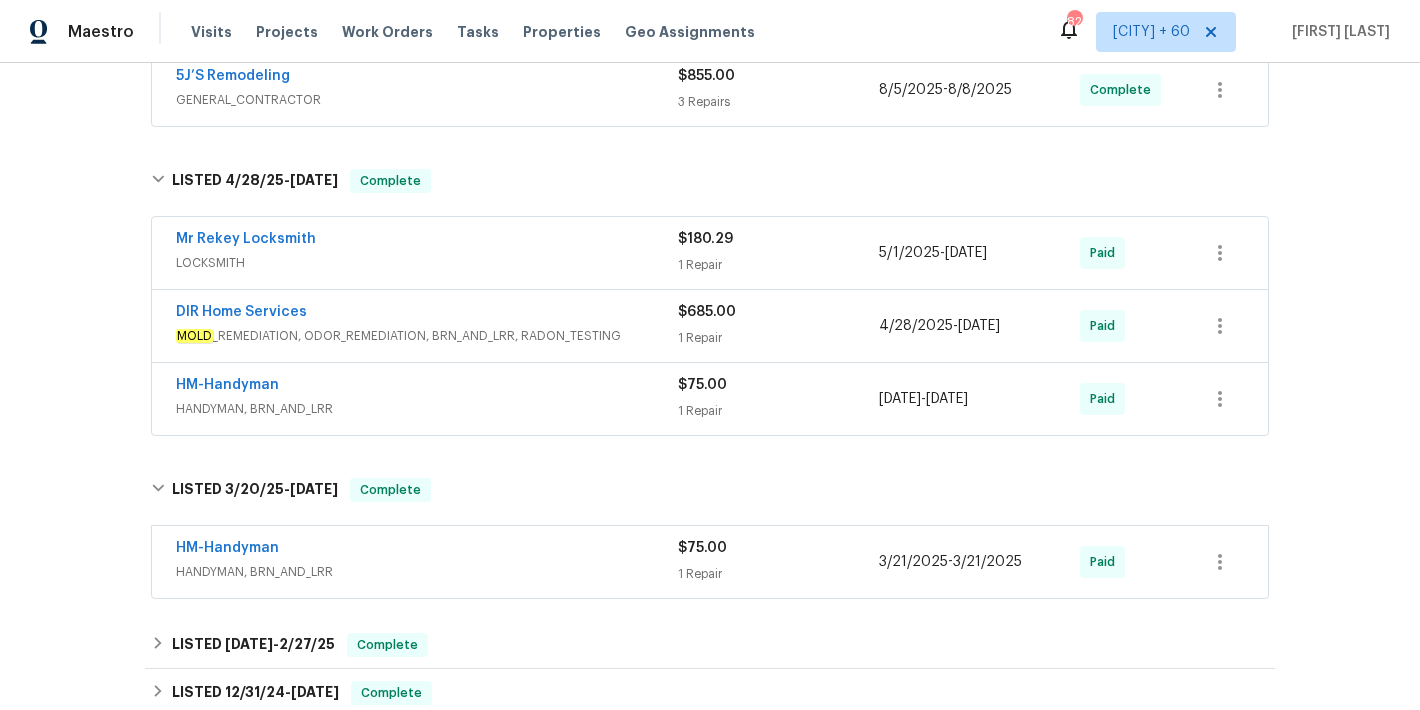 click on "HANDYMAN, BRN_AND_LRR" at bounding box center (427, 409) 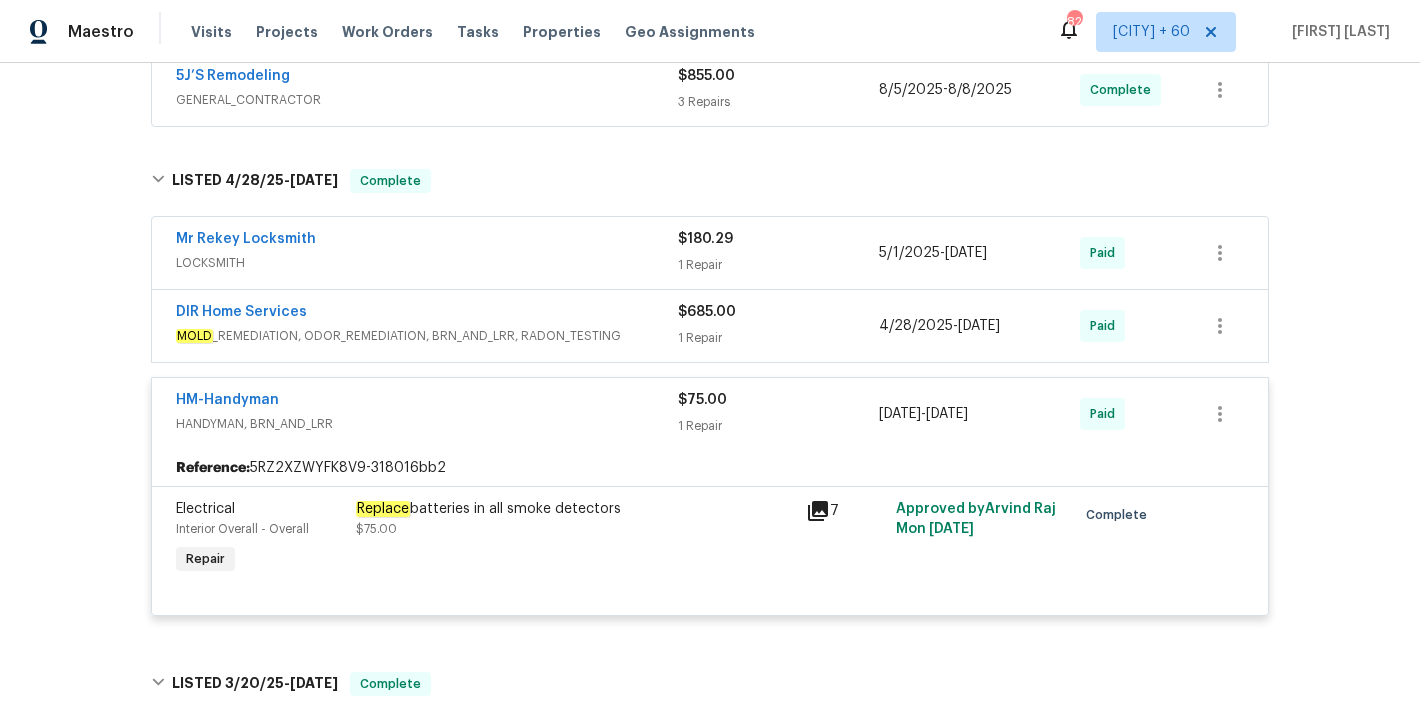 click on "MOLD _REMEDIATION, ODOR_REMEDIATION, BRN_AND_LRR, RADON_TESTING" at bounding box center [427, 336] 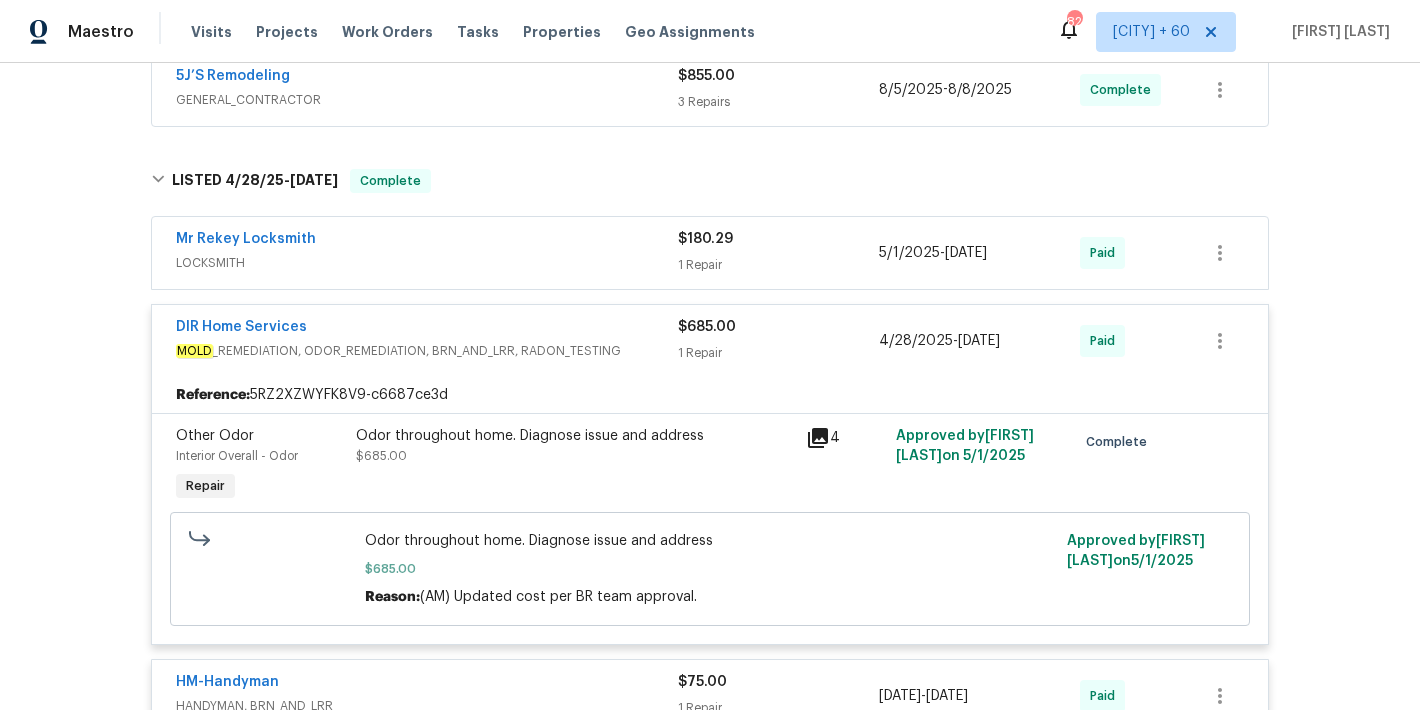 click on "LOCKSMITH" at bounding box center (427, 263) 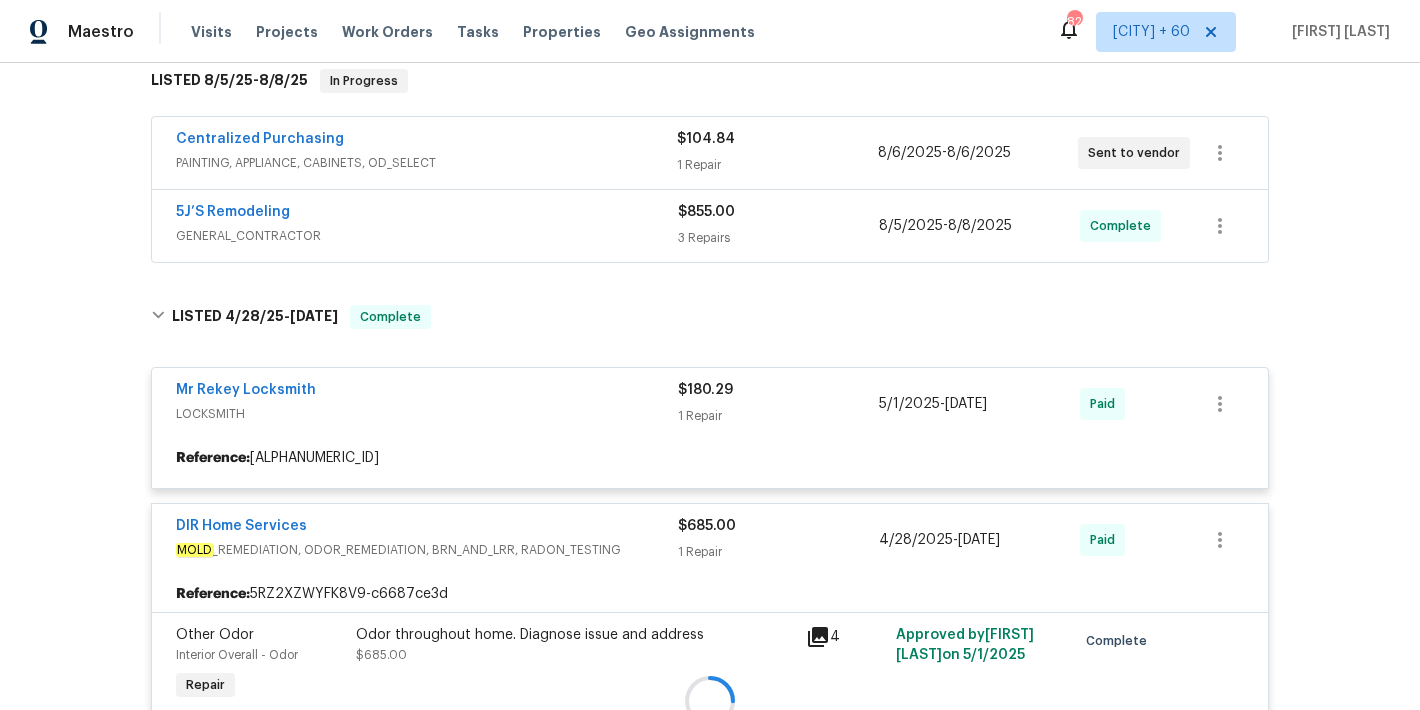 scroll, scrollTop: 316, scrollLeft: 0, axis: vertical 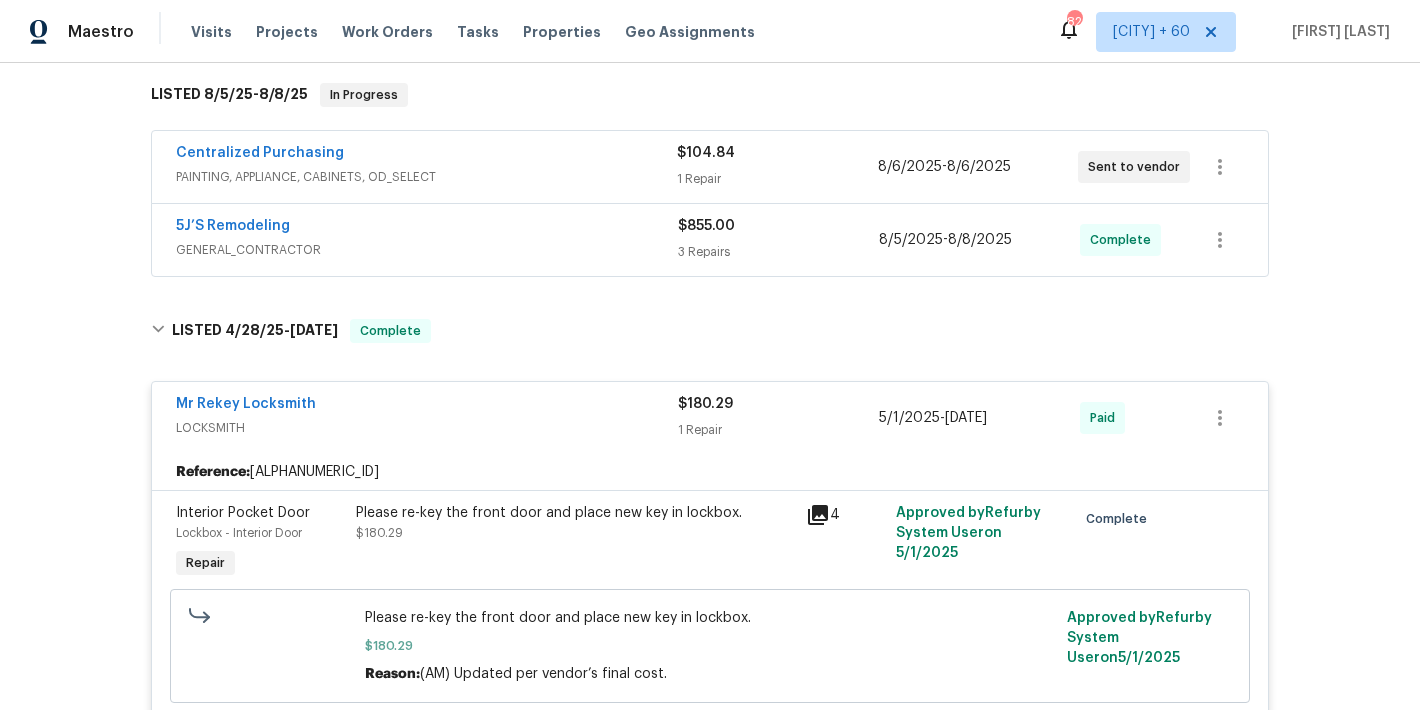 click on "GENERAL_CONTRACTOR" at bounding box center (427, 250) 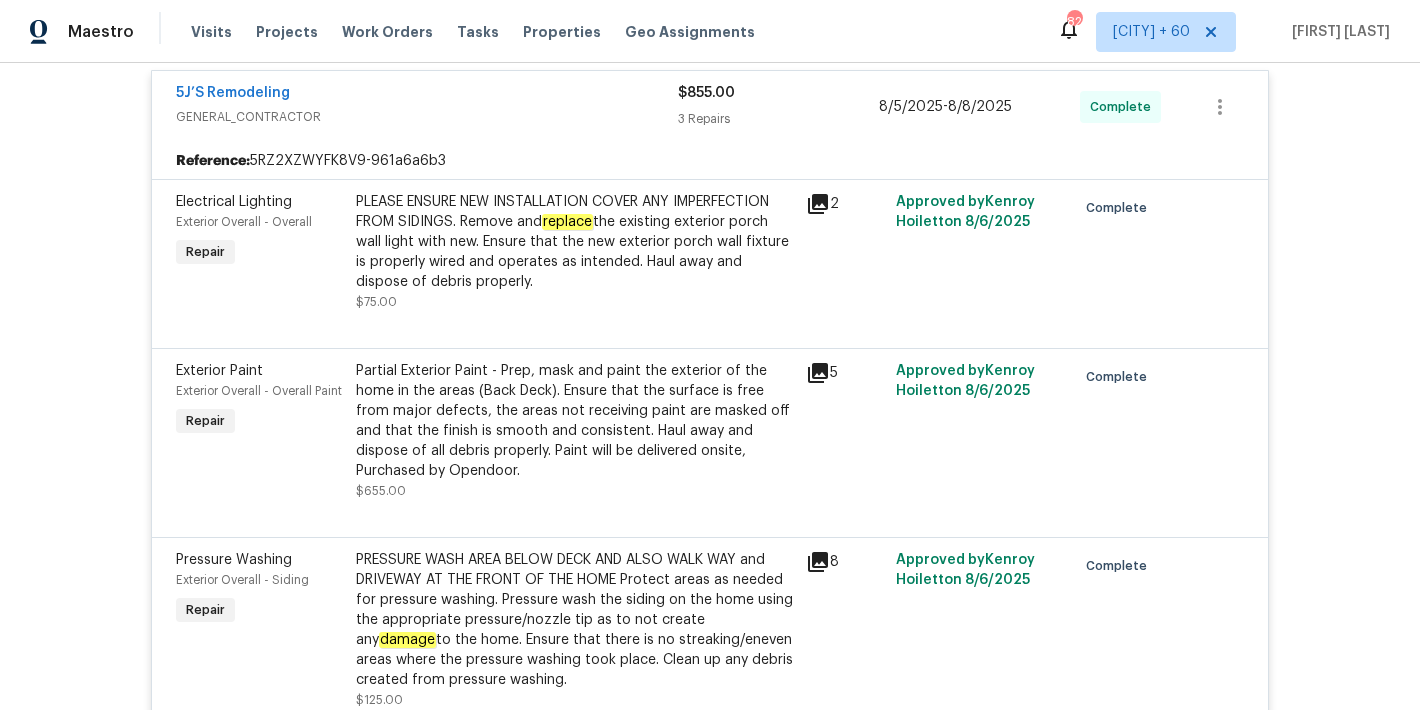 scroll, scrollTop: 264, scrollLeft: 0, axis: vertical 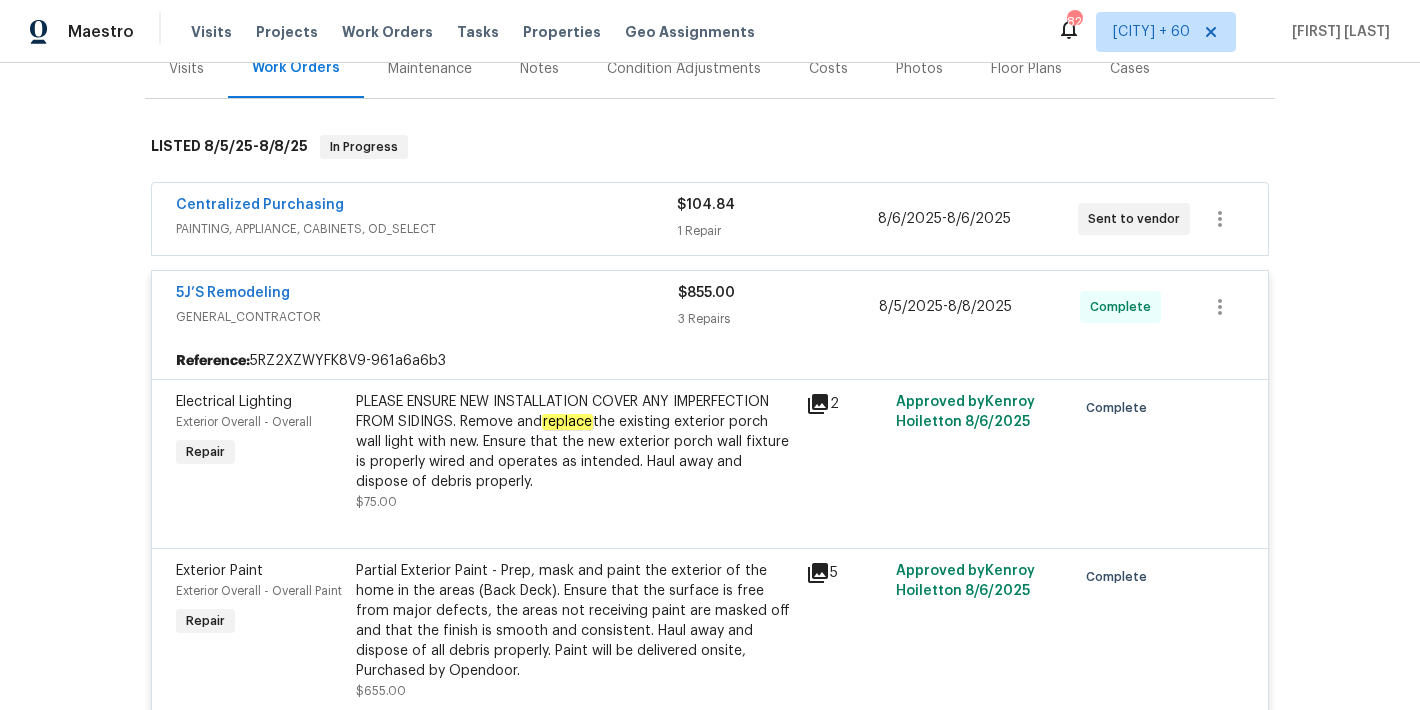 click on "Centralized Purchasing" at bounding box center [426, 207] 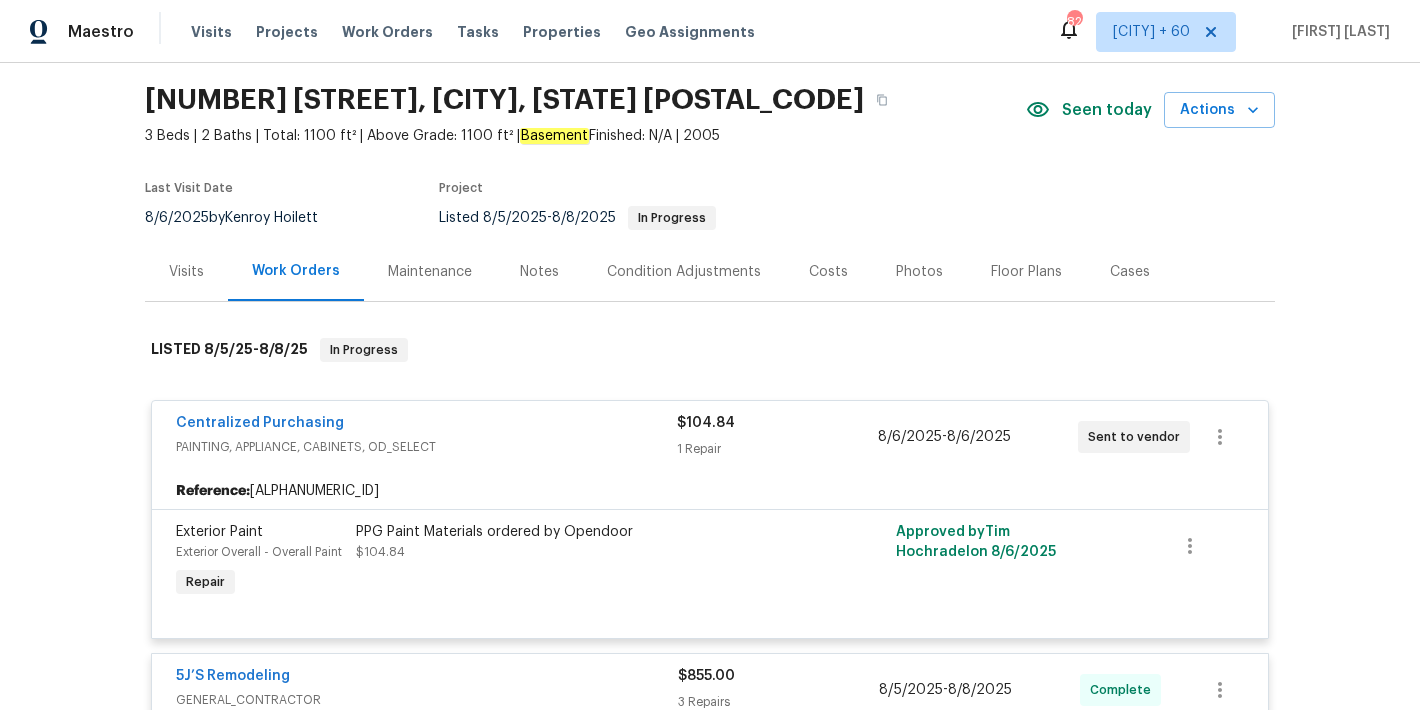scroll, scrollTop: 0, scrollLeft: 0, axis: both 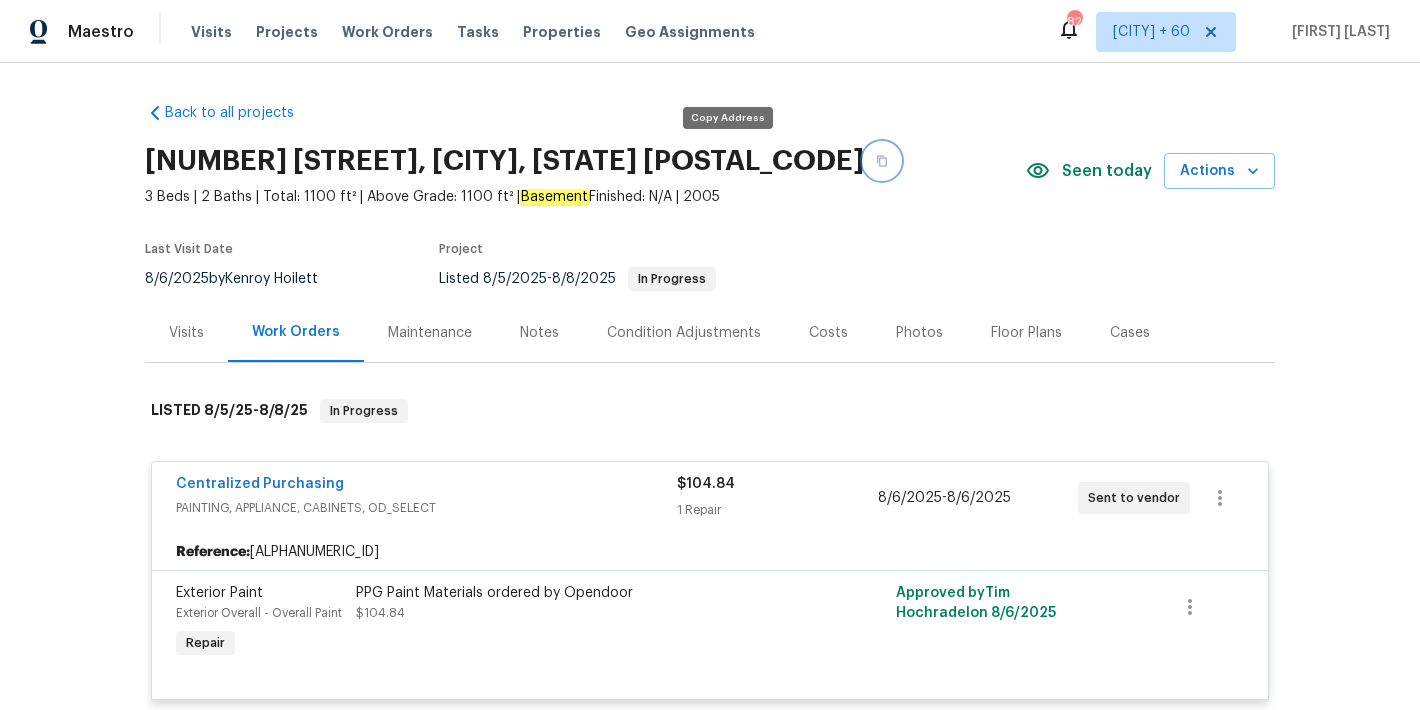 click 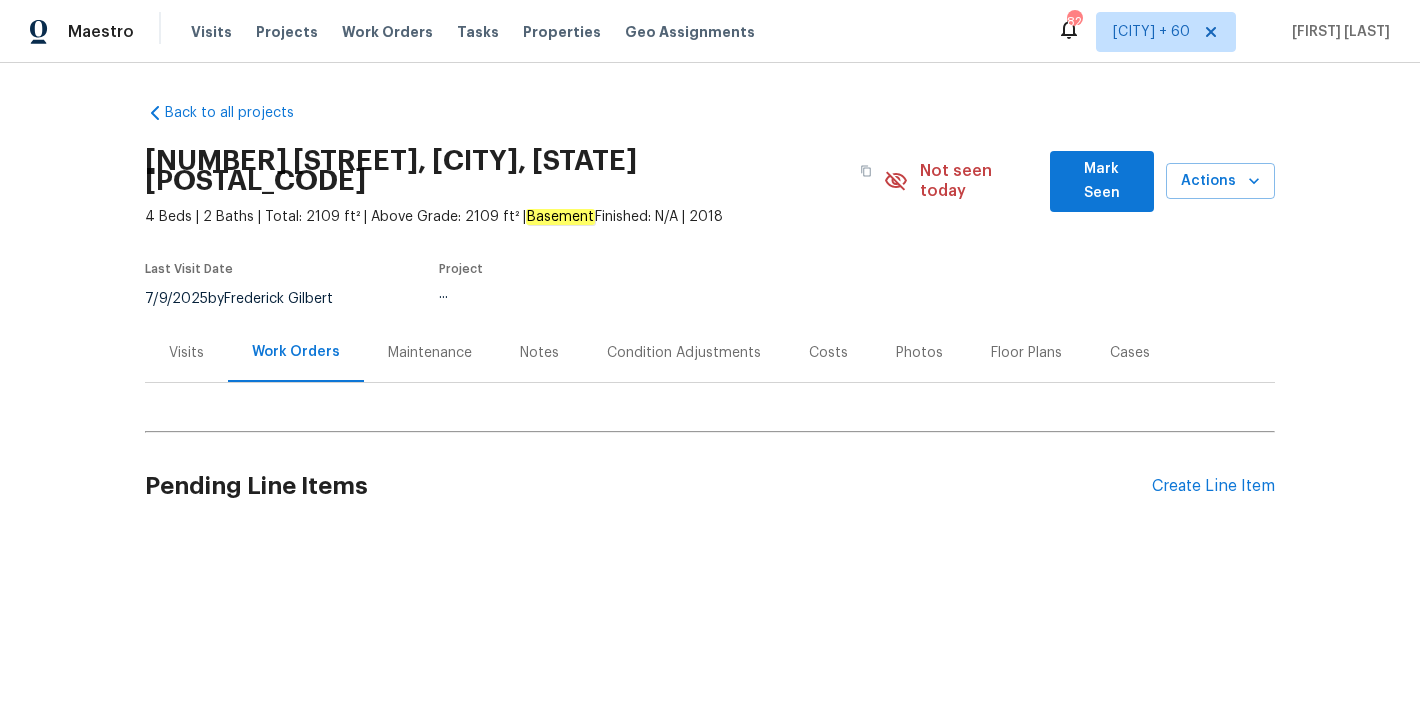 scroll, scrollTop: 0, scrollLeft: 0, axis: both 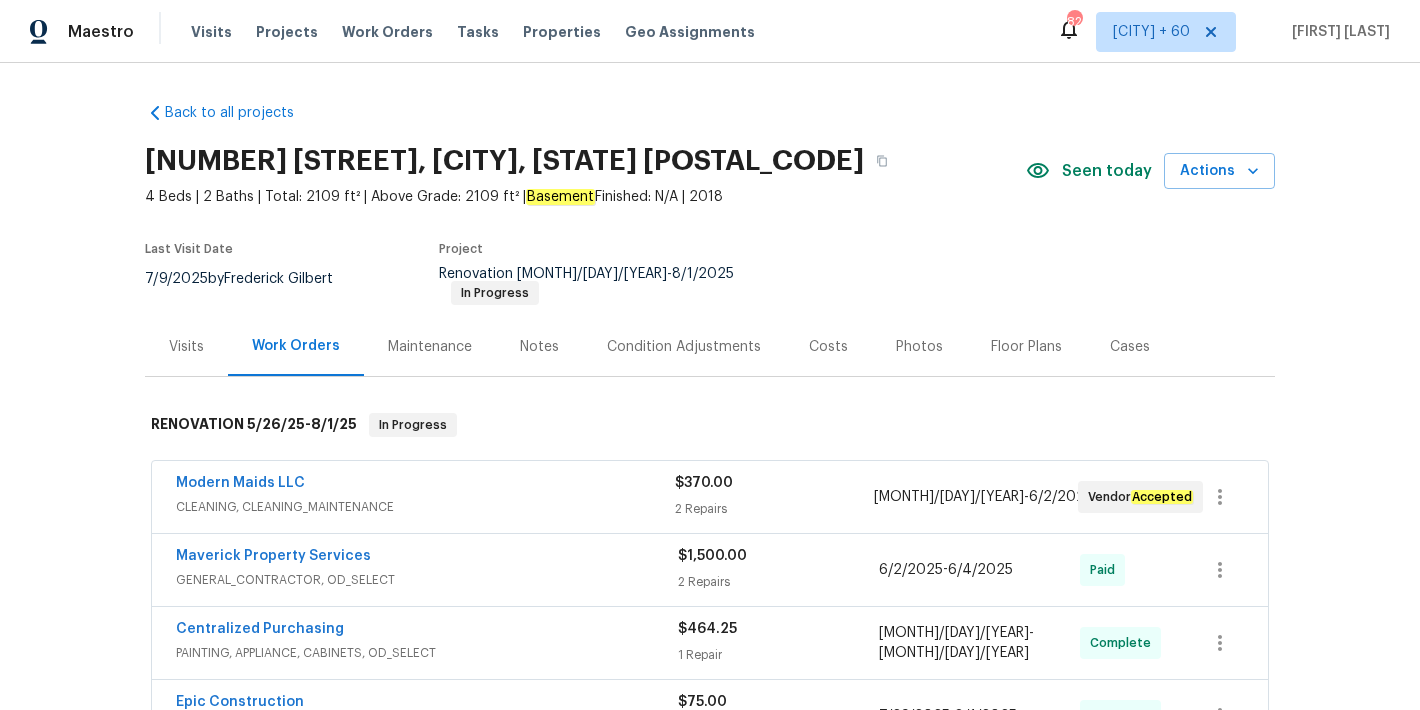 click on "Seen today" at bounding box center [1107, 171] 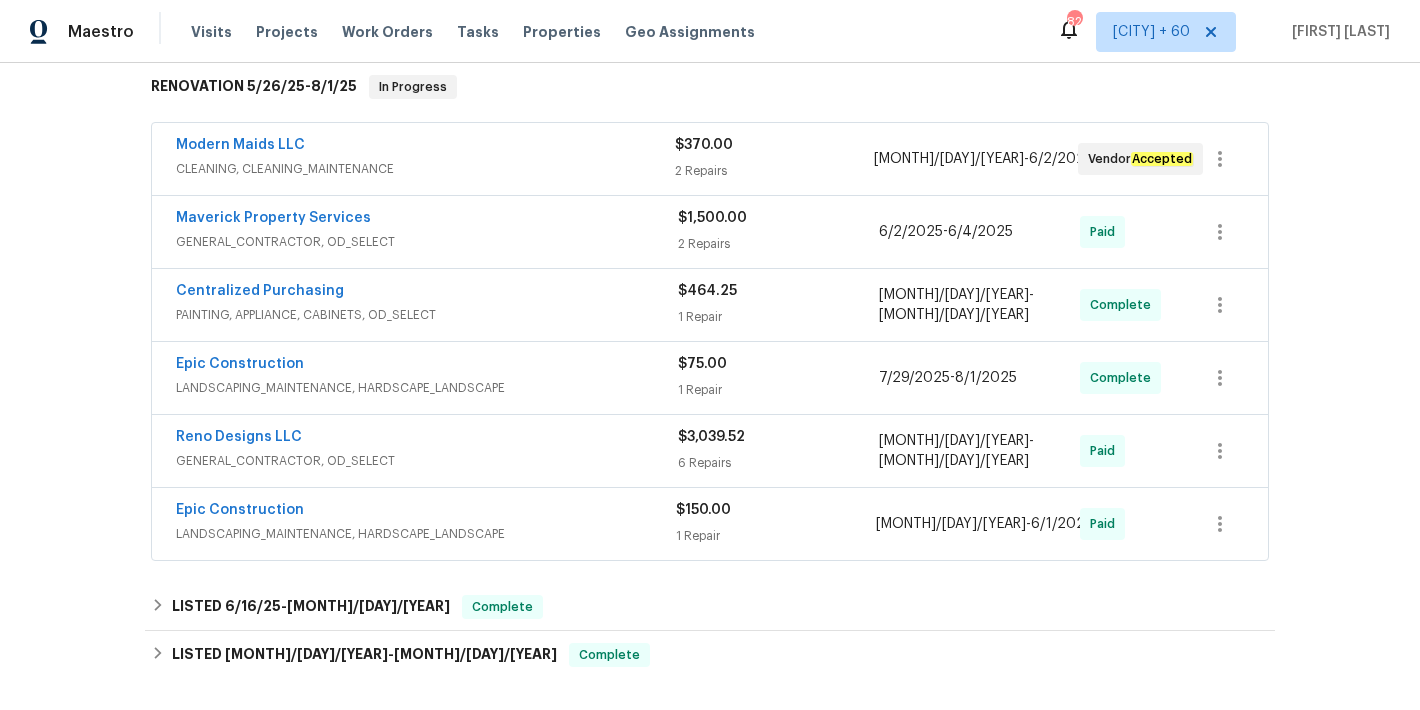 scroll, scrollTop: 380, scrollLeft: 0, axis: vertical 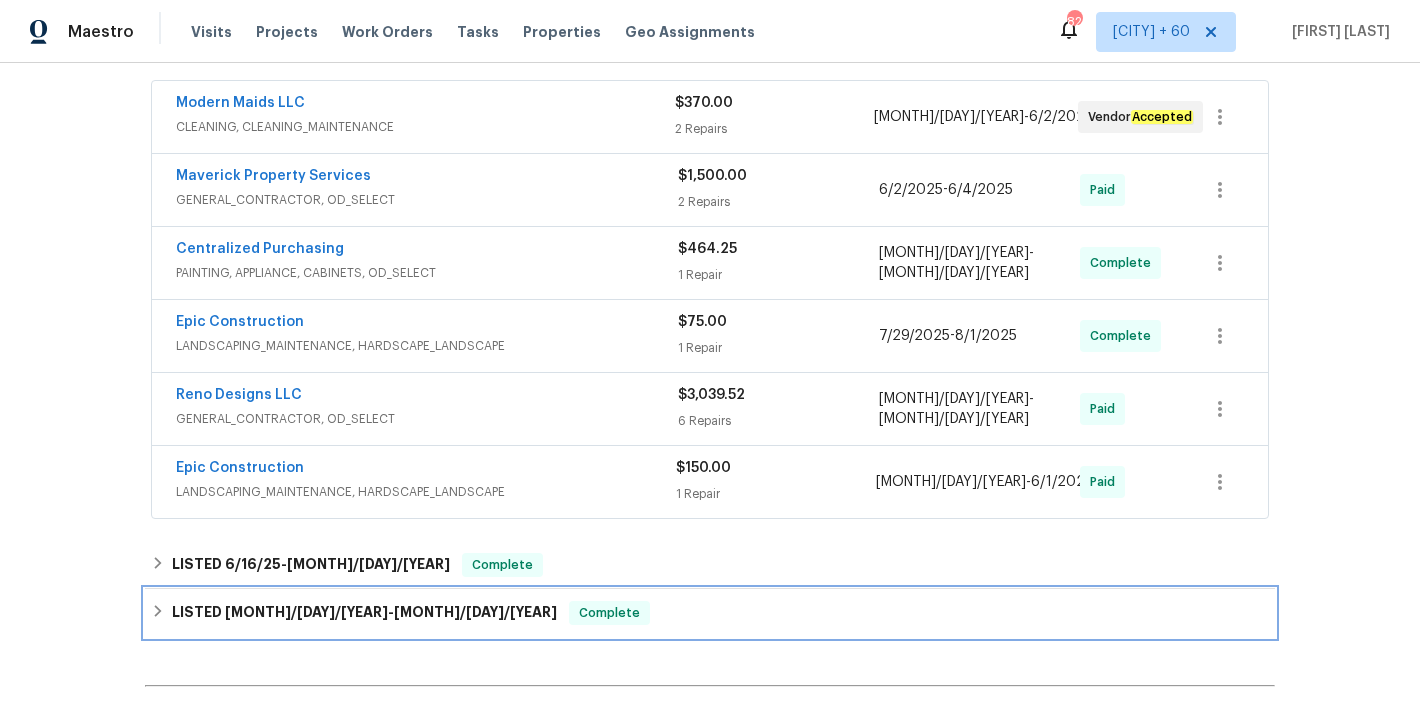 click on "LISTED   [MONTH]/[DAY]/[YEAR]  -  [MONTH]/[DAY]/[YEAR] Complete" at bounding box center [710, 613] 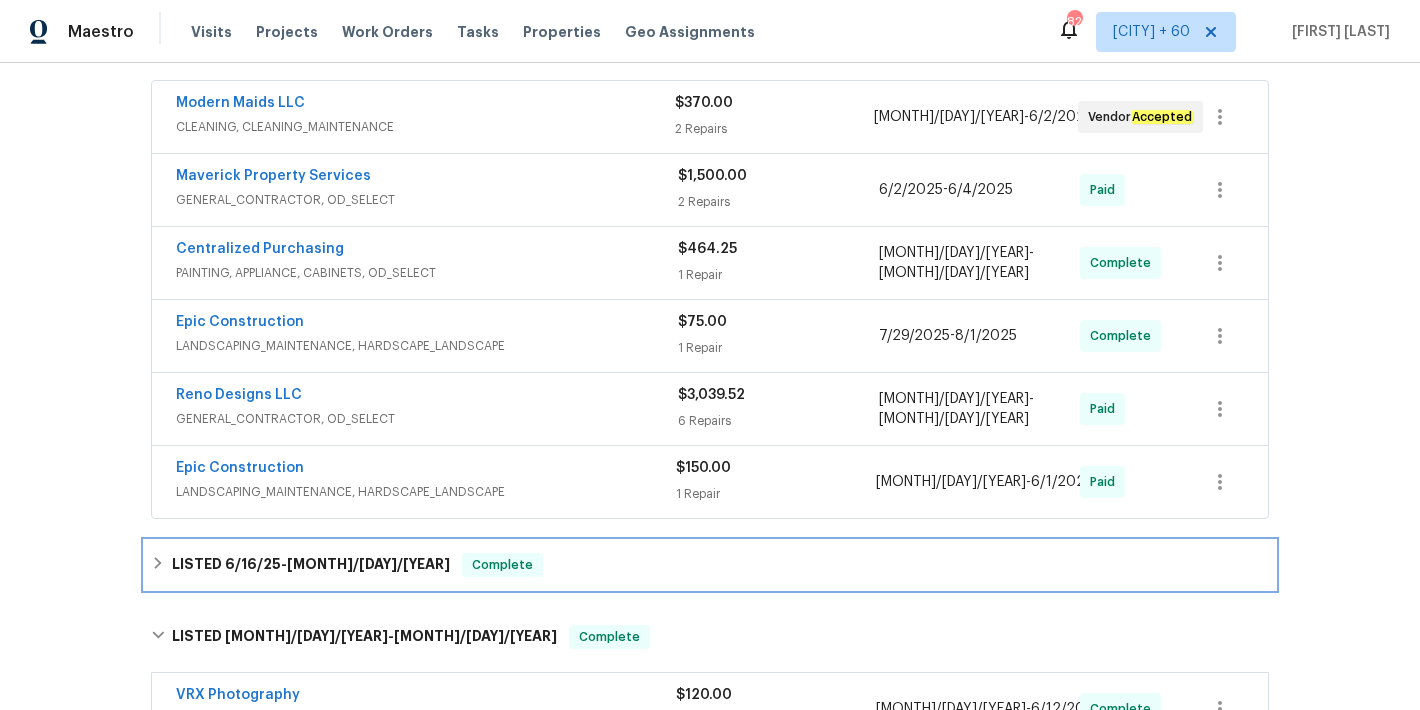 click on "[MONTH]/[DAY]/[YEAR]" at bounding box center (368, 564) 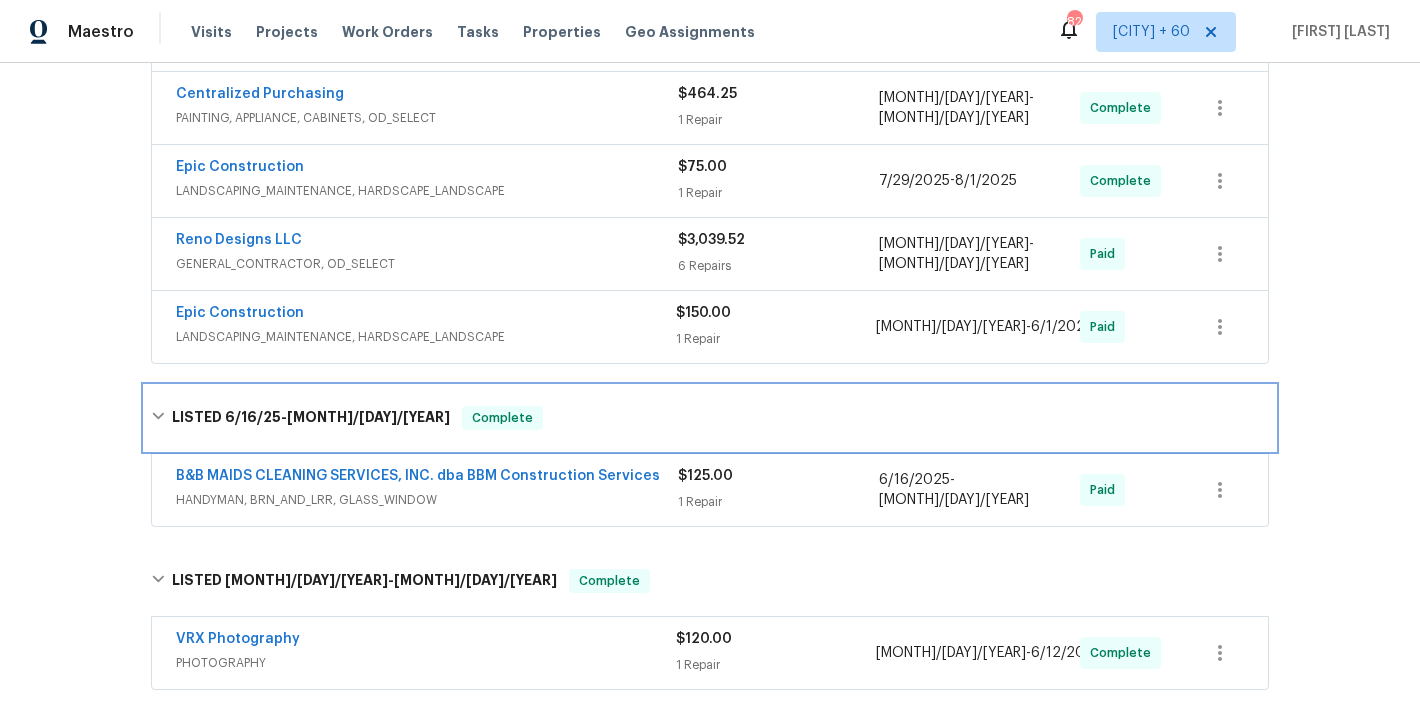 scroll, scrollTop: 389, scrollLeft: 0, axis: vertical 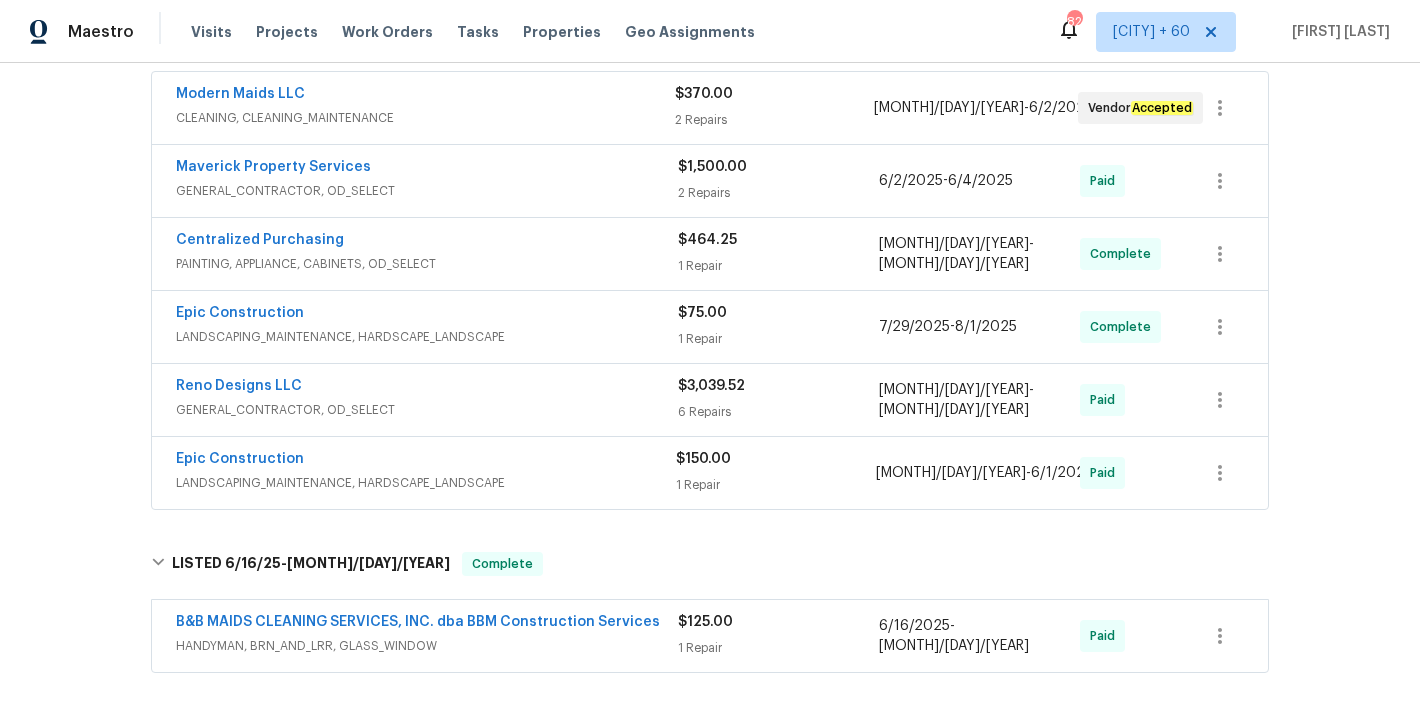click on "Epic Construction" at bounding box center (427, 315) 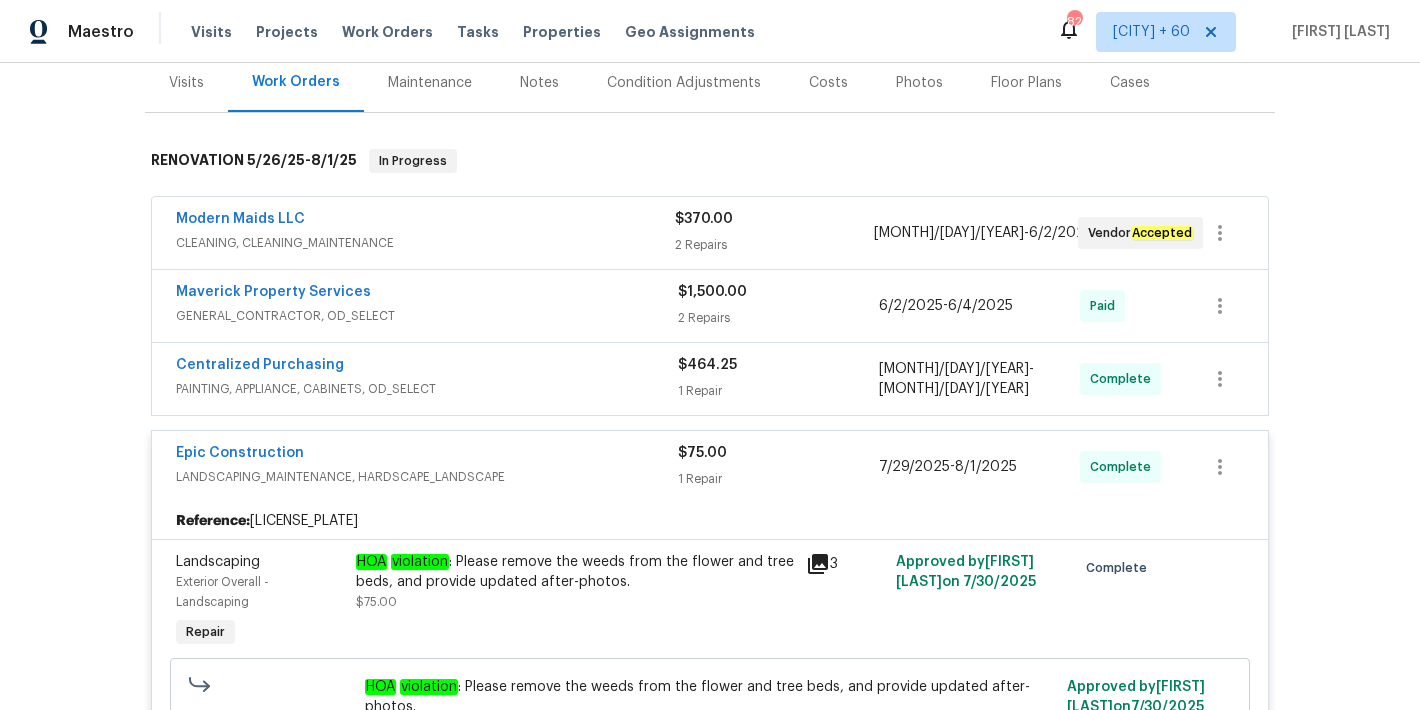 scroll, scrollTop: 185, scrollLeft: 0, axis: vertical 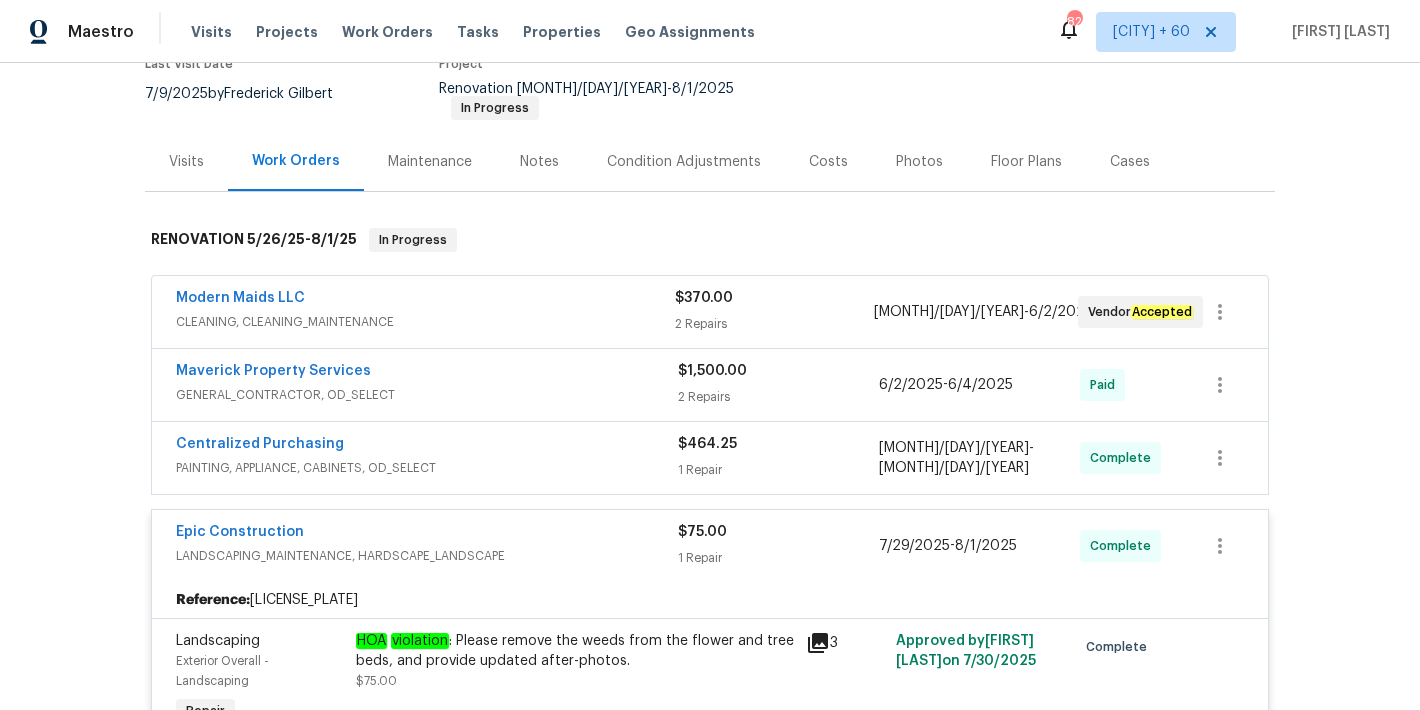 click on "Modern Maids LLC" at bounding box center [425, 300] 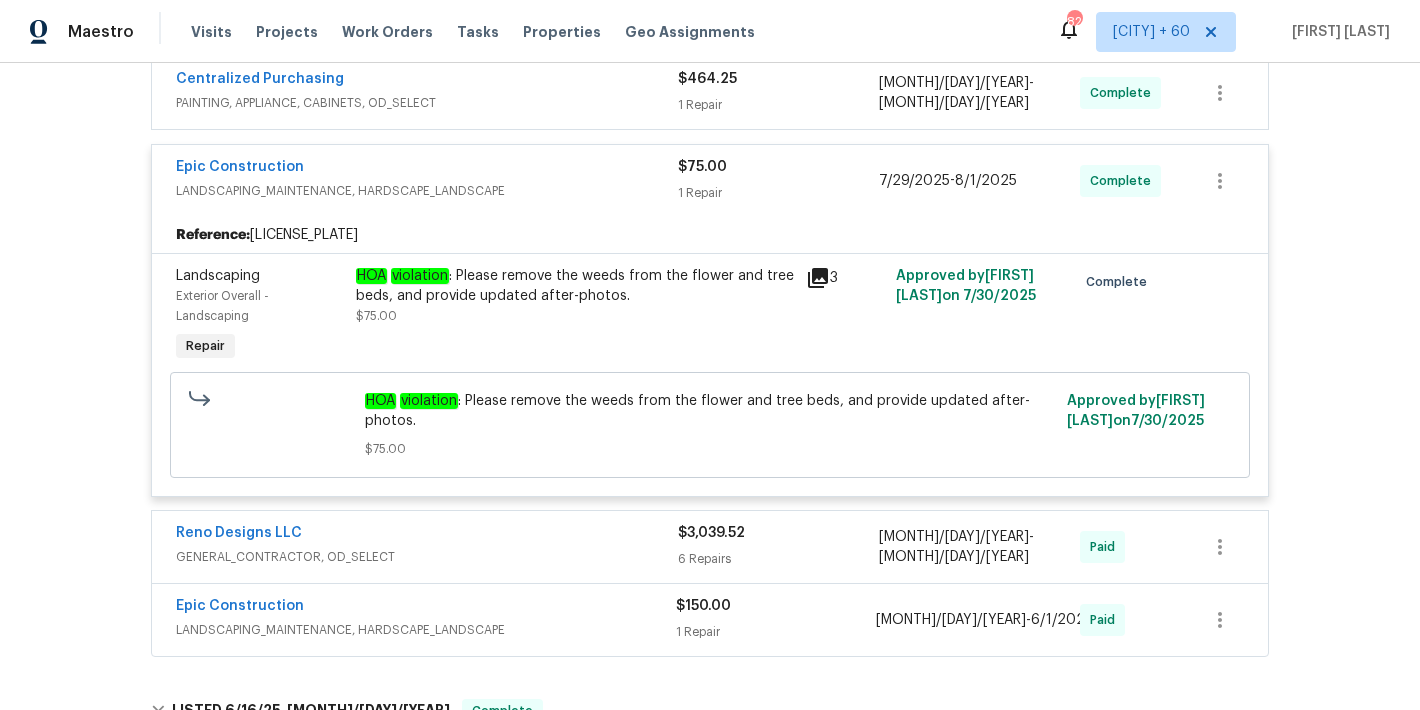 scroll, scrollTop: 1414, scrollLeft: 0, axis: vertical 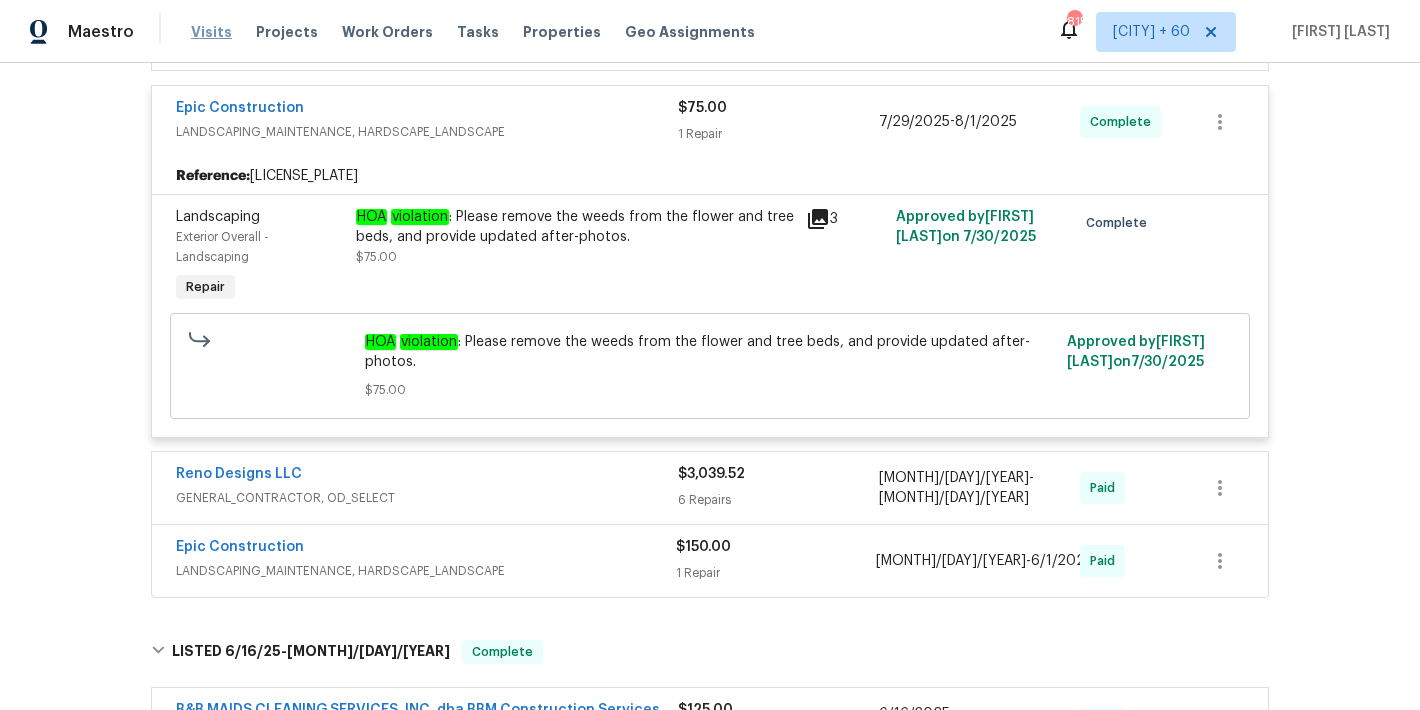 click on "Visits" at bounding box center (211, 32) 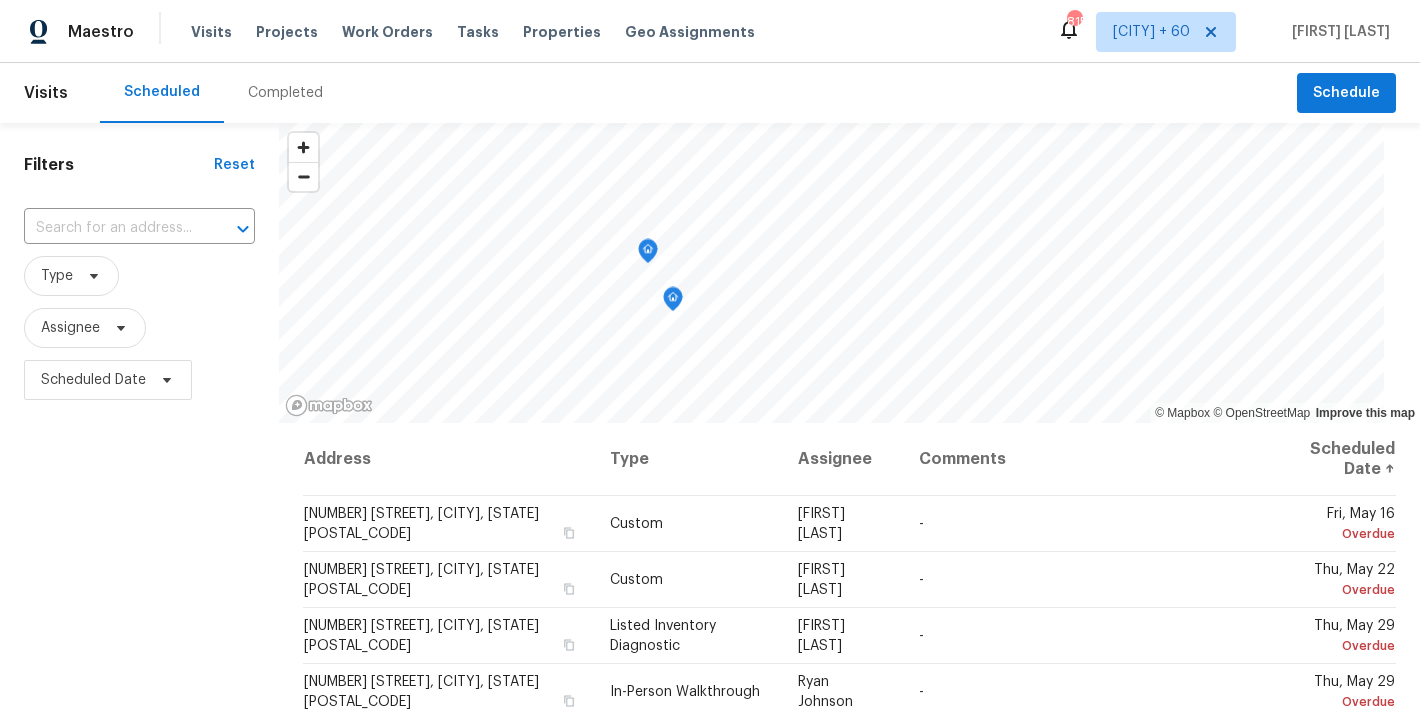 click on "Completed" at bounding box center [285, 93] 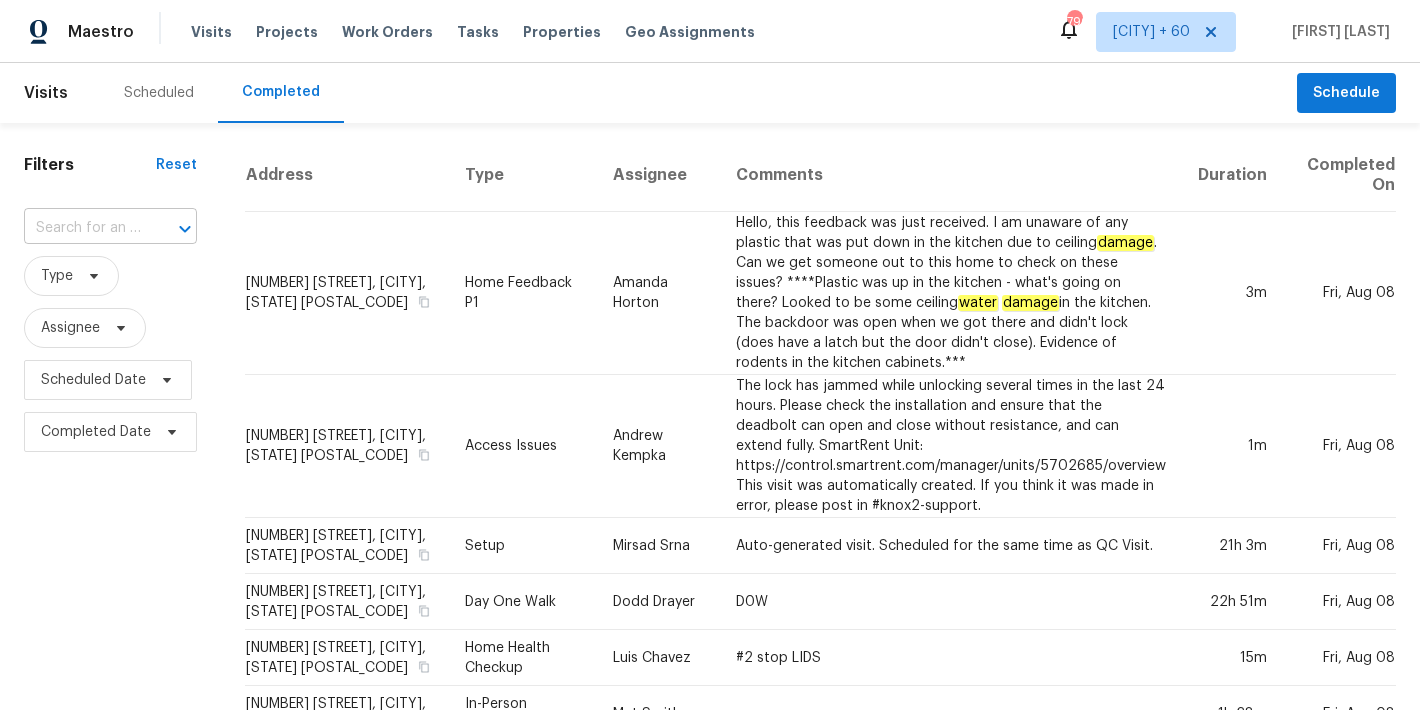 click at bounding box center (82, 228) 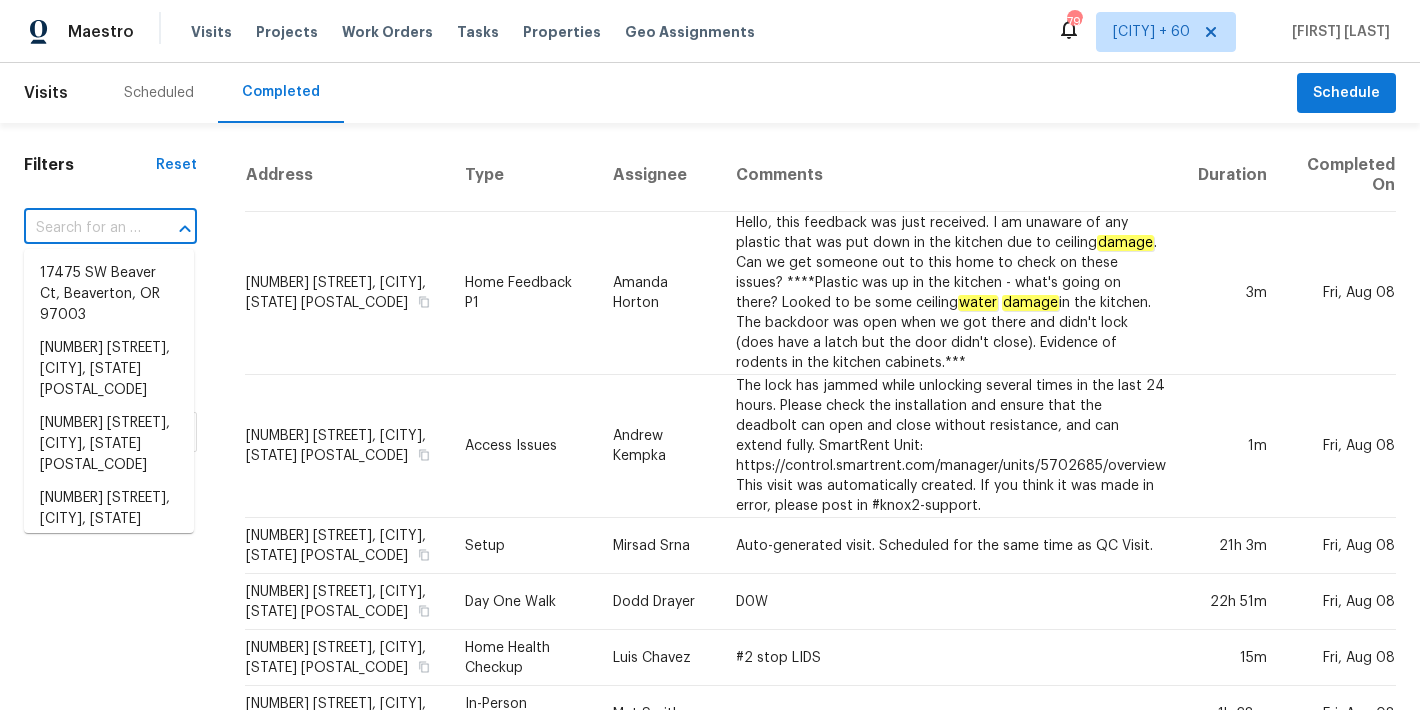 paste on "[NUMBER] [STREET], [CITY], [STATE] [POSTAL_CODE]" 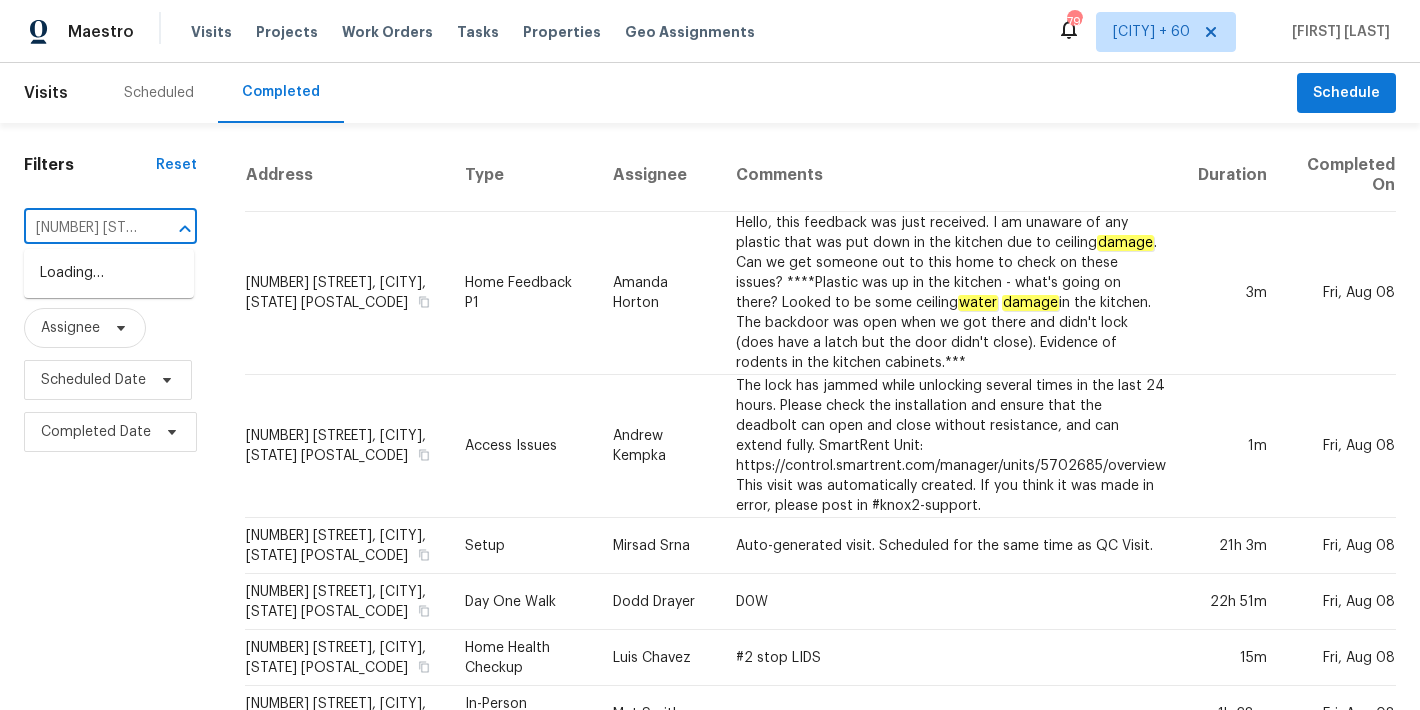 scroll, scrollTop: 0, scrollLeft: 168, axis: horizontal 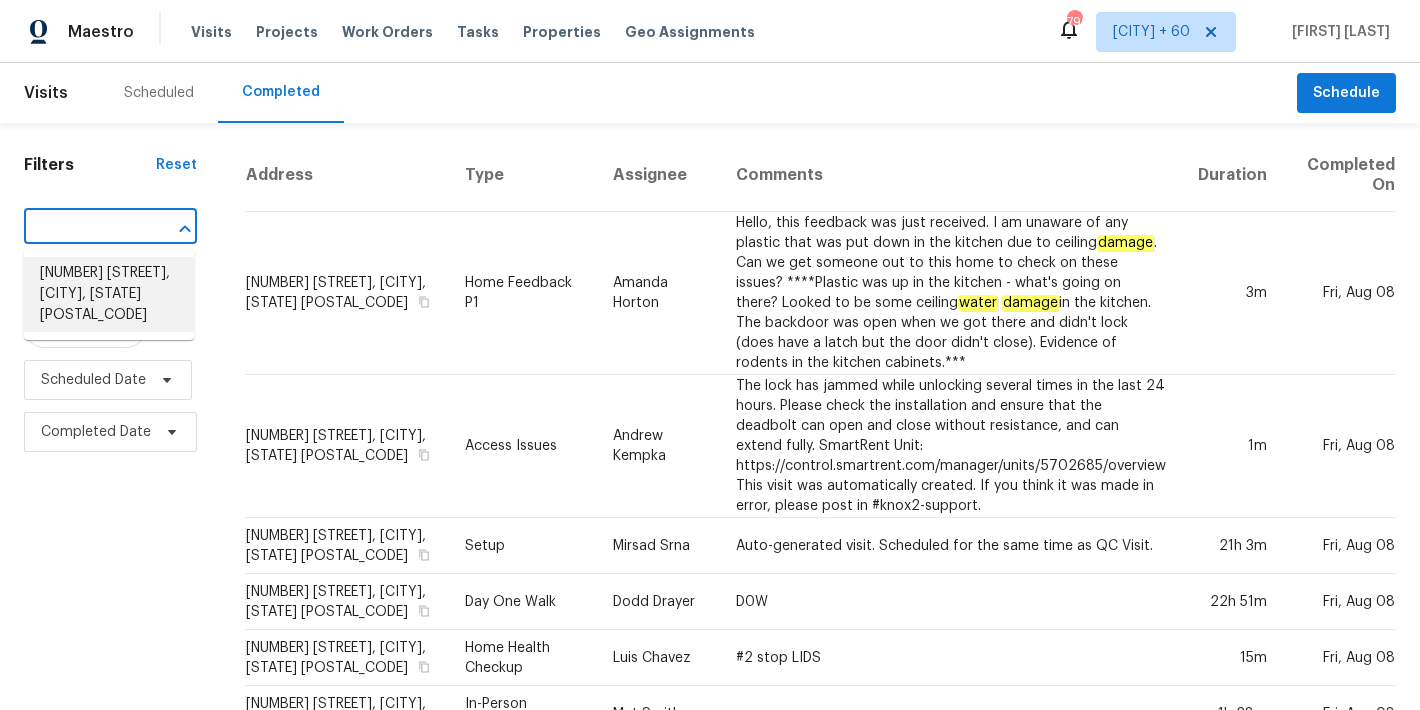 click on "[NUMBER] [STREET], [CITY], [STATE] [POSTAL_CODE]" at bounding box center [109, 294] 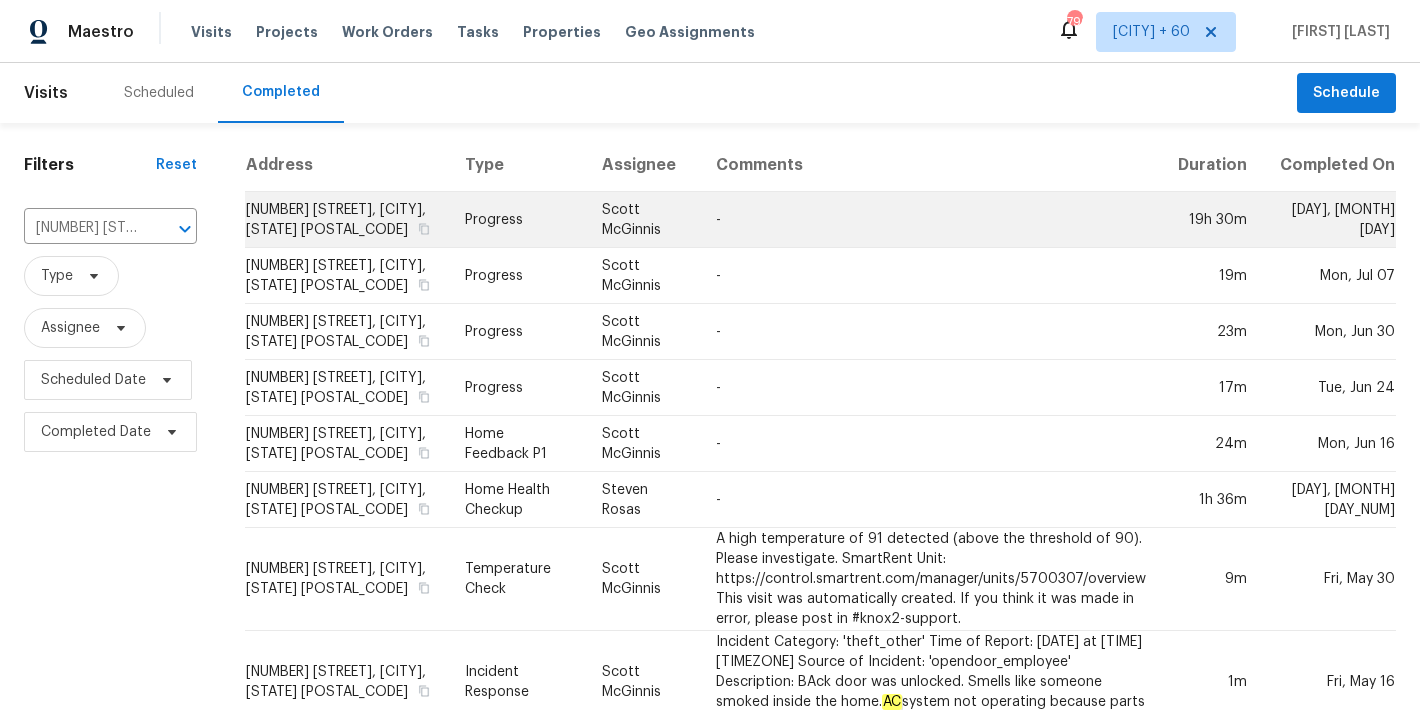 click on "[NUMBER] [STREET], [CITY], [STATE] [POSTAL_CODE]" at bounding box center (347, 220) 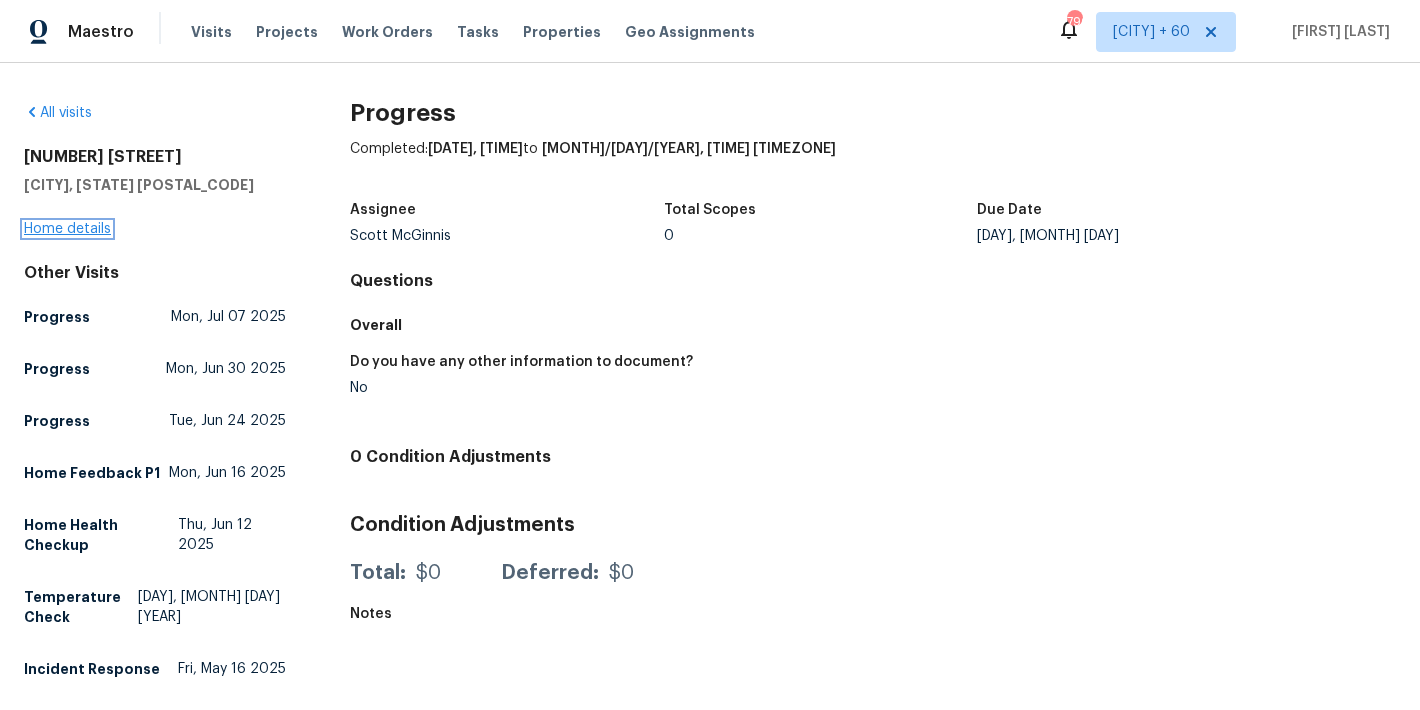 click on "Home details" at bounding box center (67, 229) 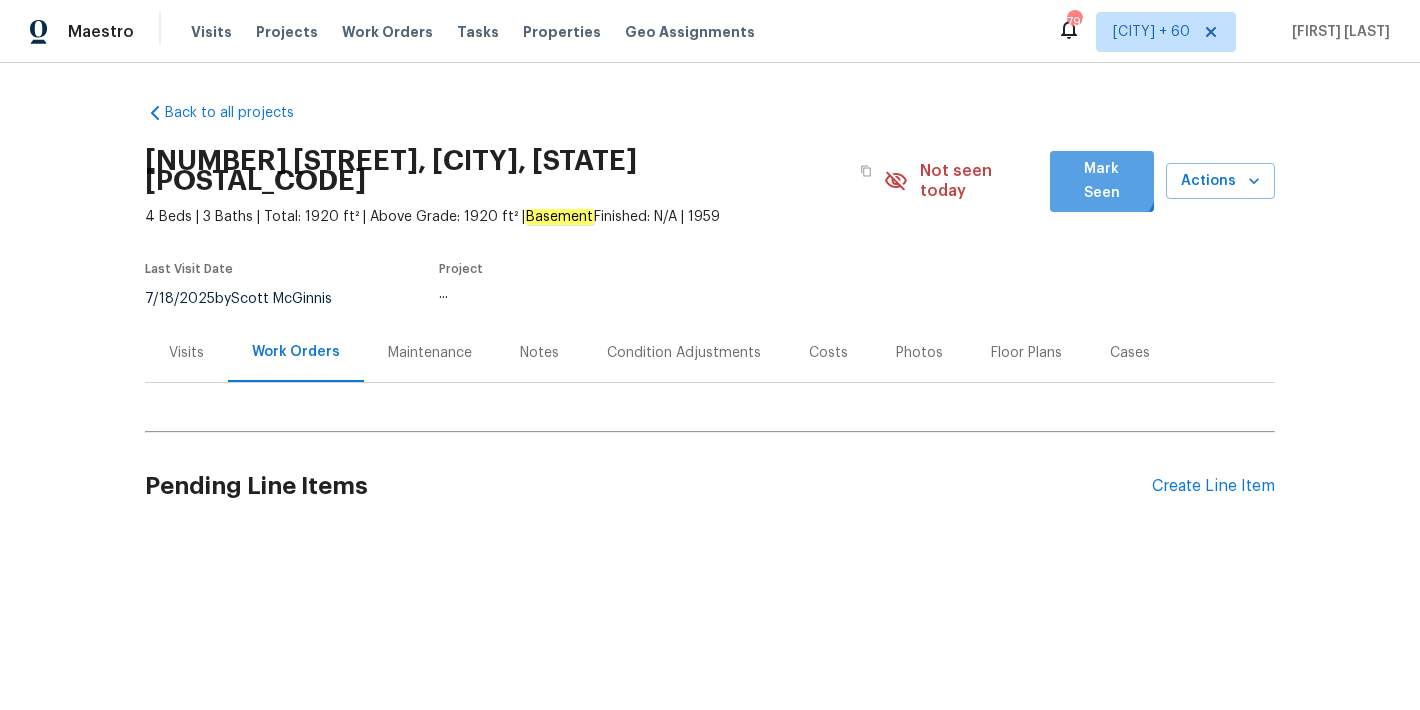 click on "Mark Seen" at bounding box center (1102, 181) 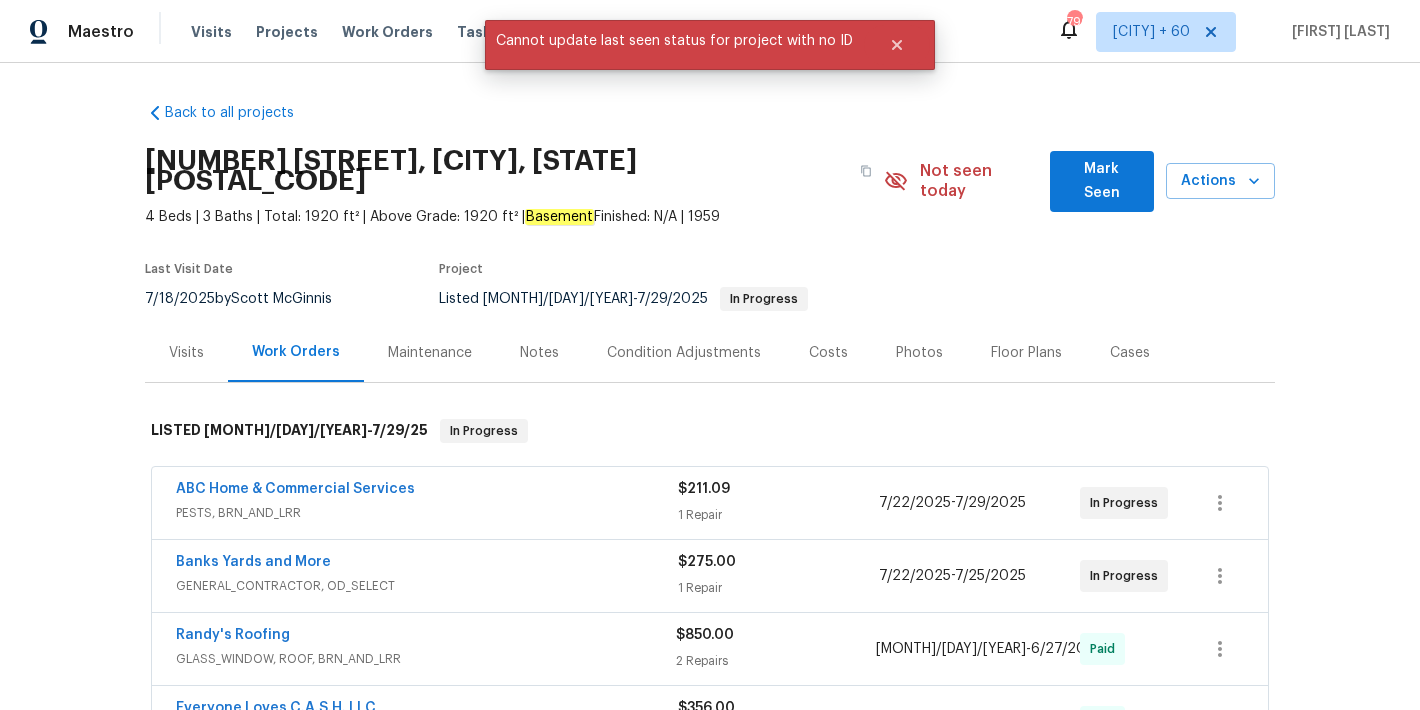 click on "Mark Seen" at bounding box center [1102, 181] 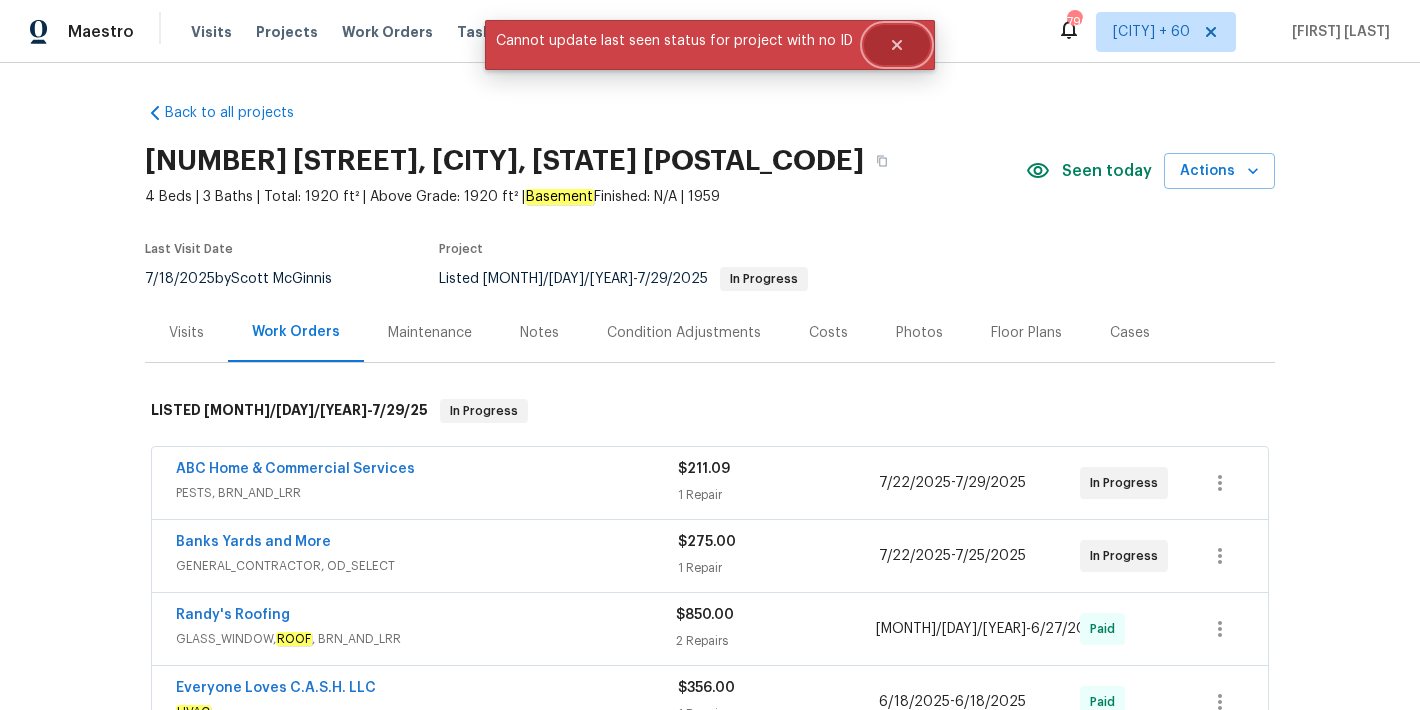 click 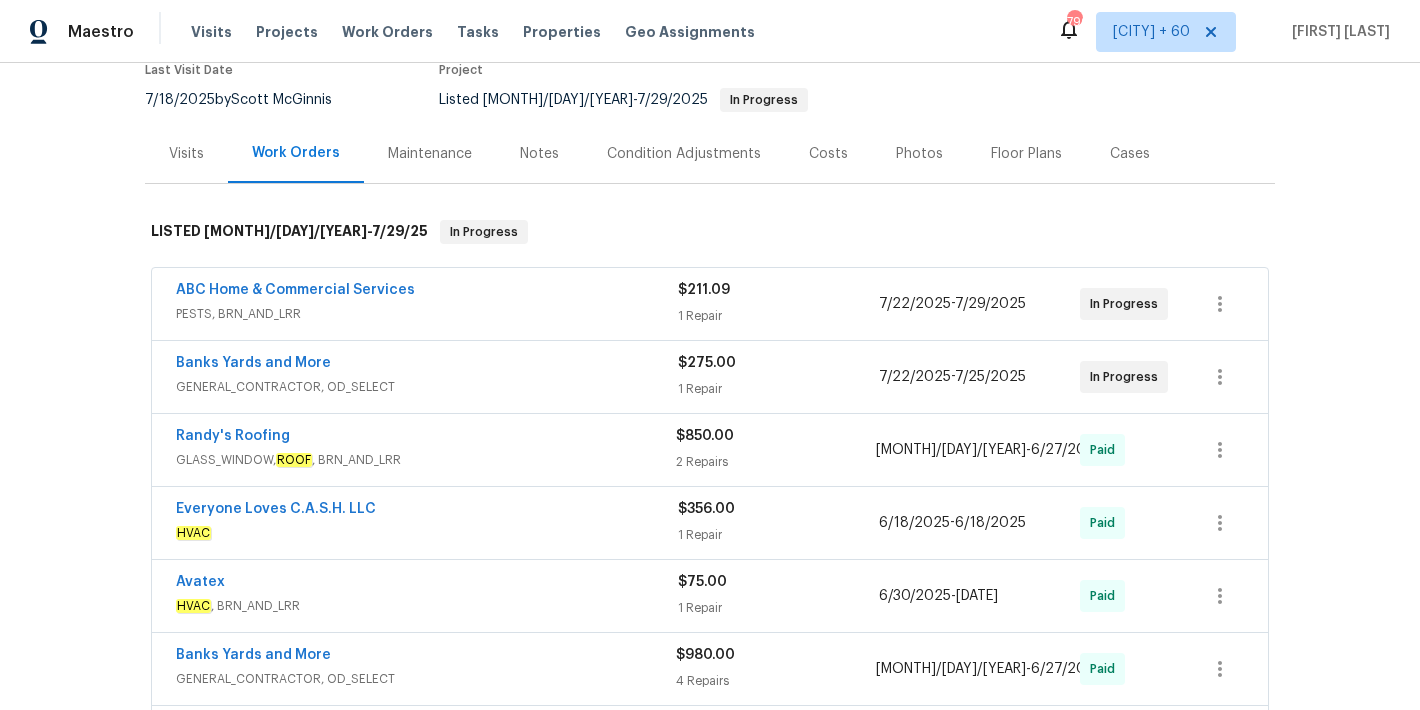 scroll, scrollTop: 368, scrollLeft: 0, axis: vertical 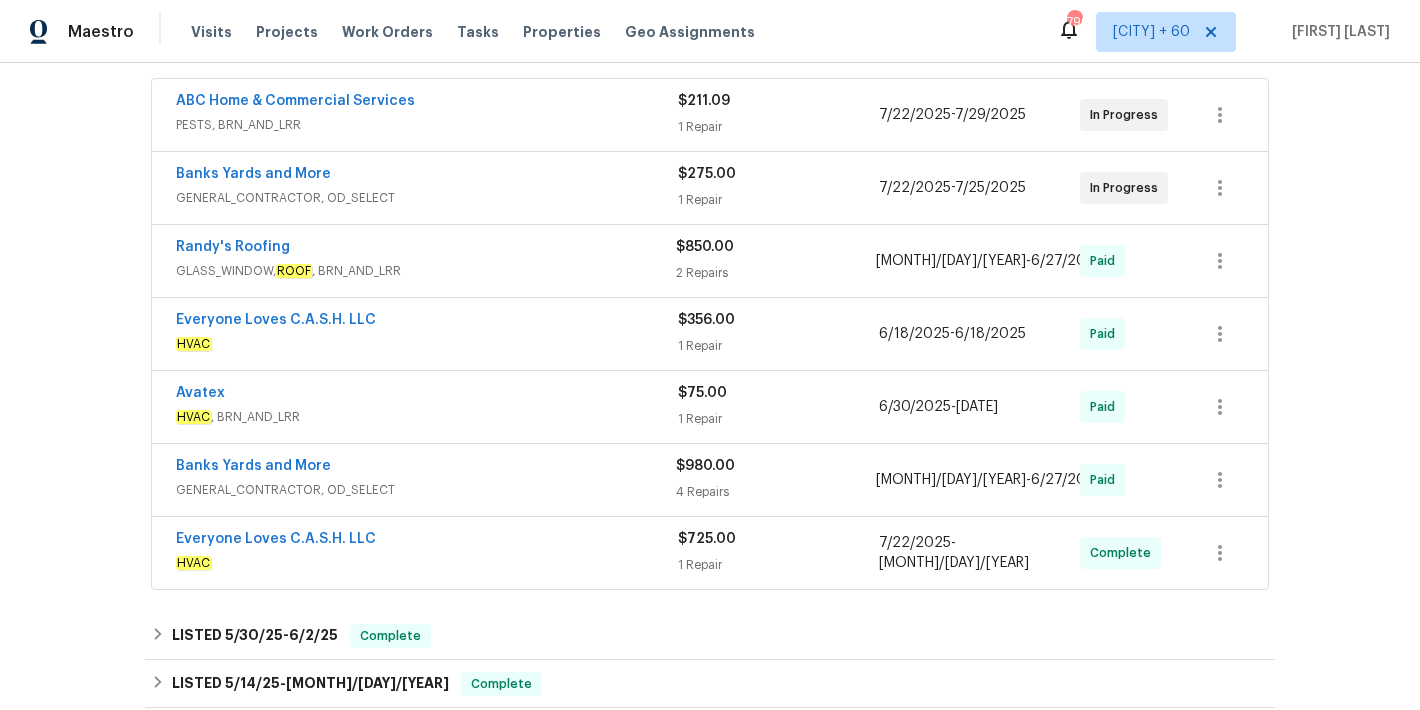 click on "[DATE] - [DATE]" at bounding box center (978, 261) 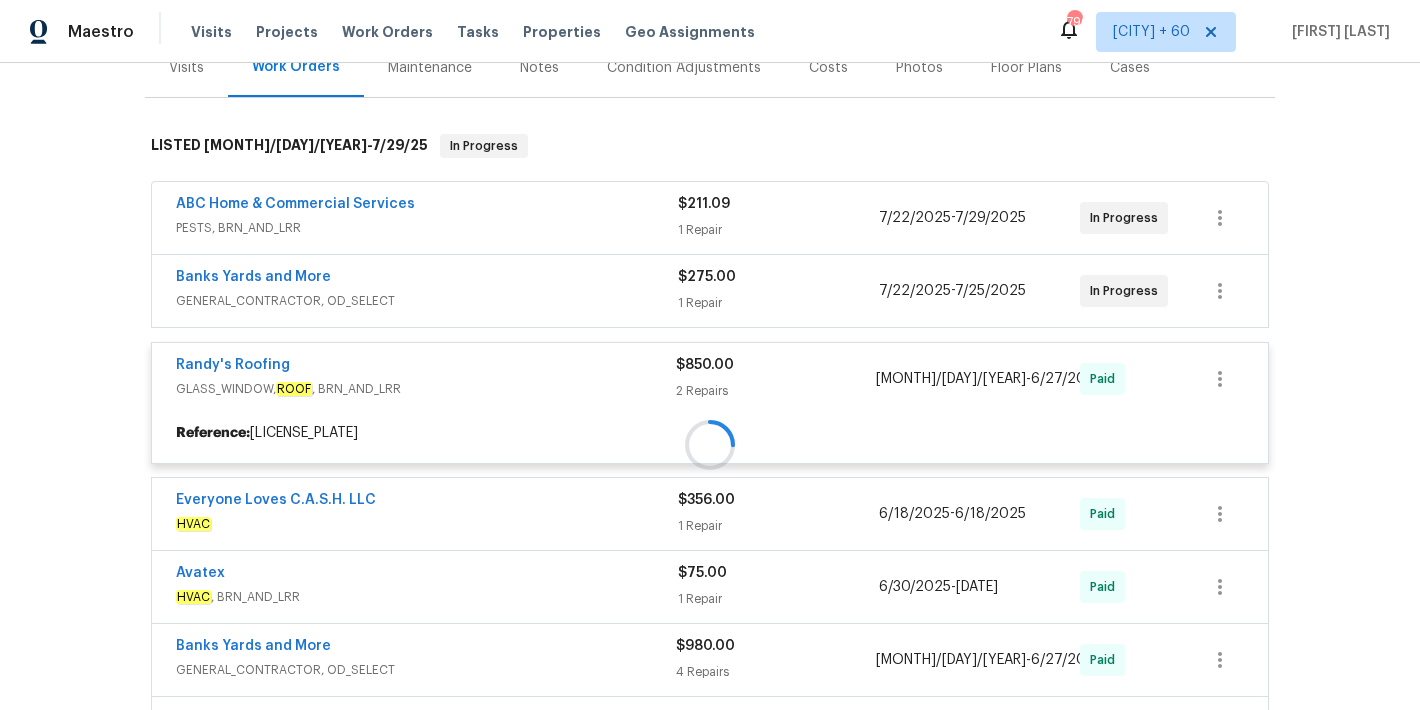 scroll, scrollTop: 237, scrollLeft: 0, axis: vertical 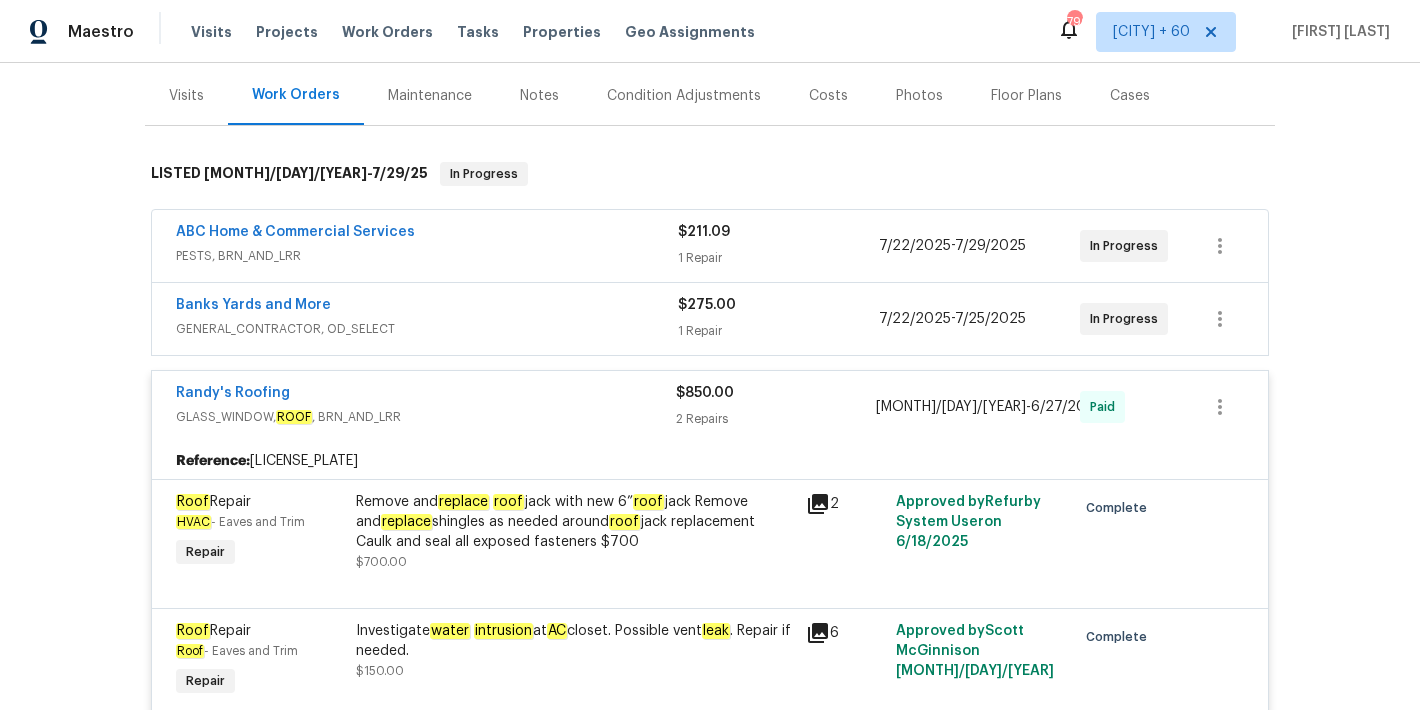 click on "Banks Yards and More GENERAL_CONTRACTOR, OD_SELECT" at bounding box center (427, 319) 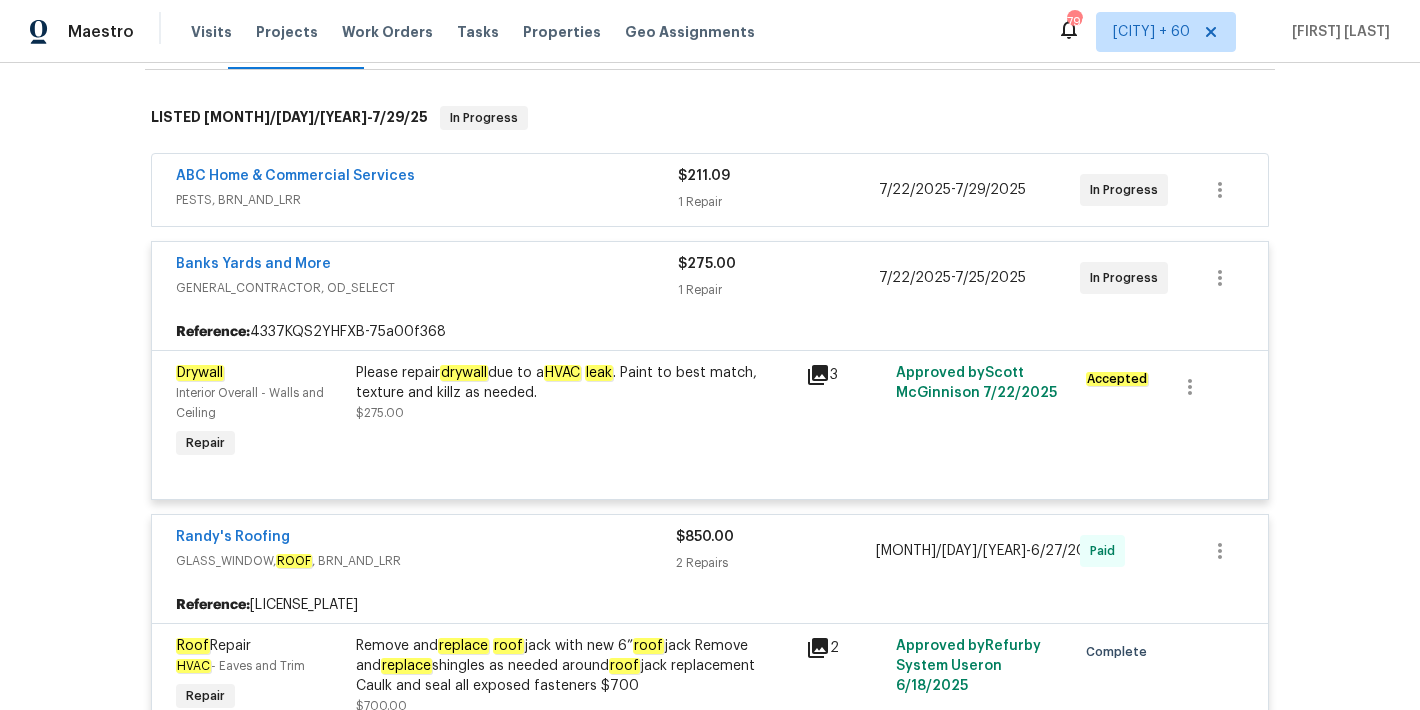 scroll, scrollTop: 269, scrollLeft: 0, axis: vertical 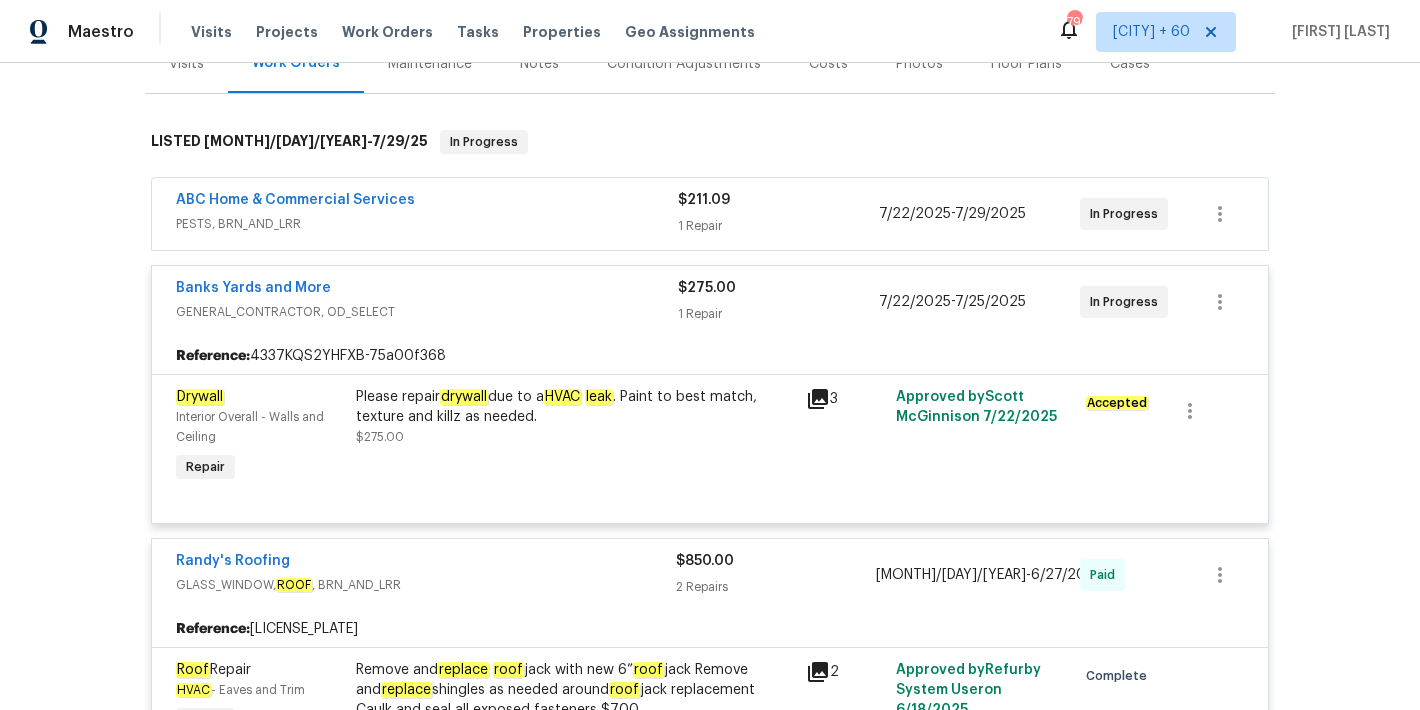click on "ABC Home & Commercial Services" at bounding box center (427, 202) 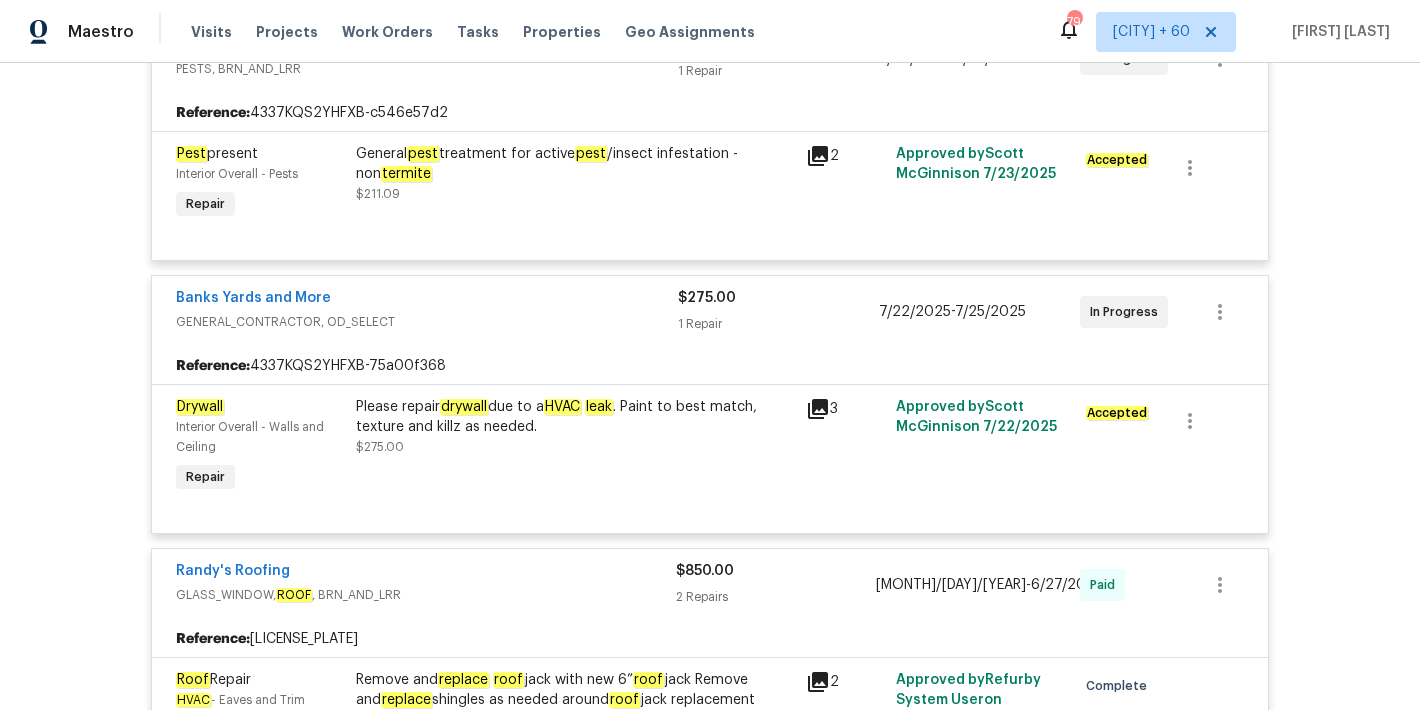 scroll, scrollTop: 463, scrollLeft: 0, axis: vertical 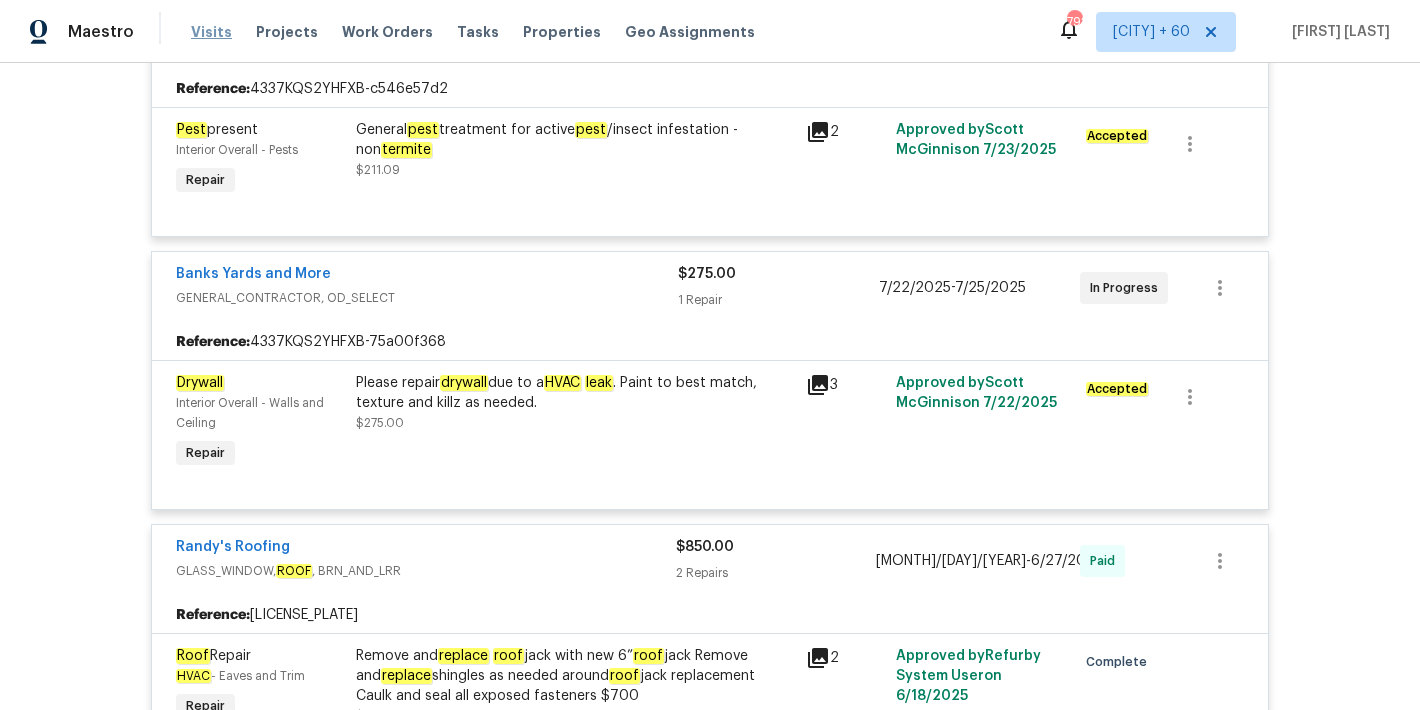 click on "Visits" at bounding box center (211, 32) 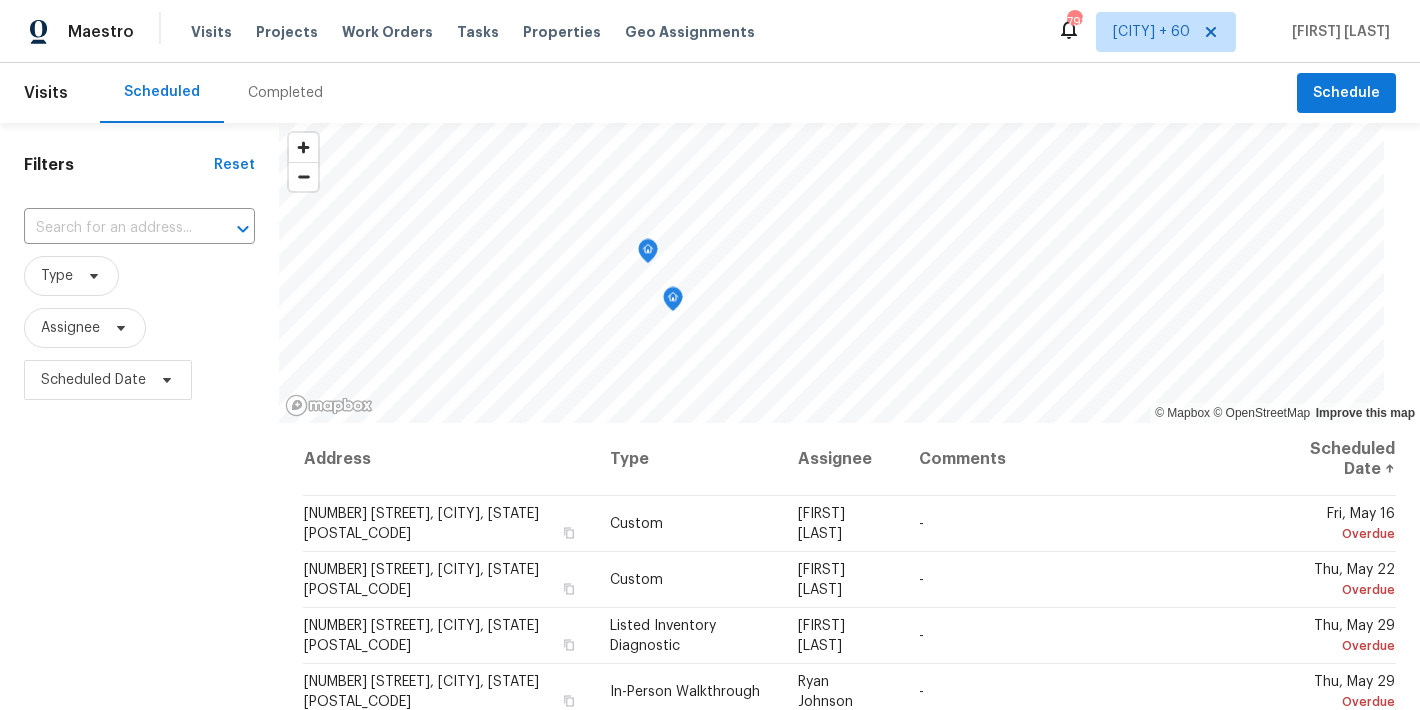 click on "Completed" at bounding box center (285, 93) 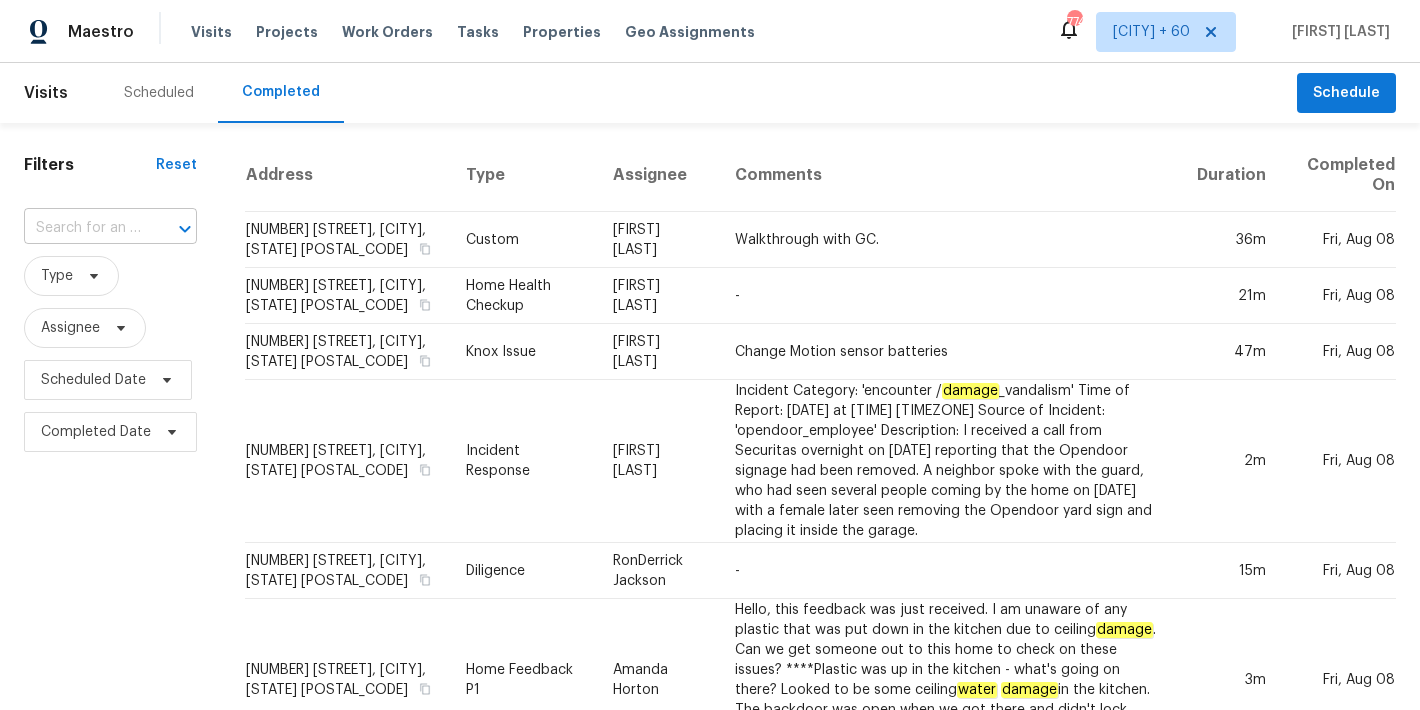 click at bounding box center [82, 228] 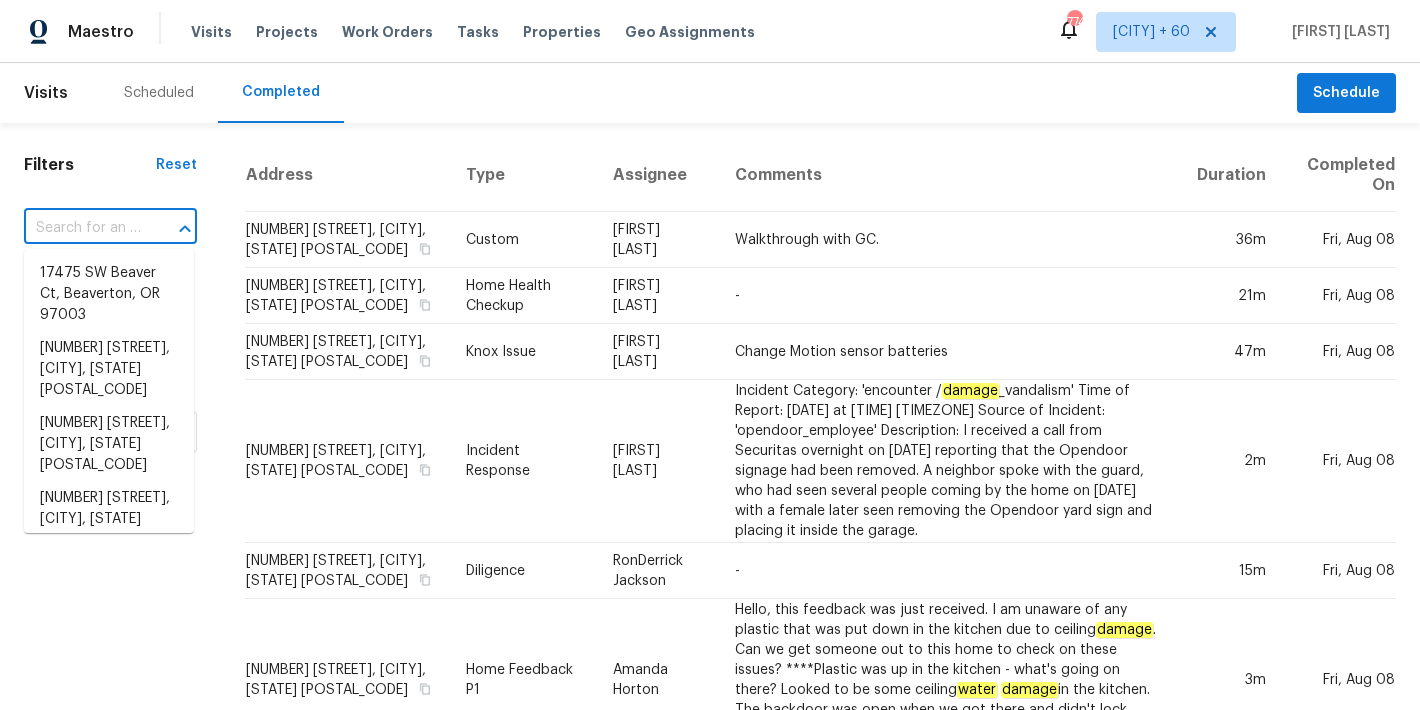 paste on "[NUMBER] [STREET], [CITY], [STATE] [POSTAL_CODE]" 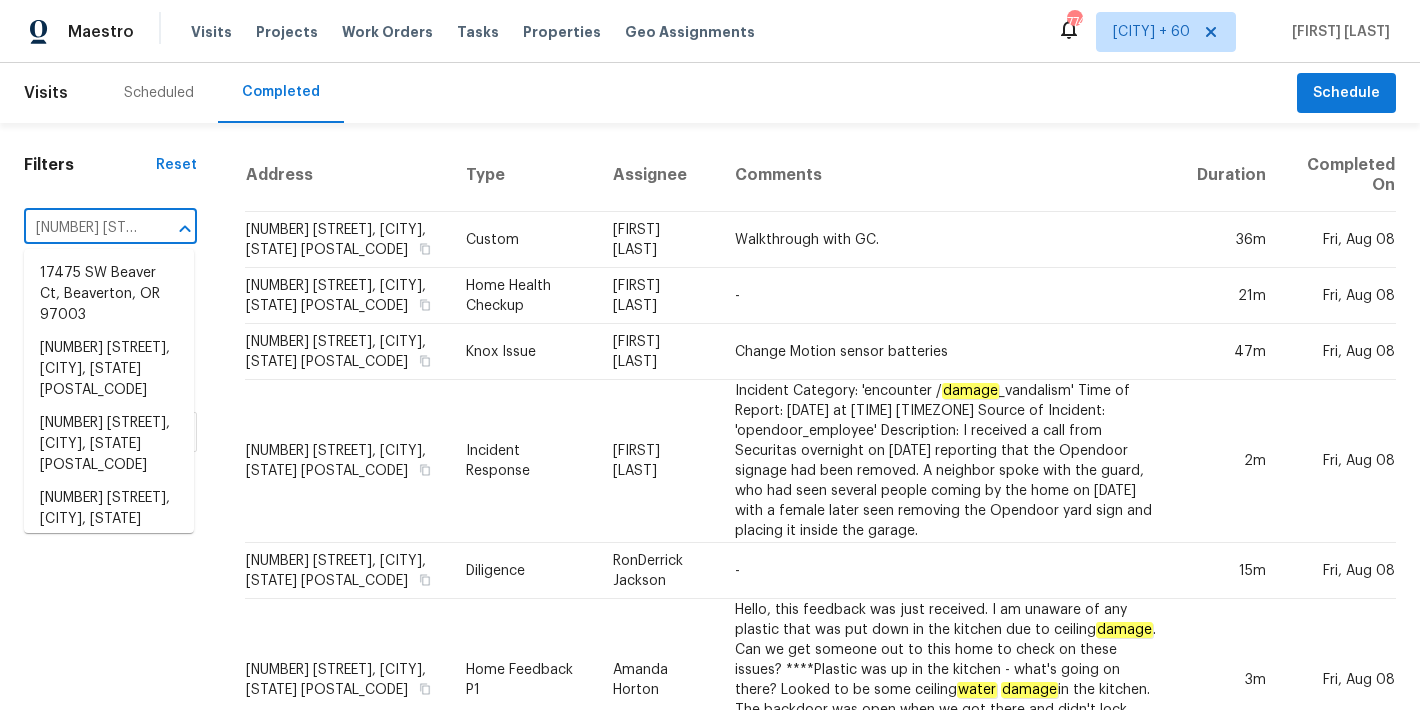 scroll, scrollTop: 0, scrollLeft: 152, axis: horizontal 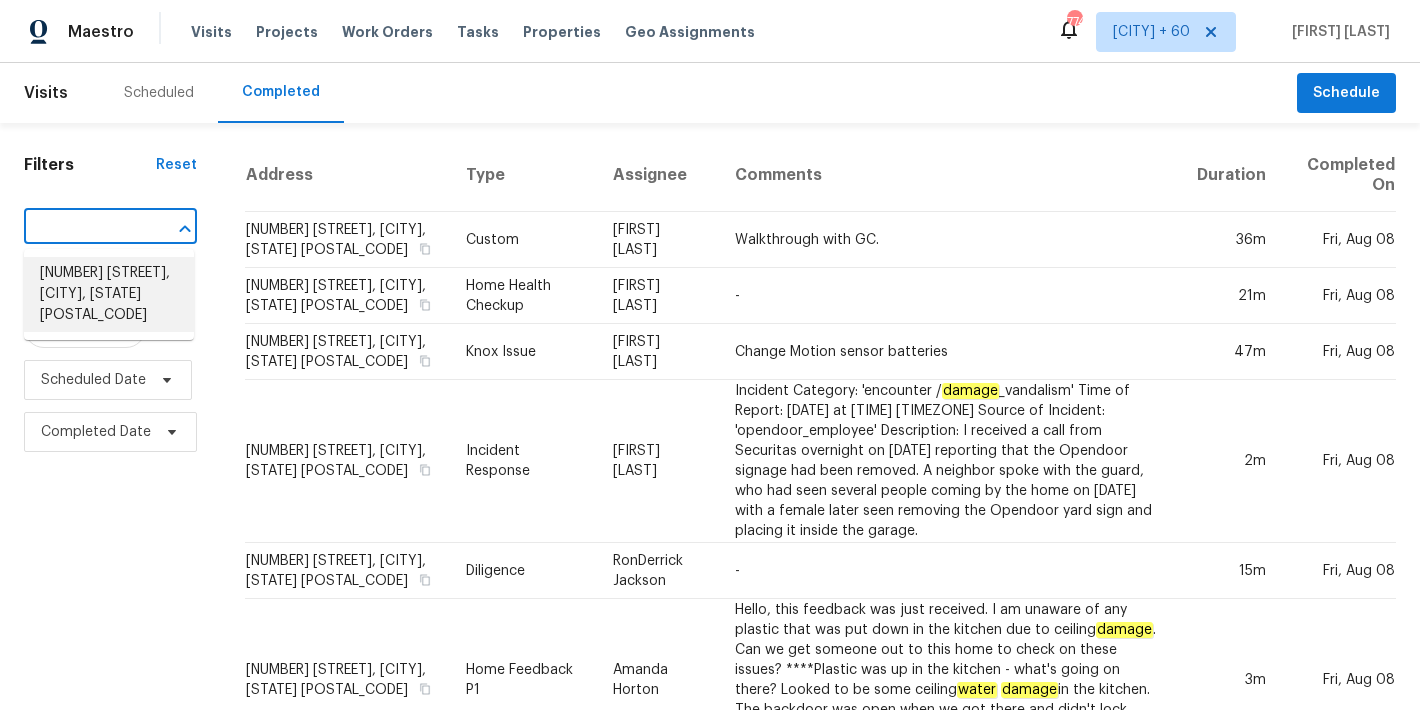 click on "[NUMBER] [STREET], [CITY], [STATE] [POSTAL_CODE]" at bounding box center (109, 294) 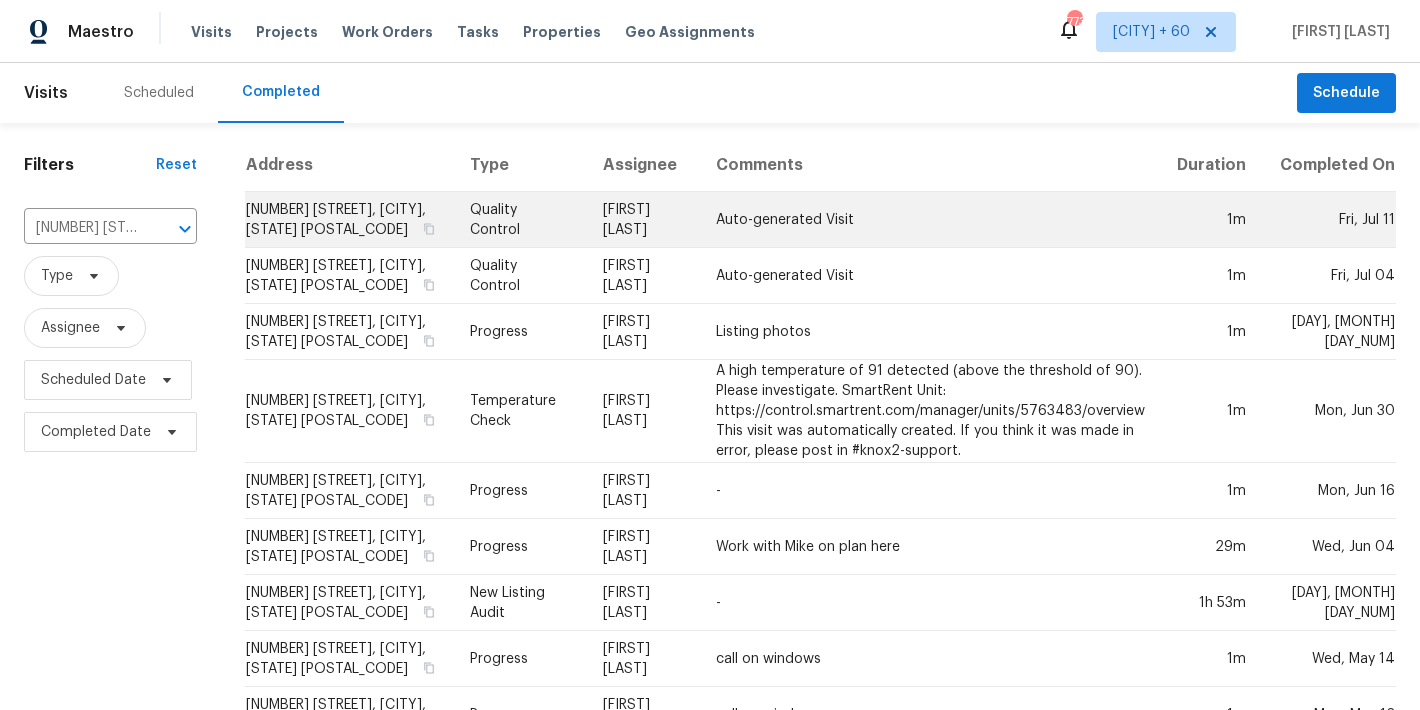 click on "[NUMBER] [STREET], [CITY], [STATE] [POSTAL_CODE]" at bounding box center [349, 220] 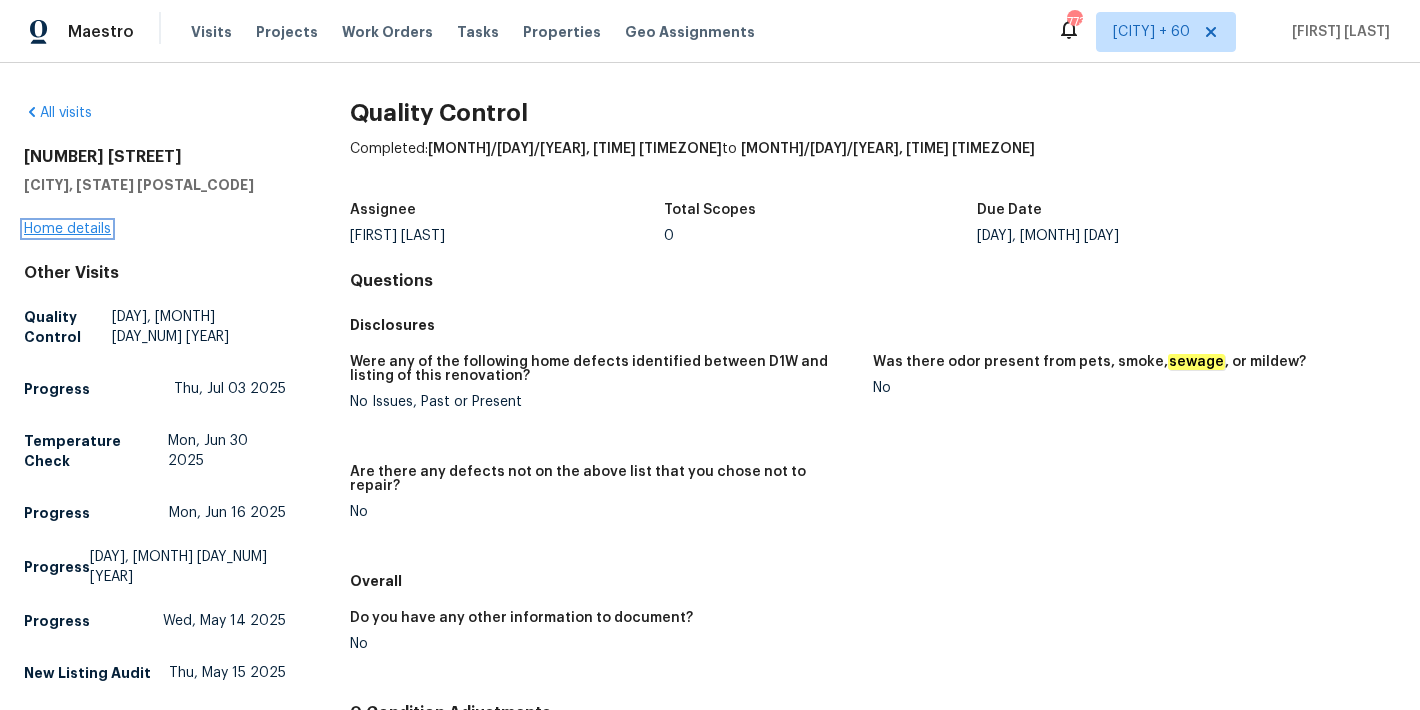 click on "Home details" at bounding box center (67, 229) 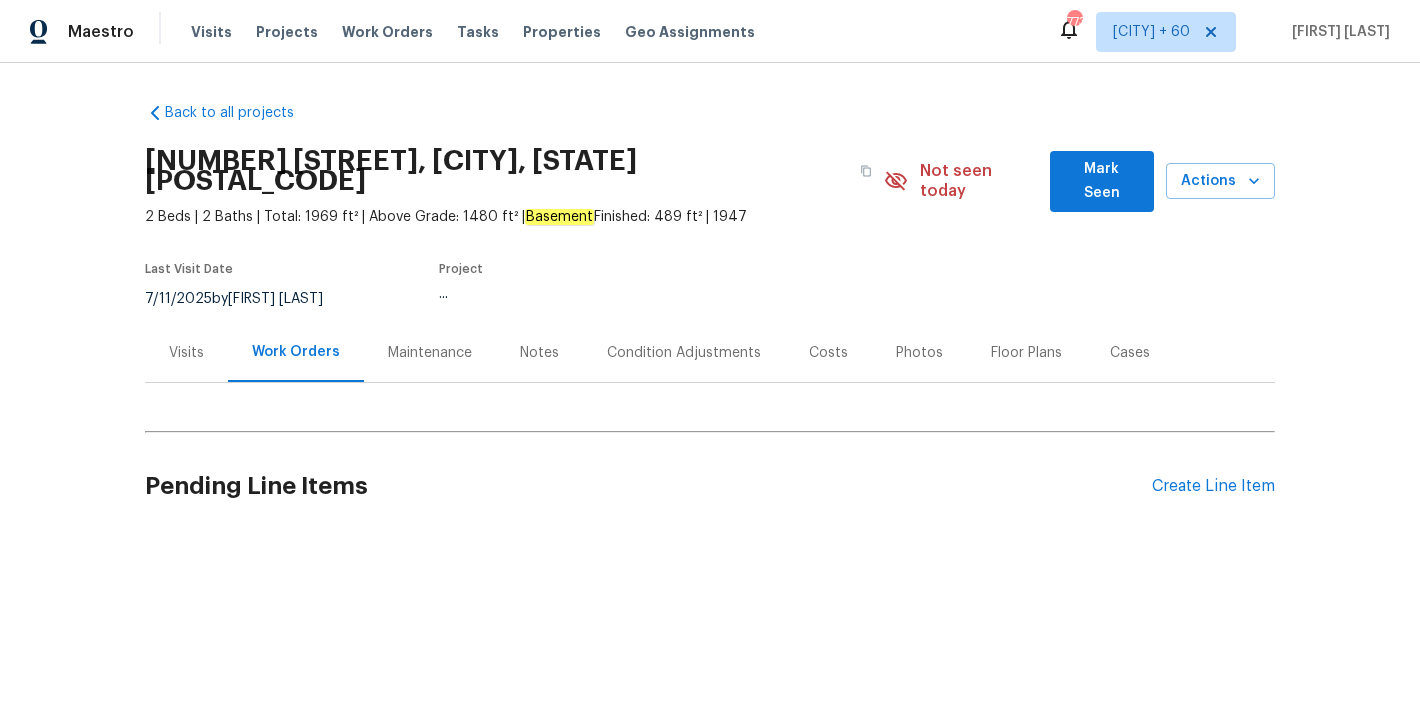 click on "Mark Seen" at bounding box center [1102, 181] 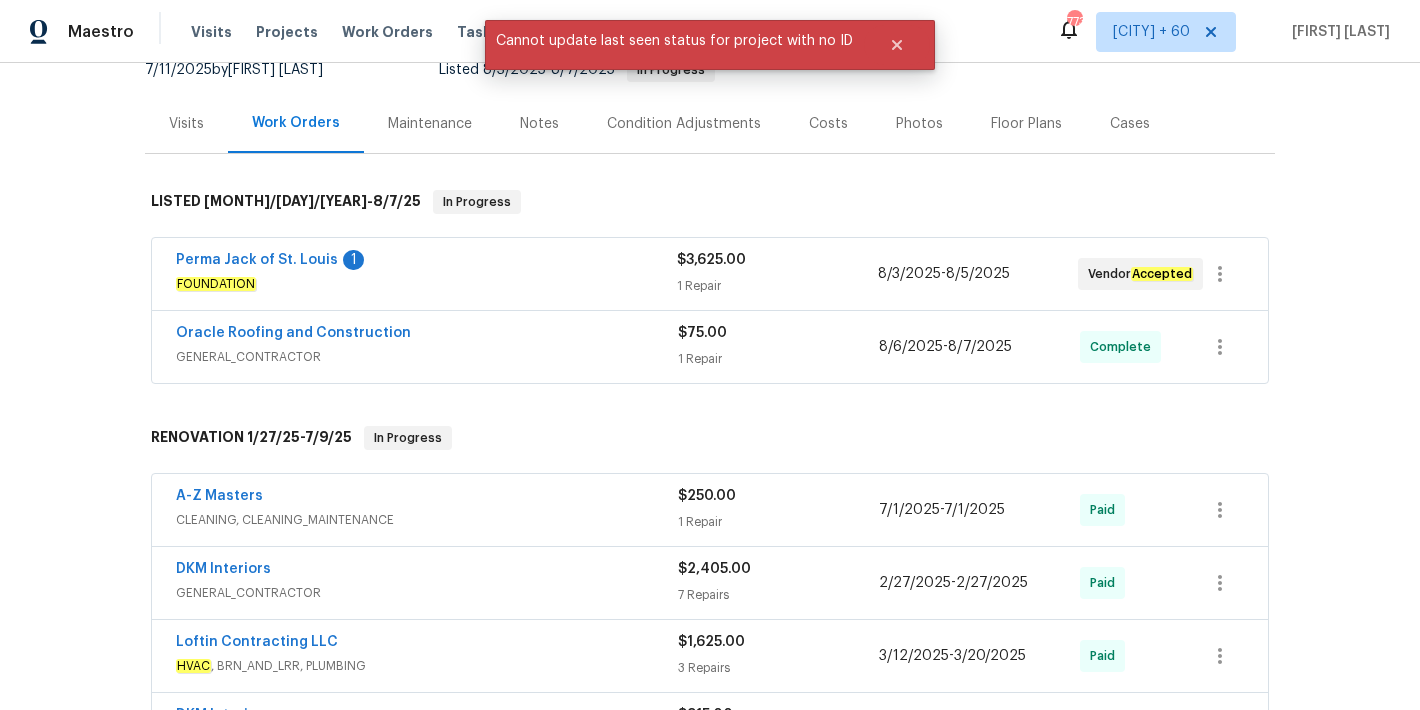 scroll, scrollTop: 196, scrollLeft: 0, axis: vertical 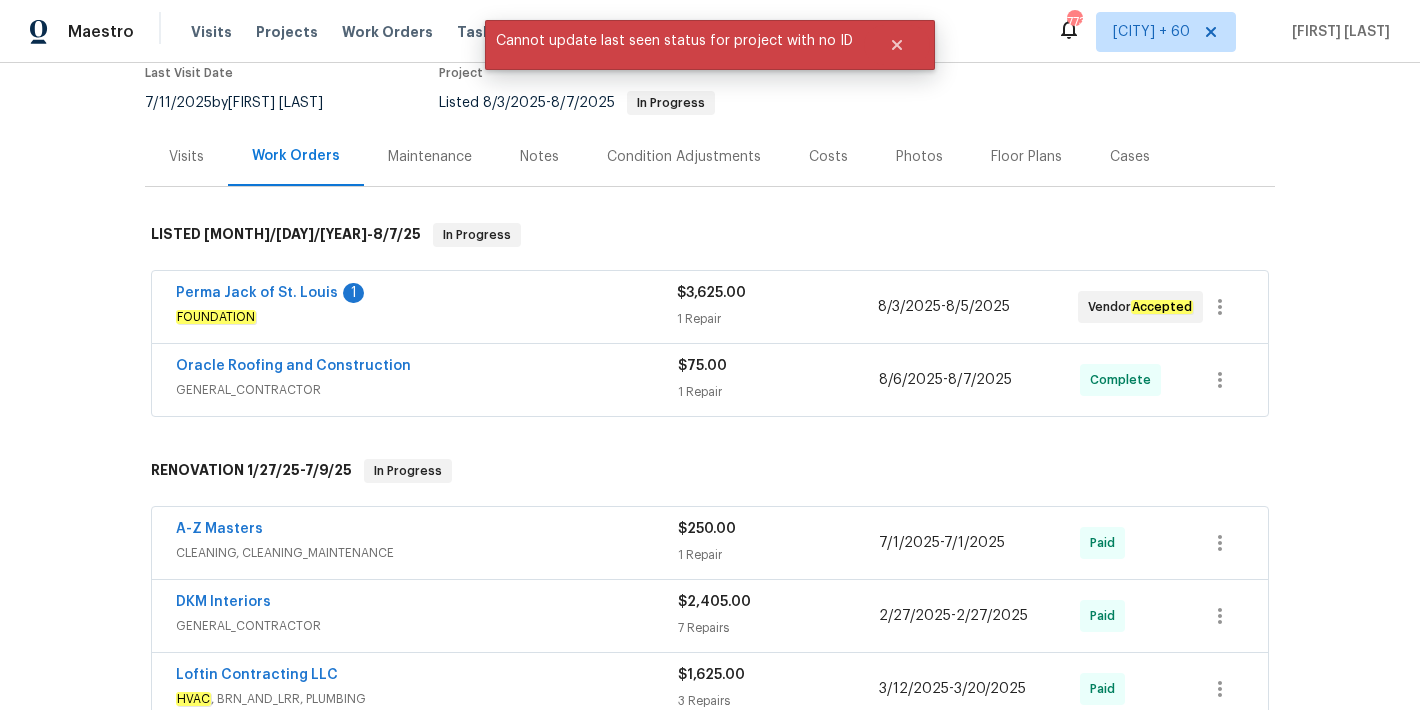 click on "Oracle Roofing and Construction" at bounding box center [427, 368] 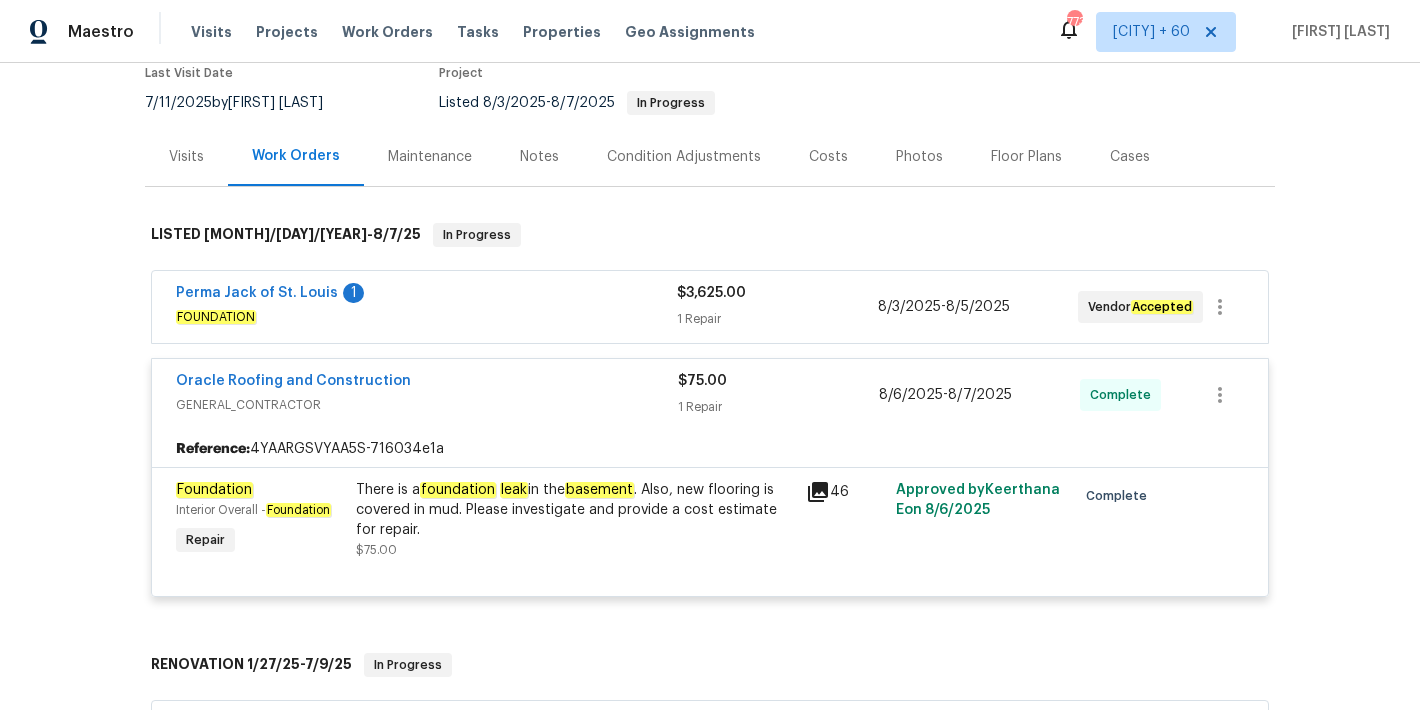 click on "[PERSON] of [CITY] 1" at bounding box center (426, 295) 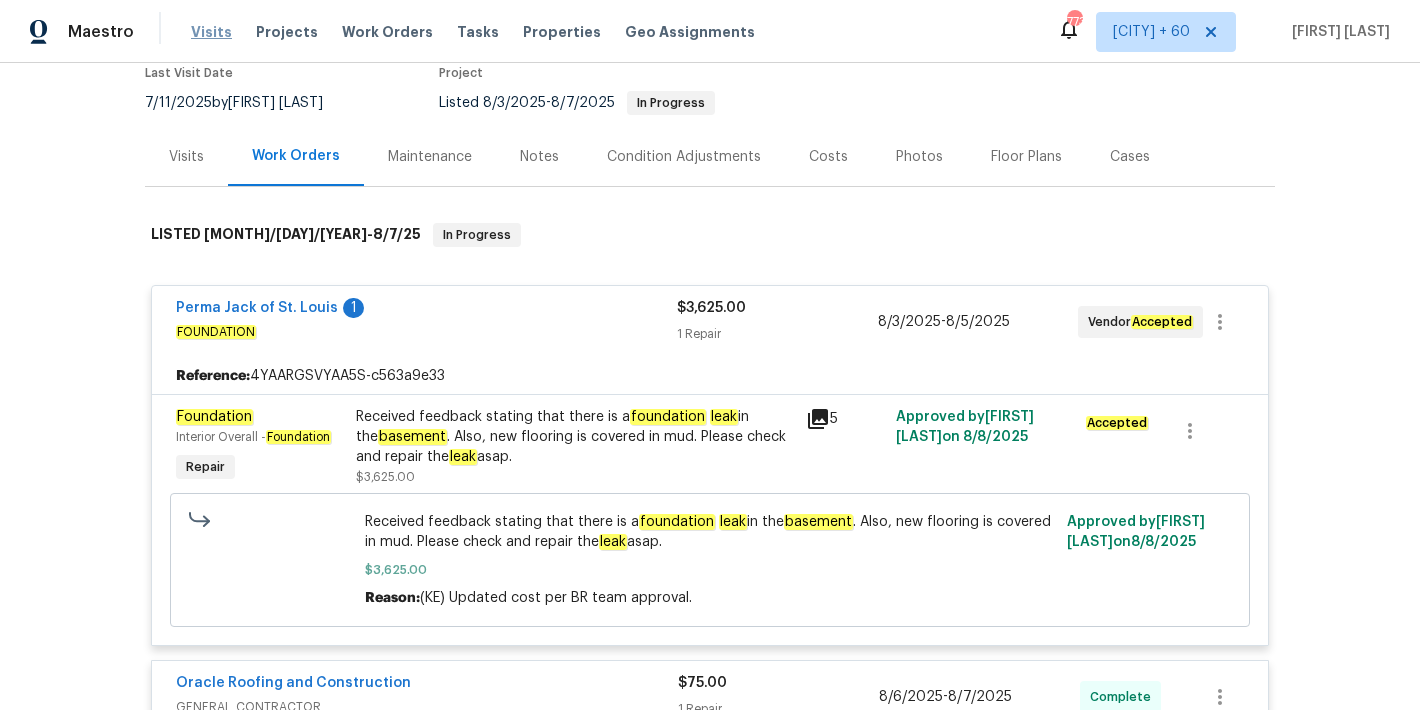 click on "Visits" at bounding box center [211, 32] 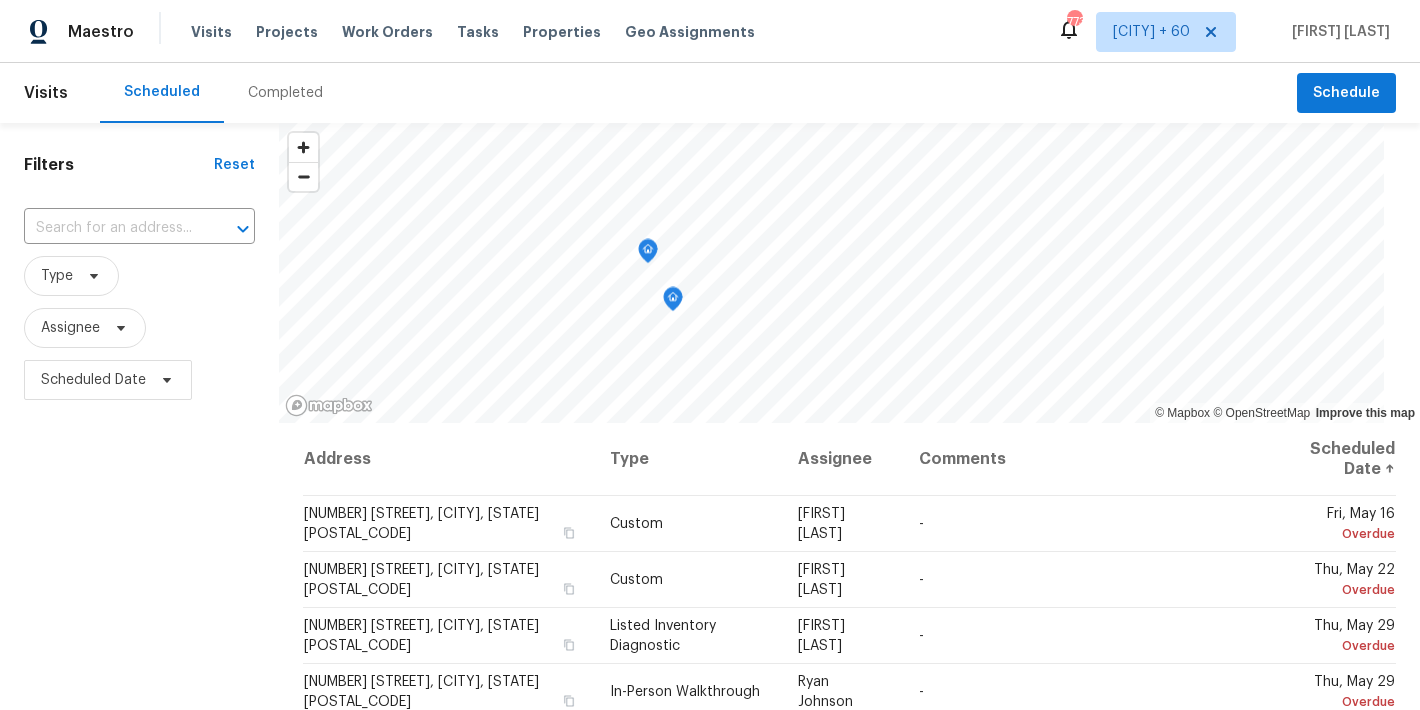 click on "Completed" at bounding box center (285, 93) 